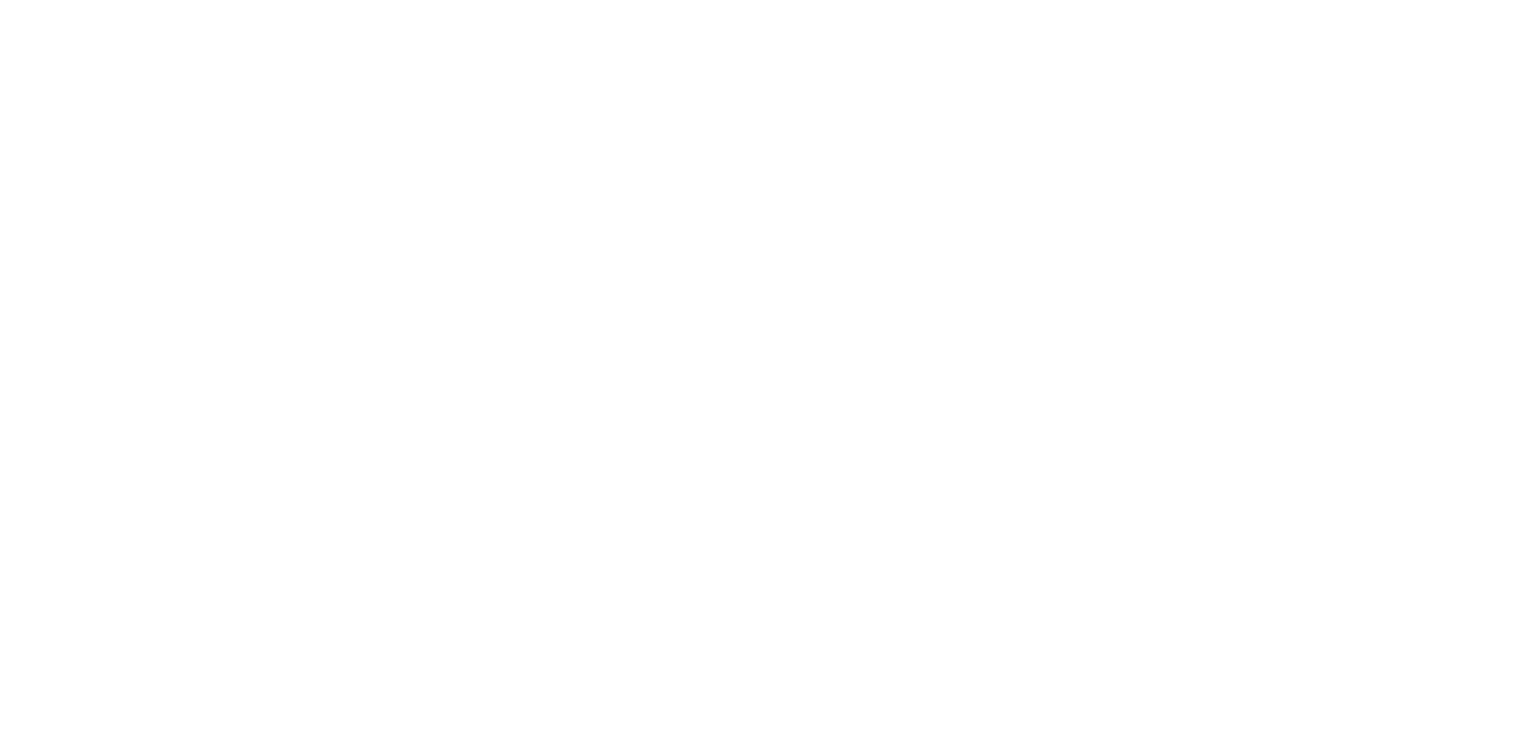 scroll, scrollTop: 0, scrollLeft: 0, axis: both 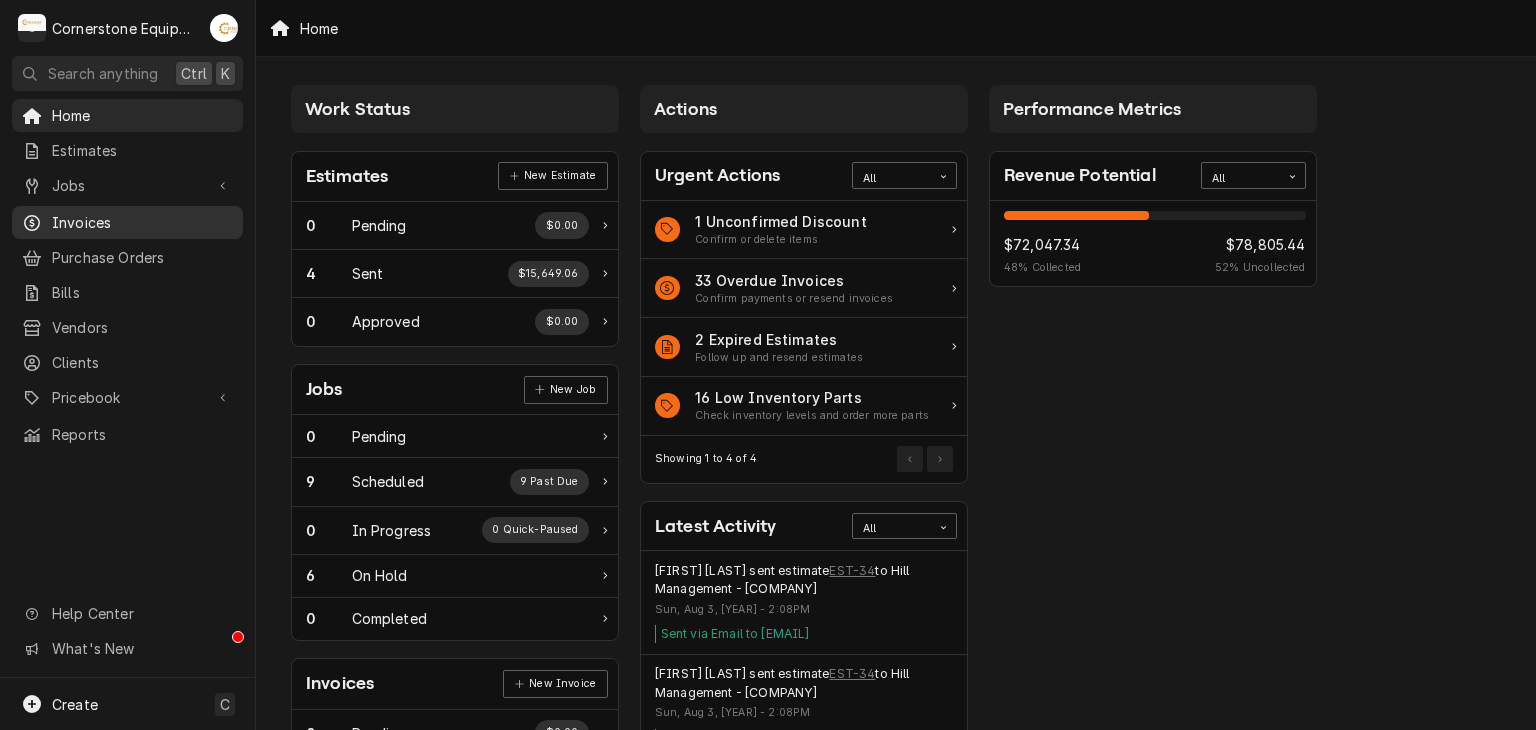 click on "Invoices" at bounding box center (142, 222) 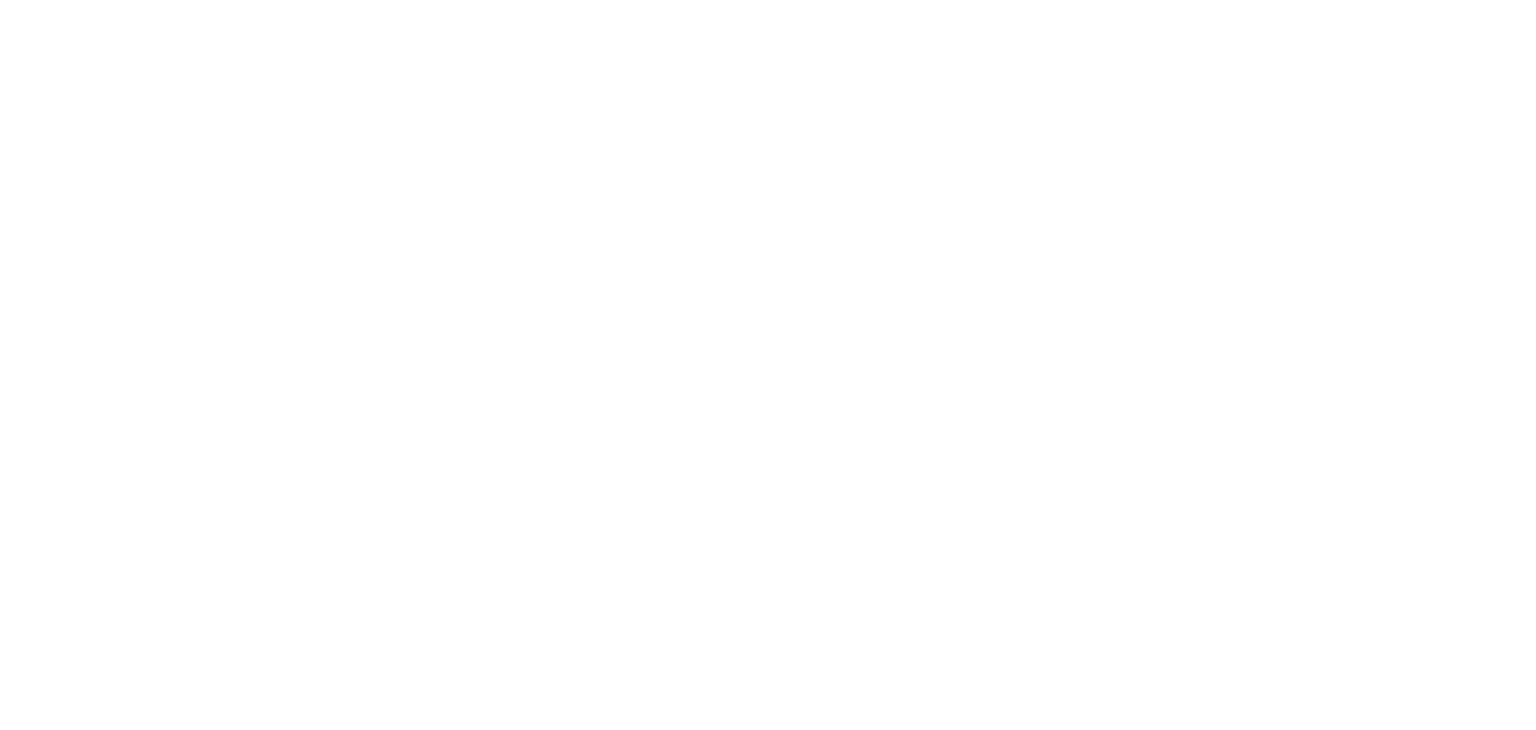 scroll, scrollTop: 0, scrollLeft: 0, axis: both 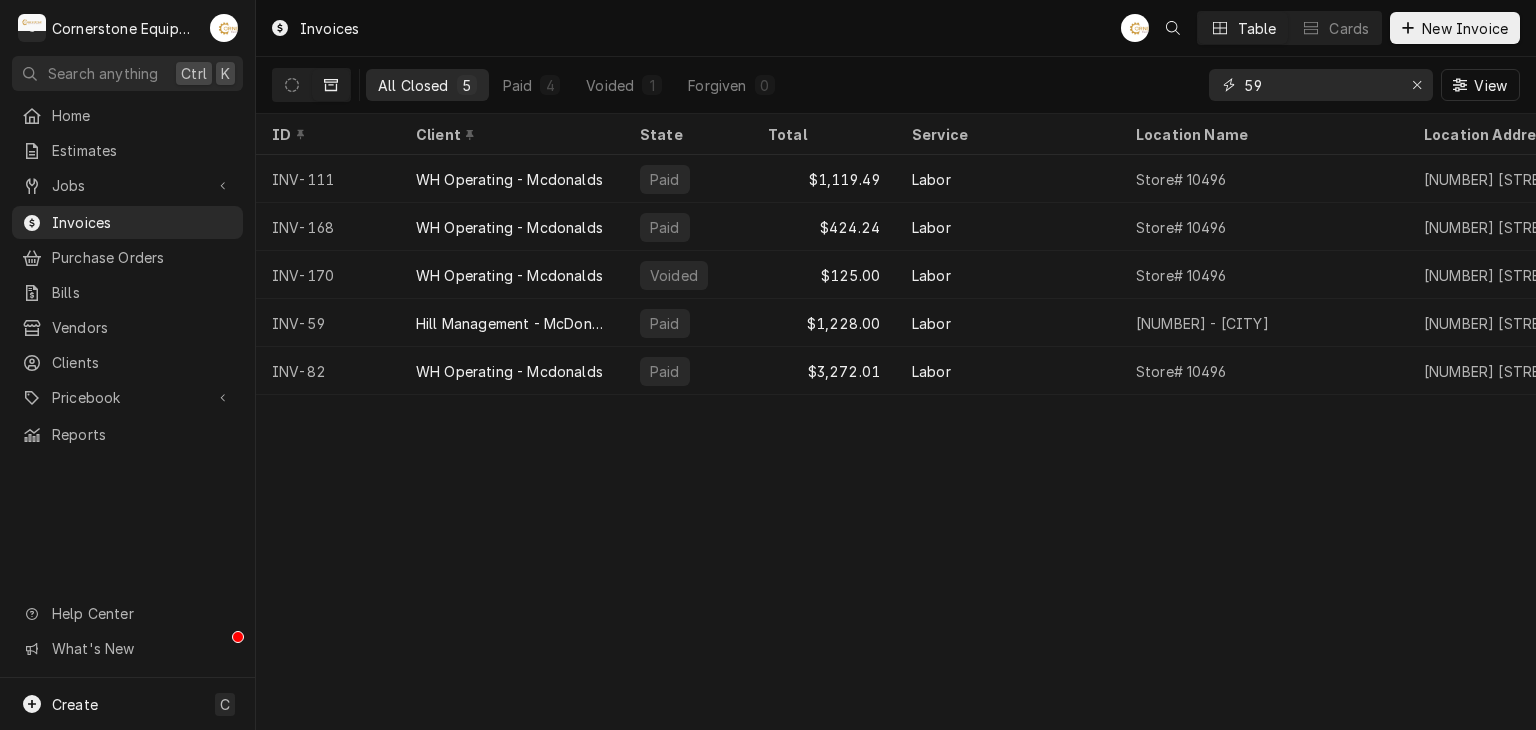 click on "59" at bounding box center [1320, 85] 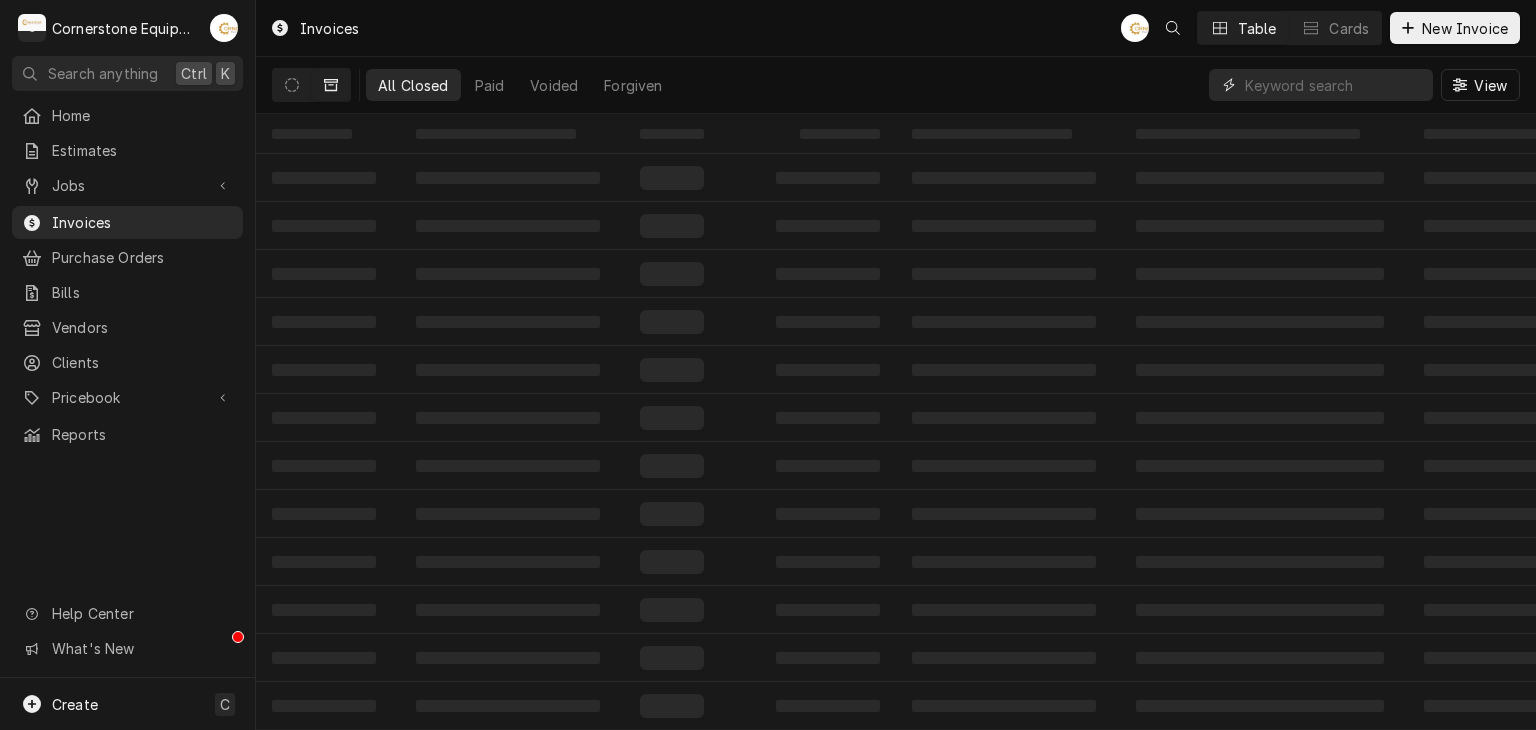 type on "1" 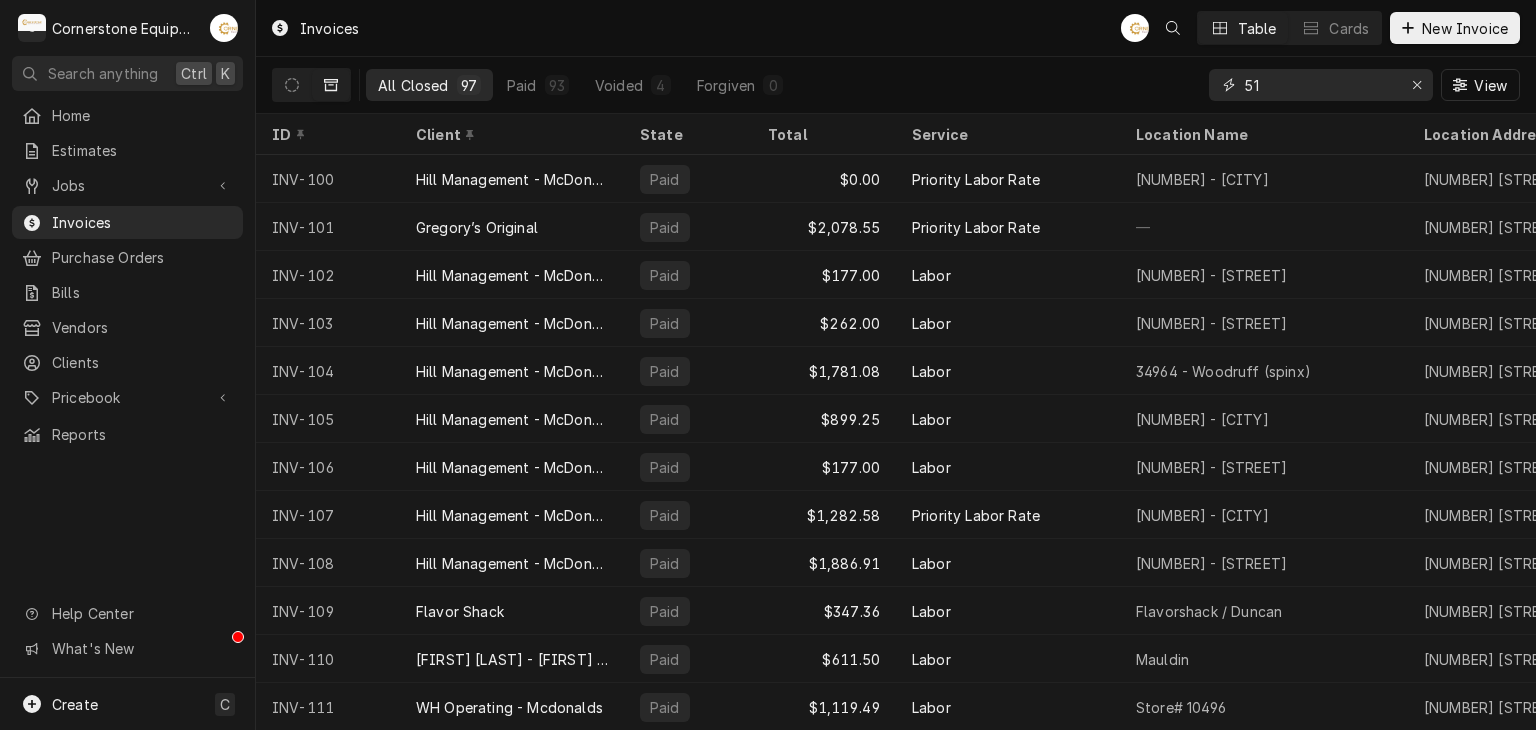 type on "51" 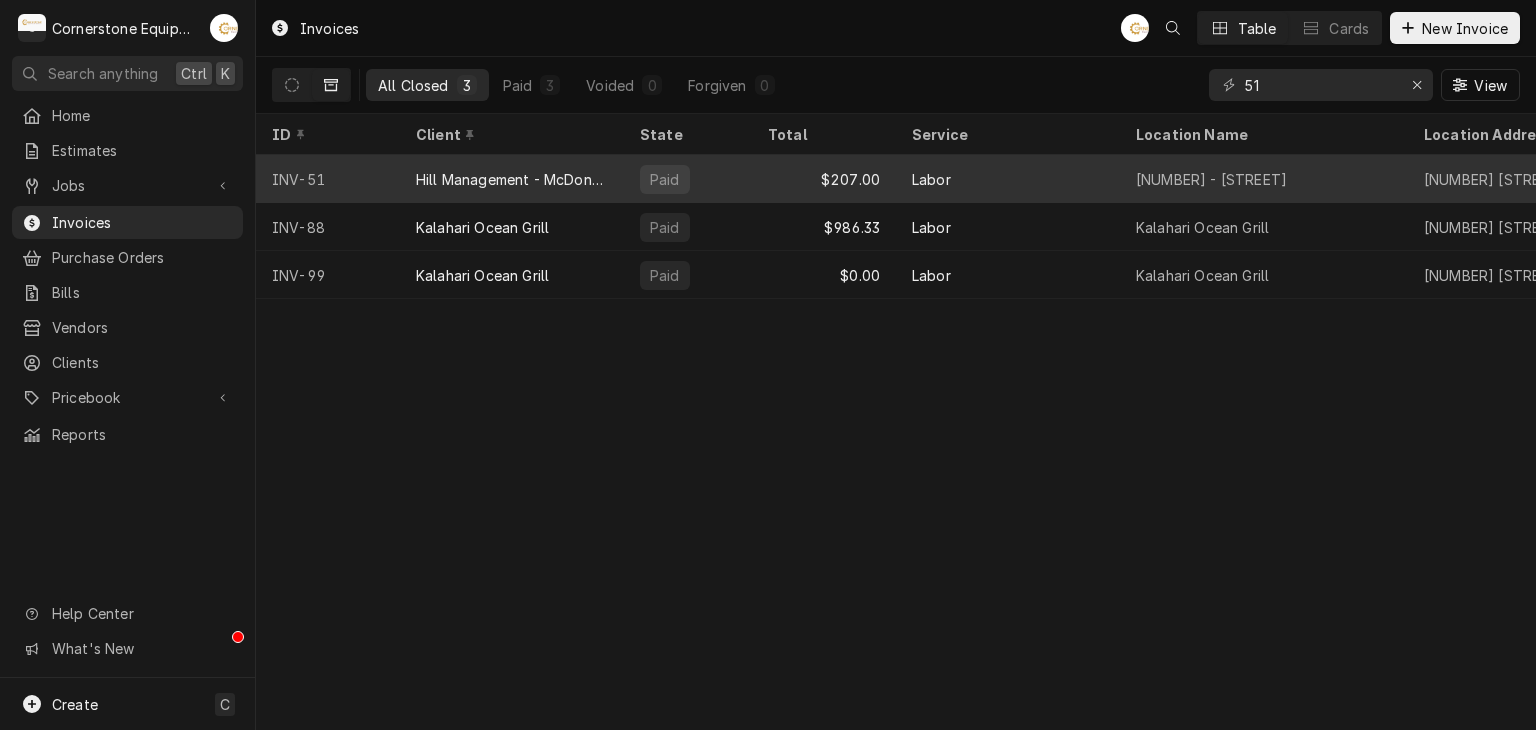 click on "Hill Management - McDonald’s" at bounding box center [512, 179] 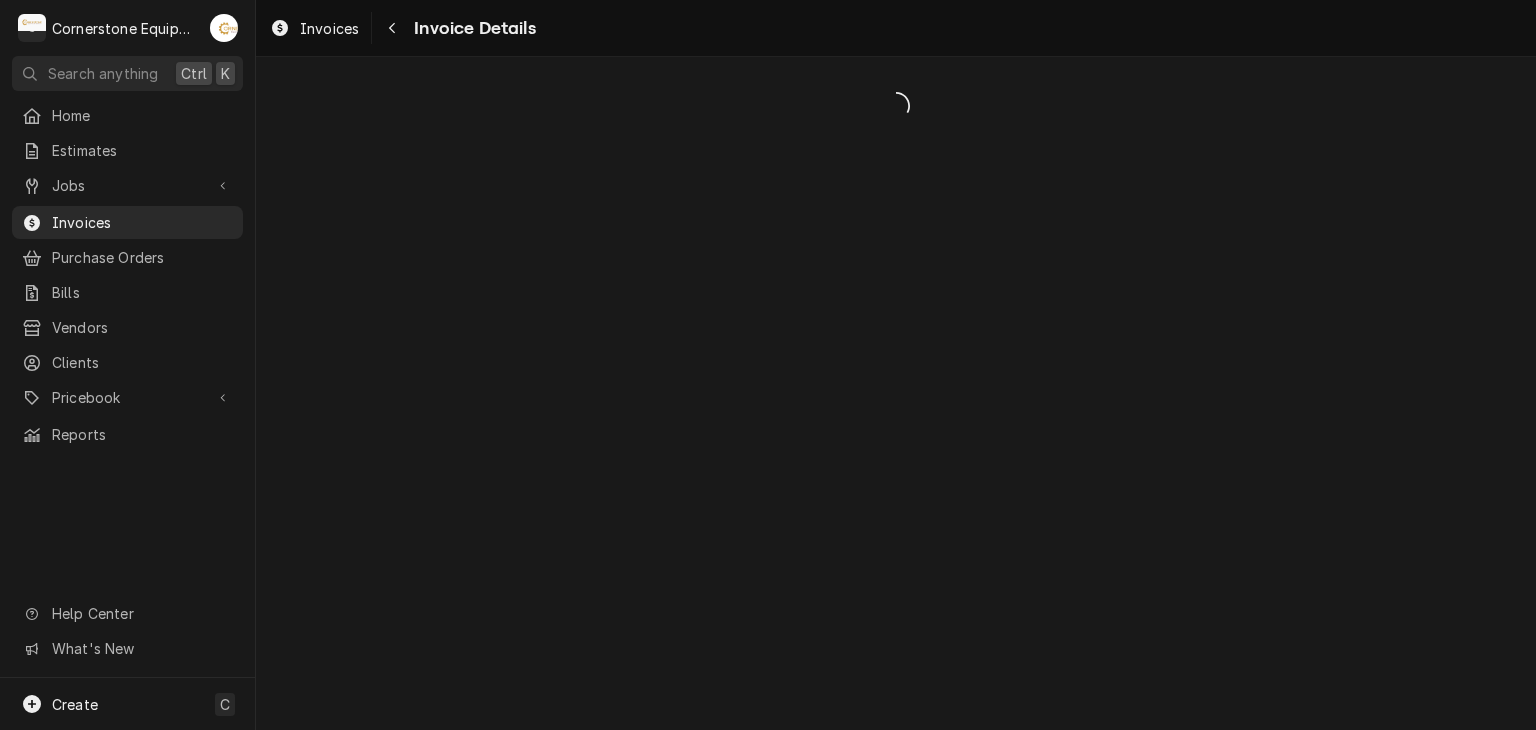 scroll, scrollTop: 0, scrollLeft: 0, axis: both 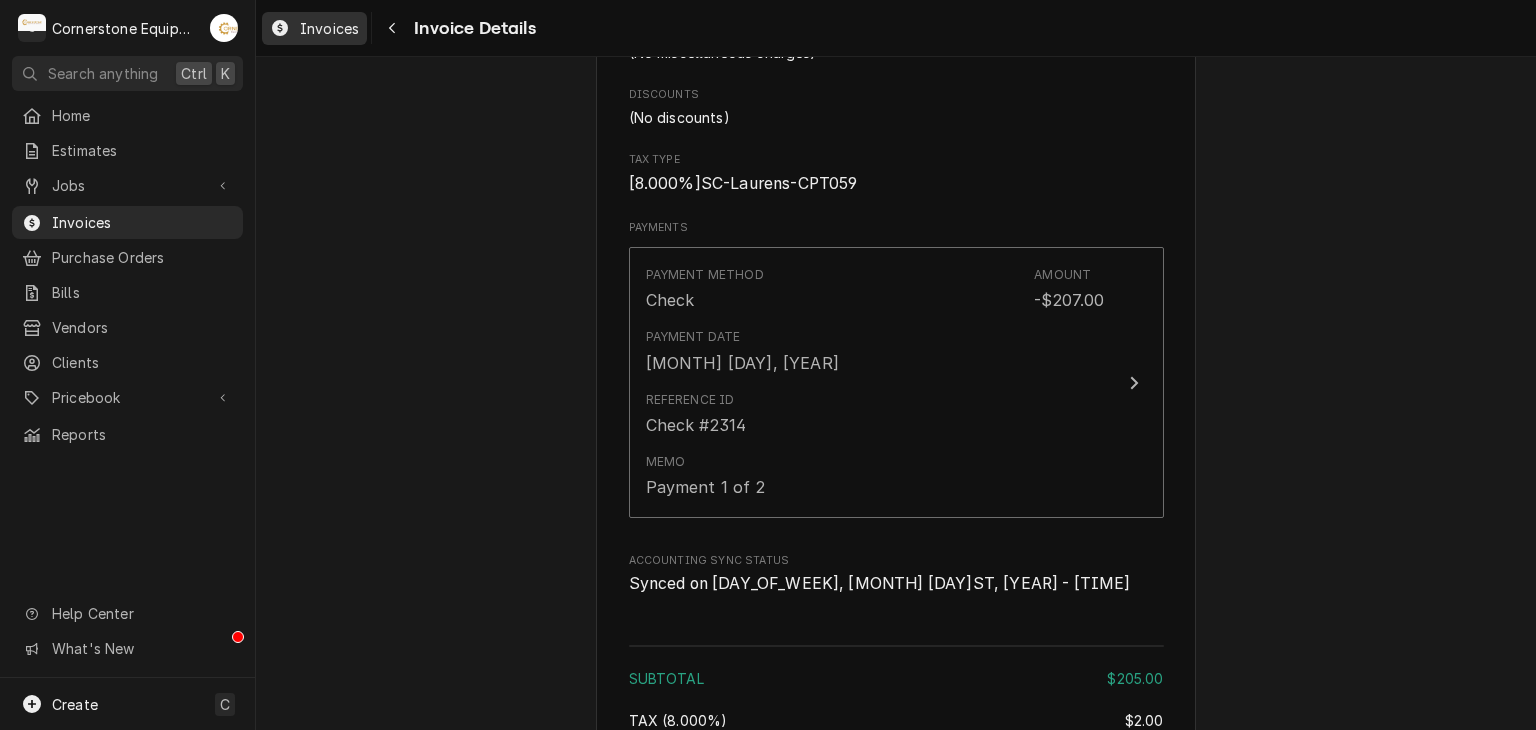 click on "Invoices" at bounding box center (329, 28) 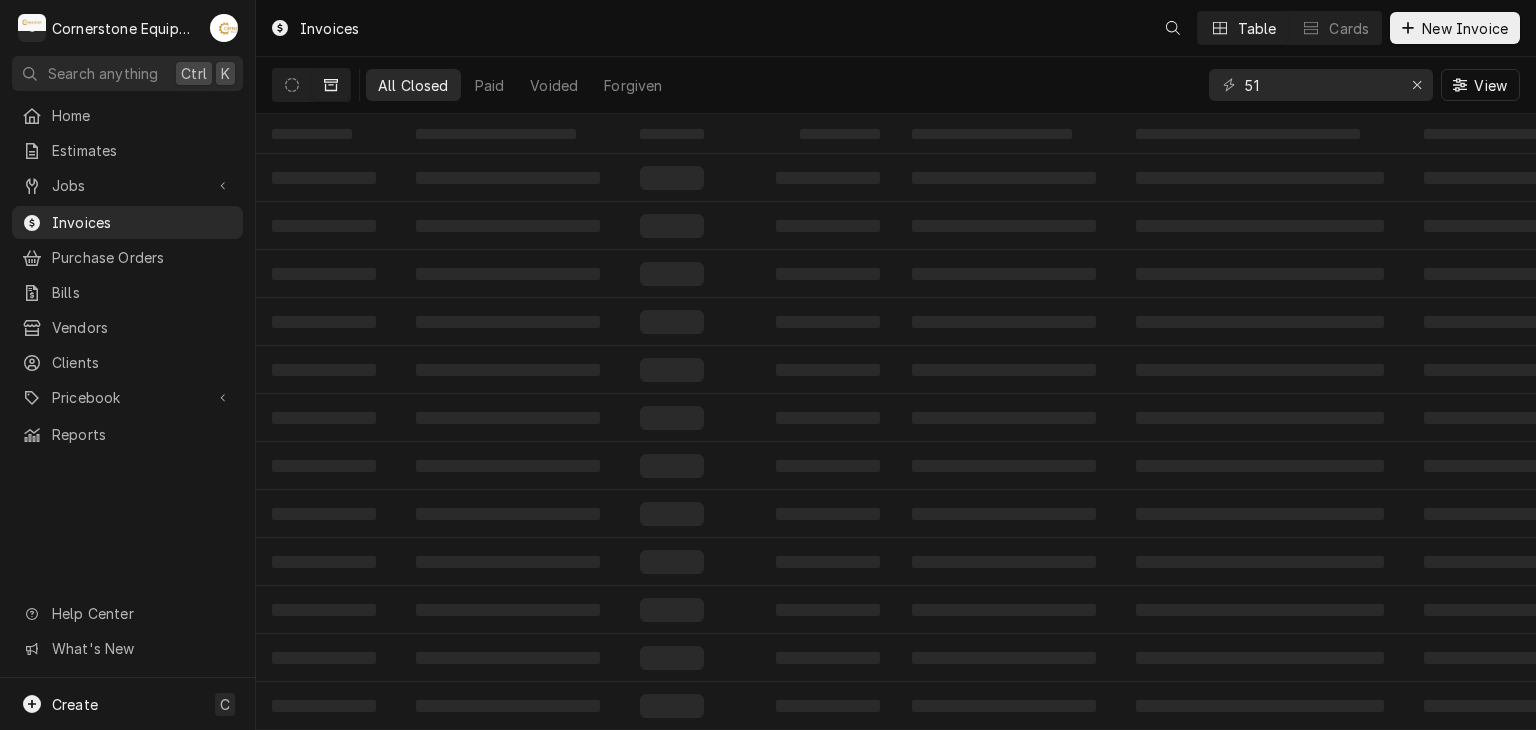 scroll, scrollTop: 0, scrollLeft: 0, axis: both 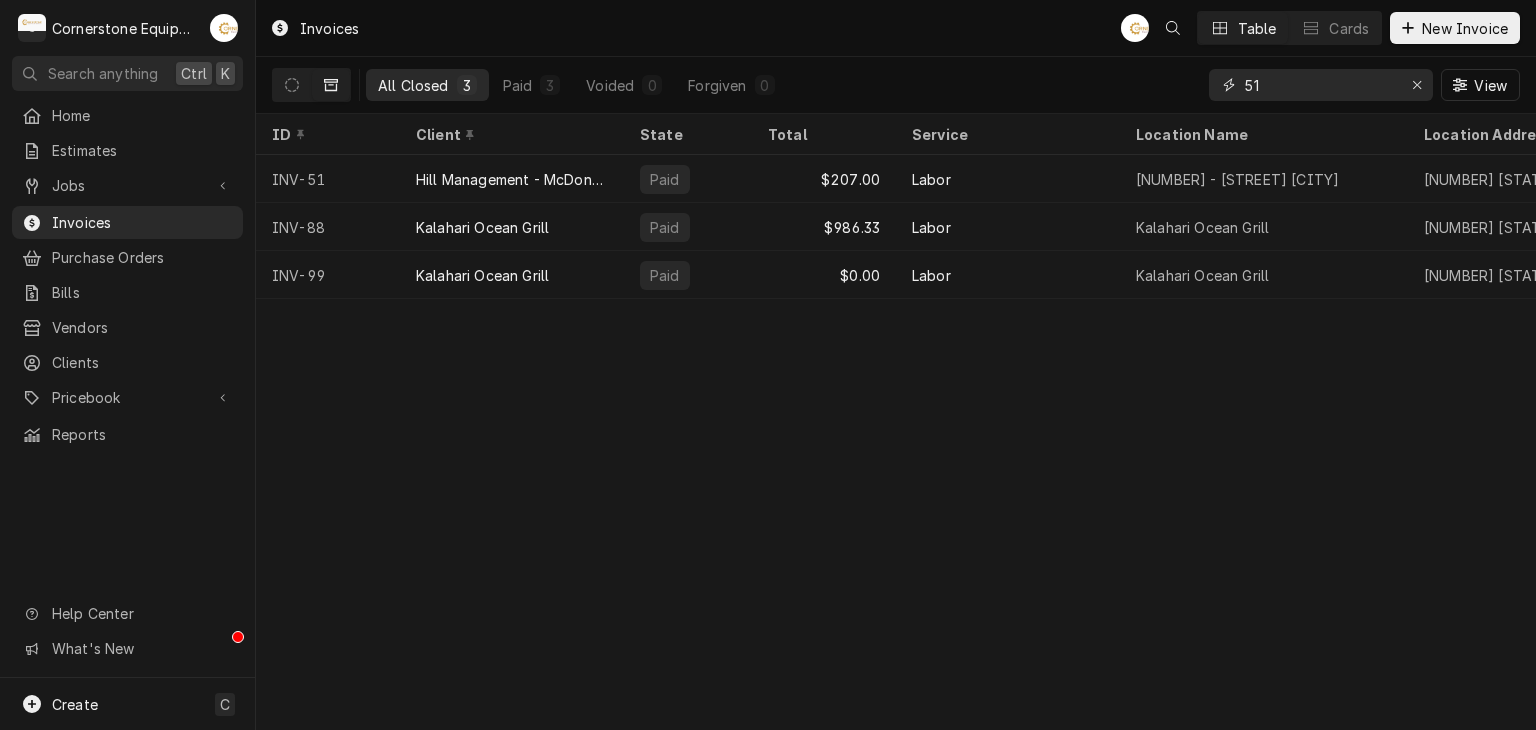 click on "51" at bounding box center (1320, 85) 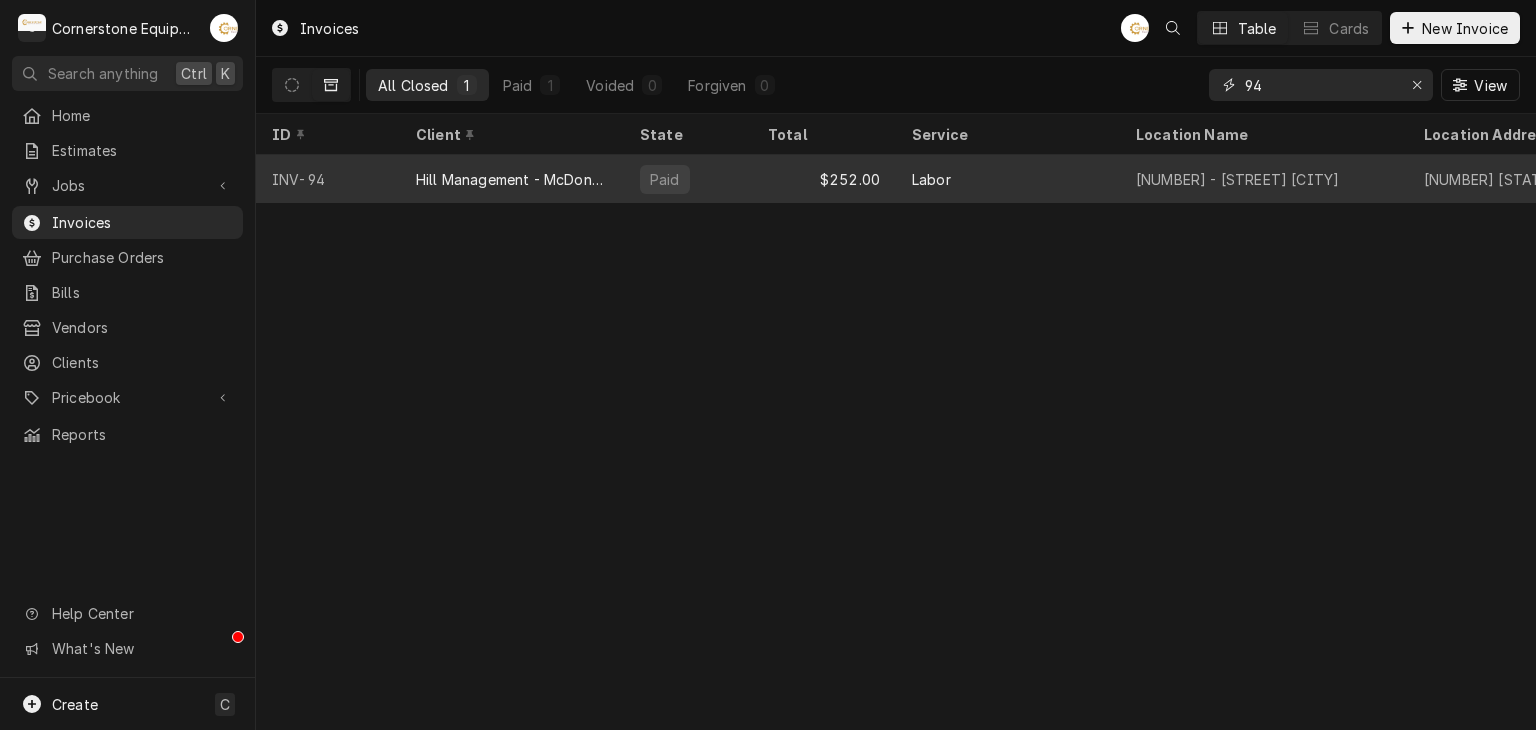 type on "94" 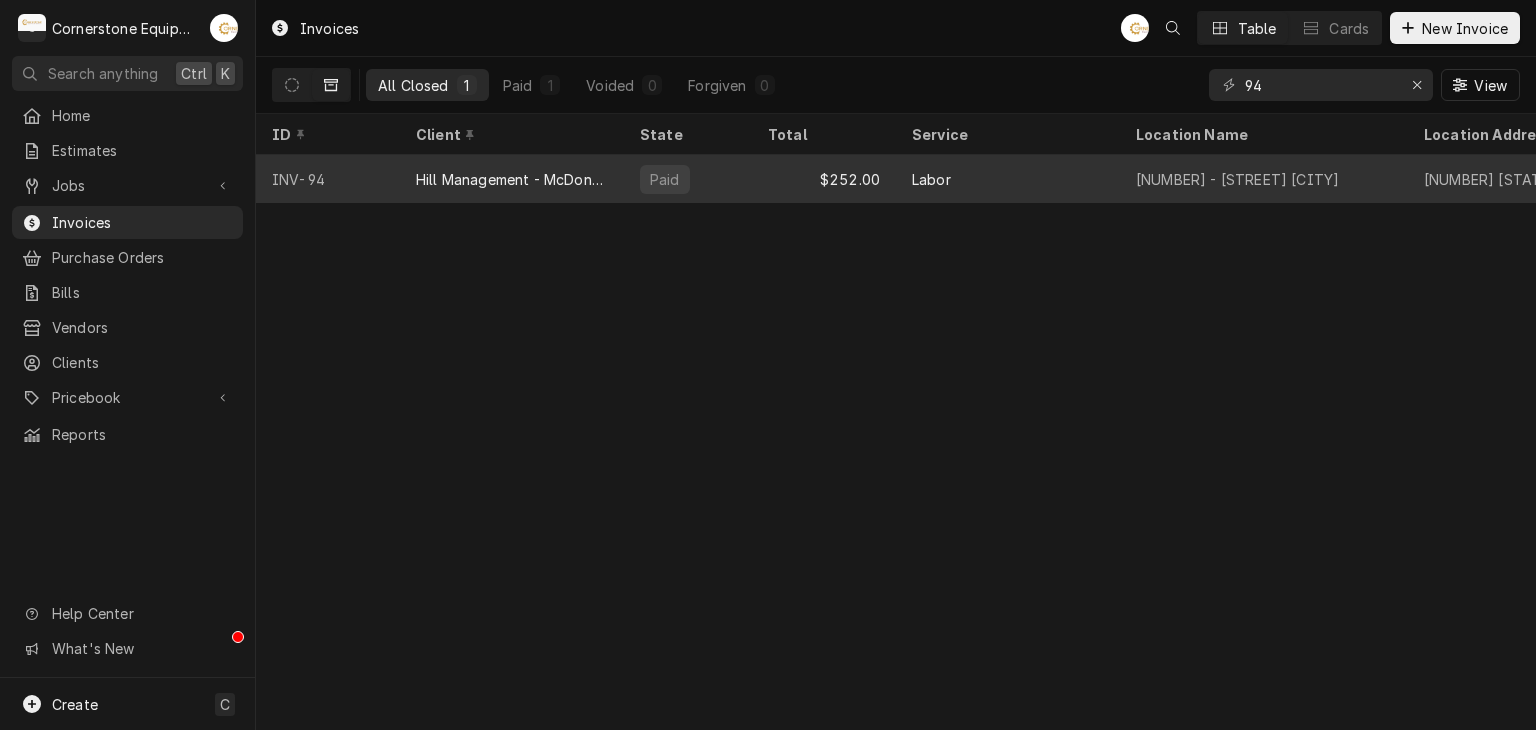 click on "Hill Management - McDonald’s" at bounding box center [512, 179] 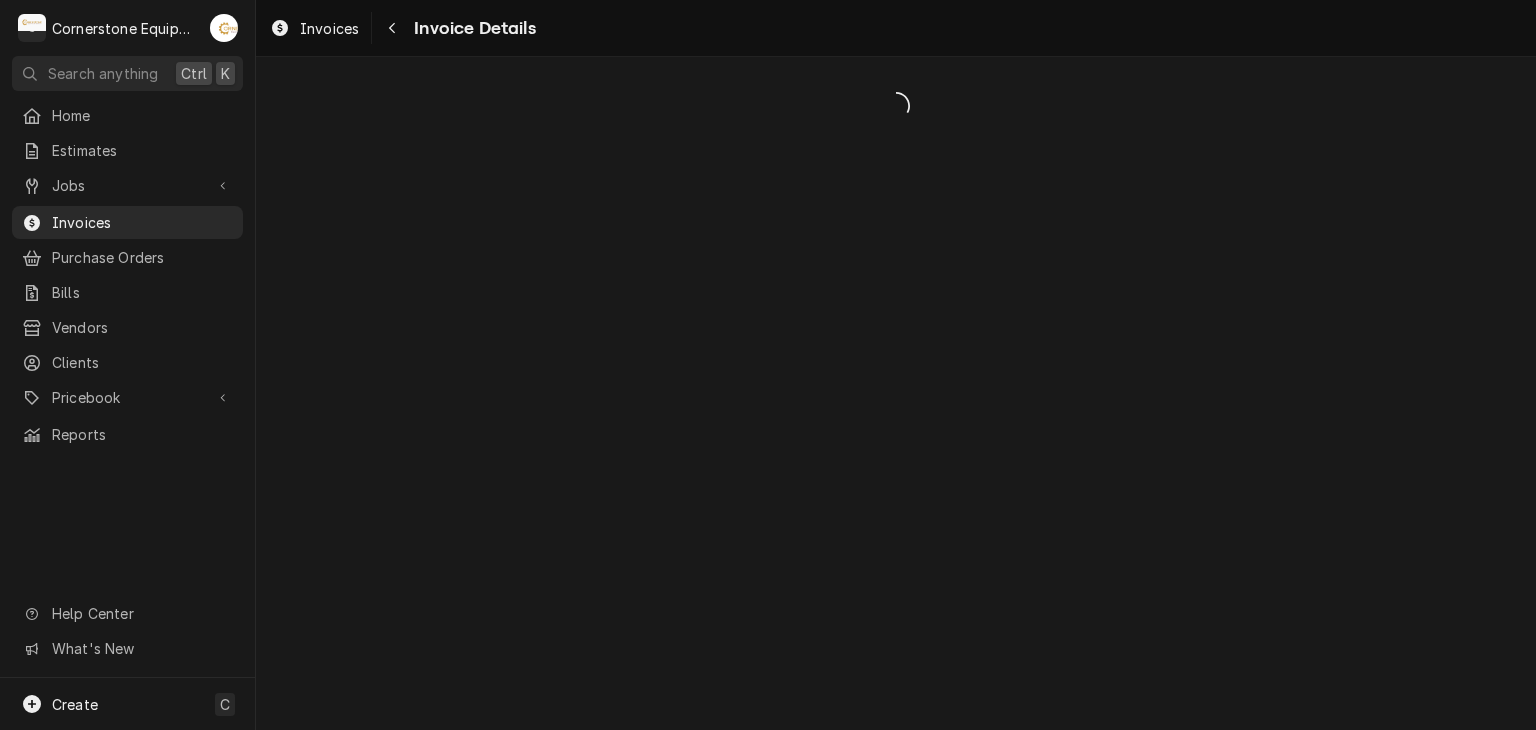 scroll, scrollTop: 0, scrollLeft: 0, axis: both 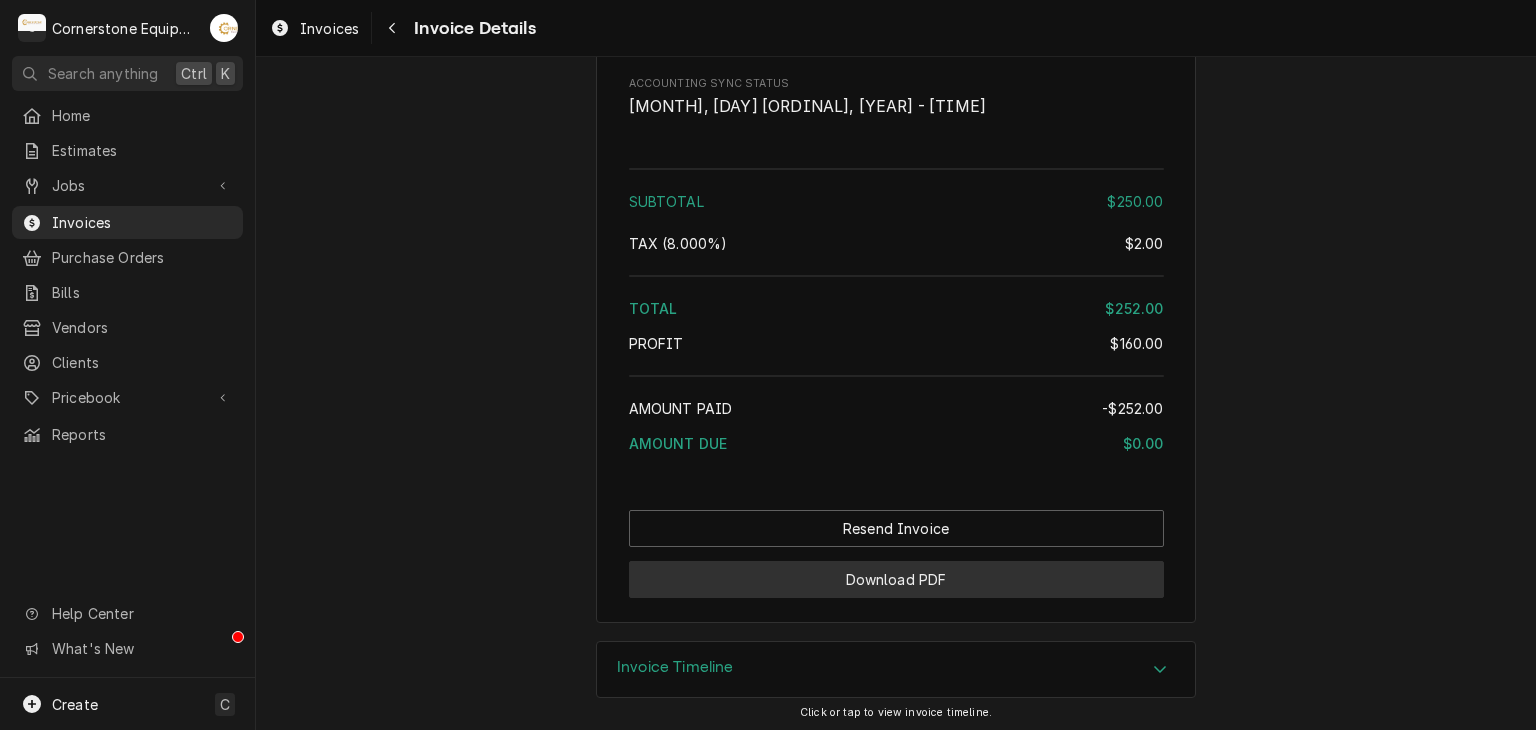 click on "Download PDF" at bounding box center (896, 579) 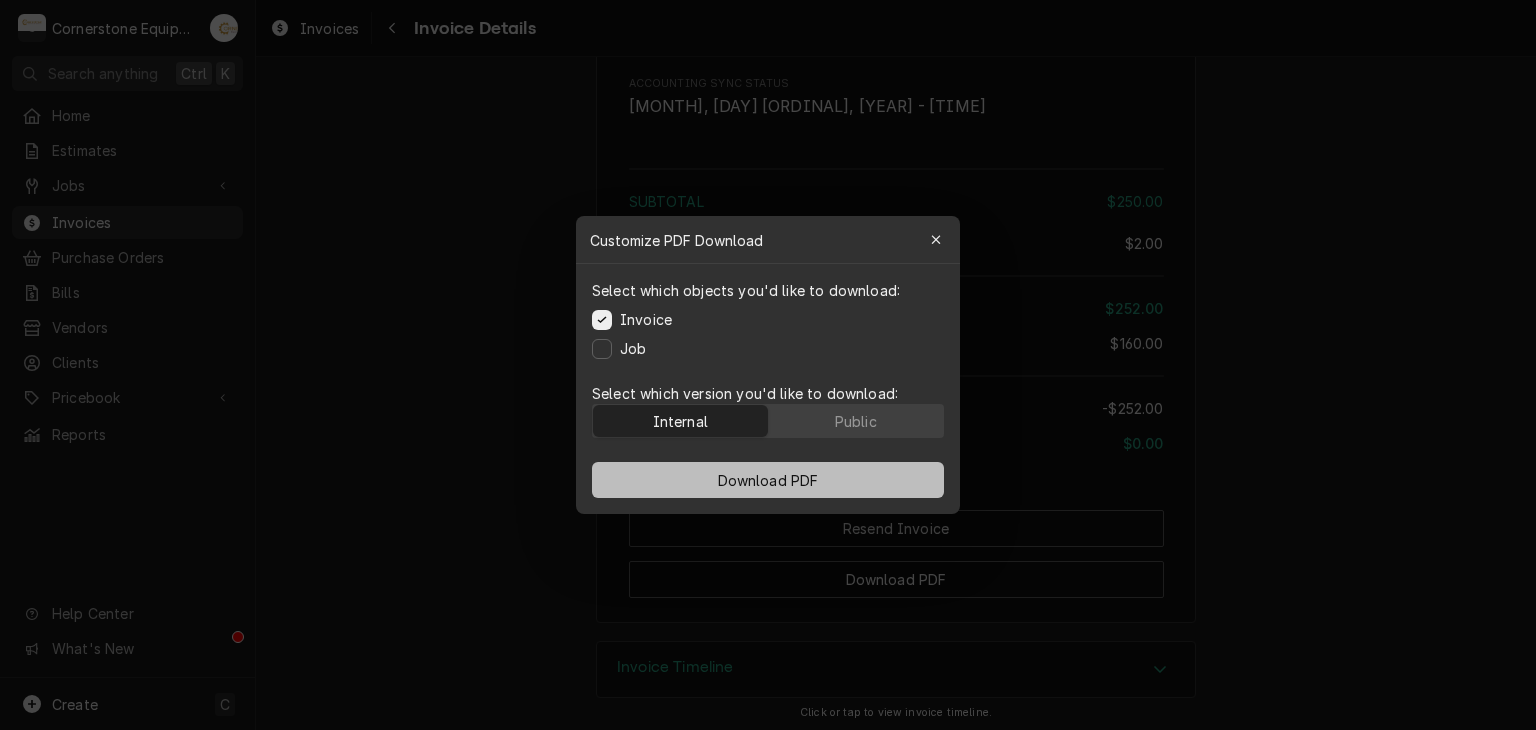 click on "Download PDF" at bounding box center [768, 480] 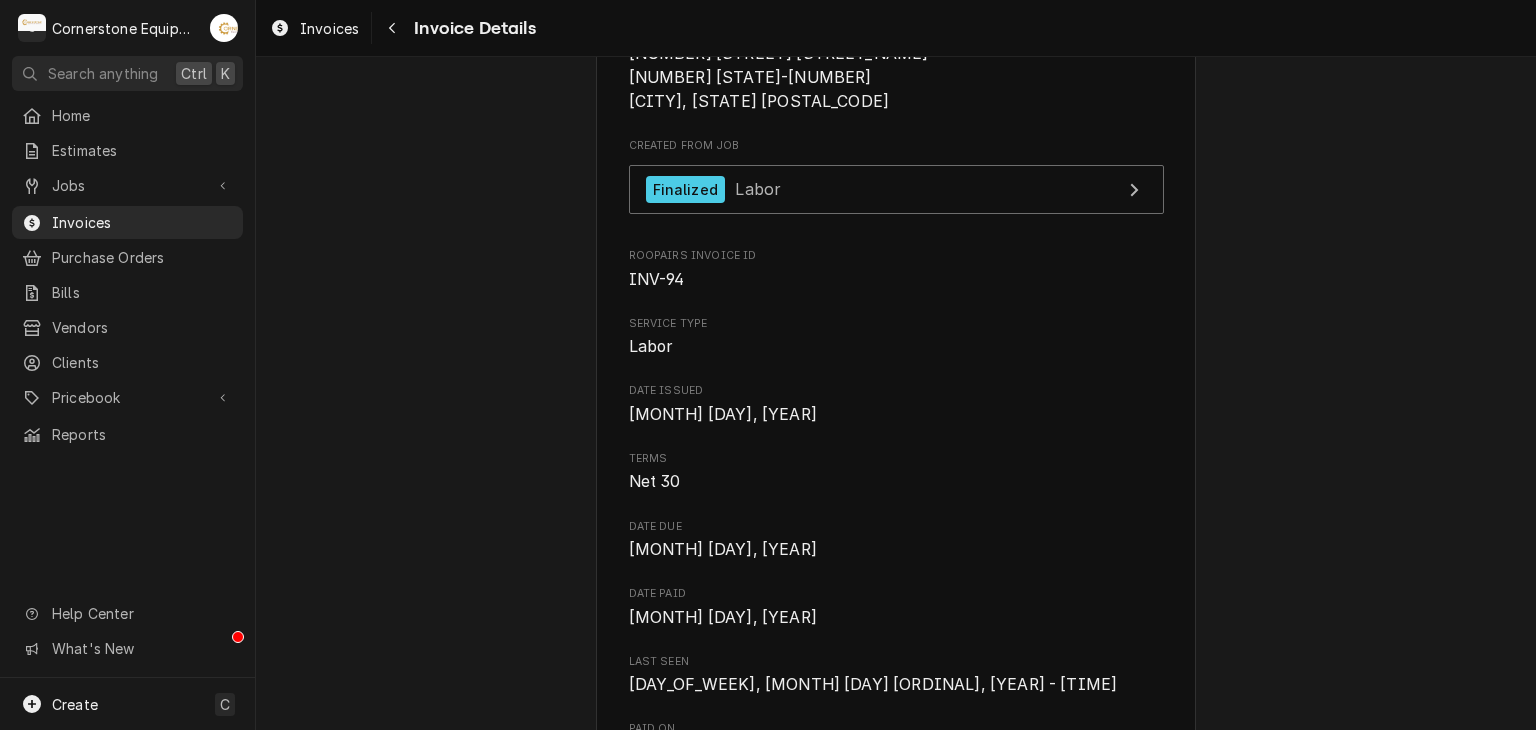 scroll, scrollTop: 0, scrollLeft: 0, axis: both 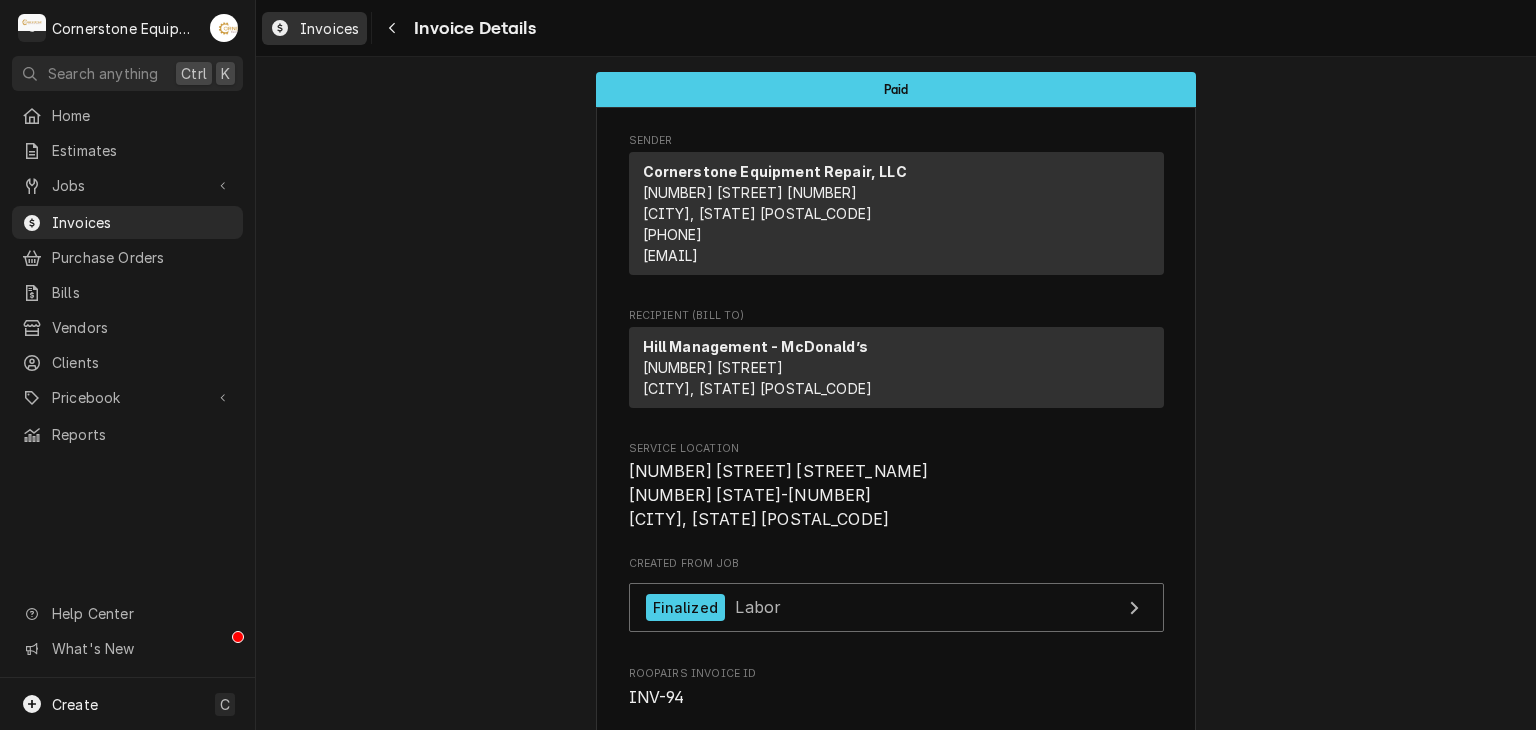 click on "Invoices" at bounding box center [329, 28] 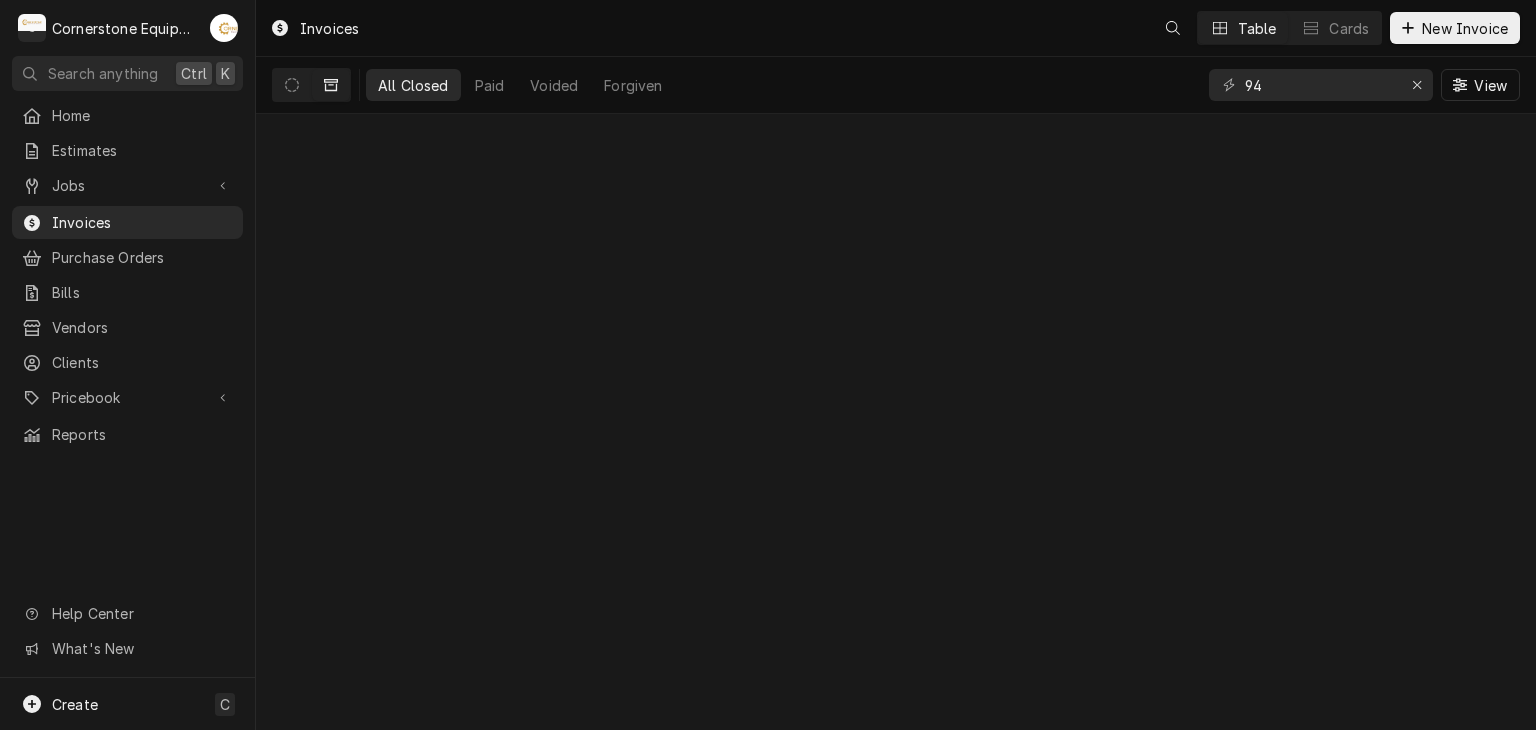 scroll, scrollTop: 0, scrollLeft: 0, axis: both 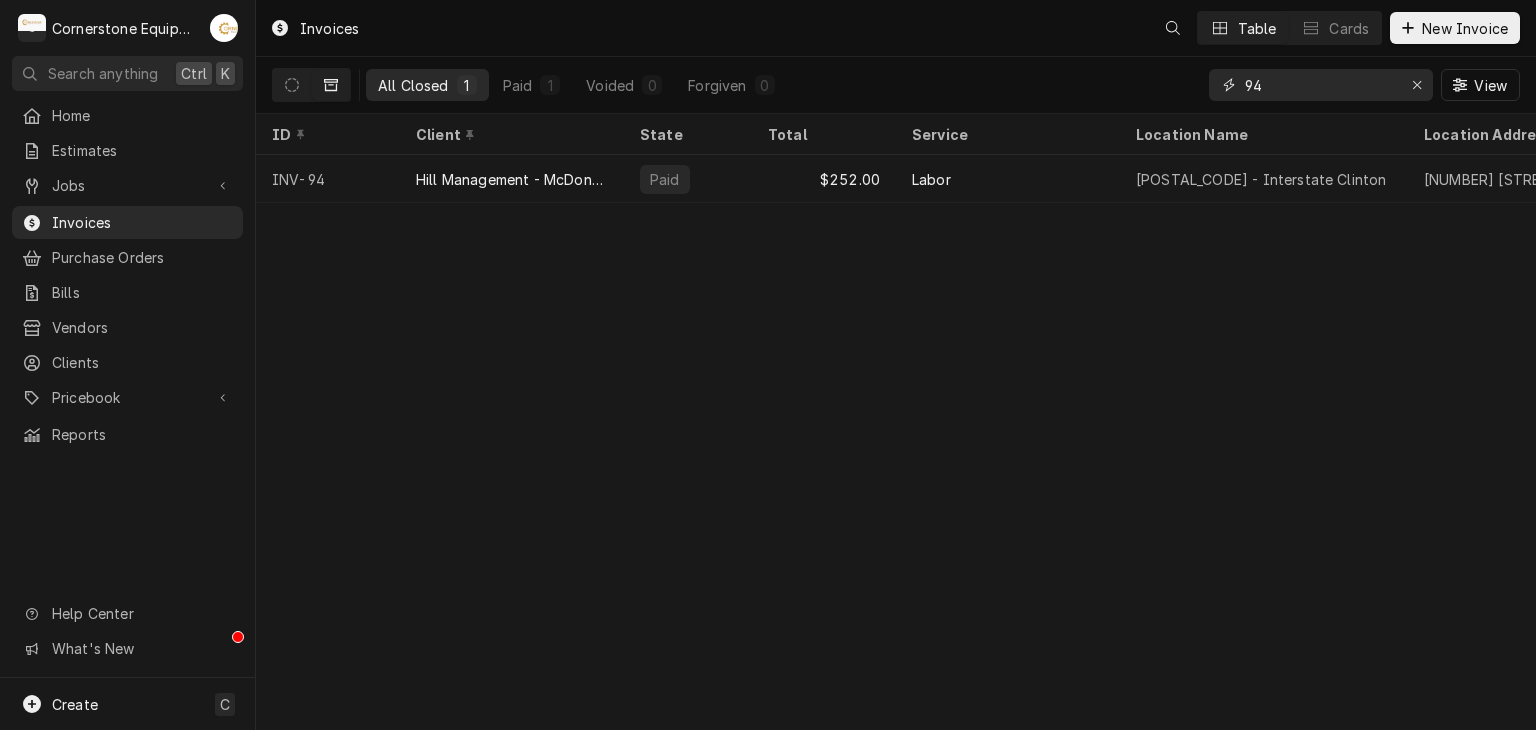 click on "94" at bounding box center [1320, 85] 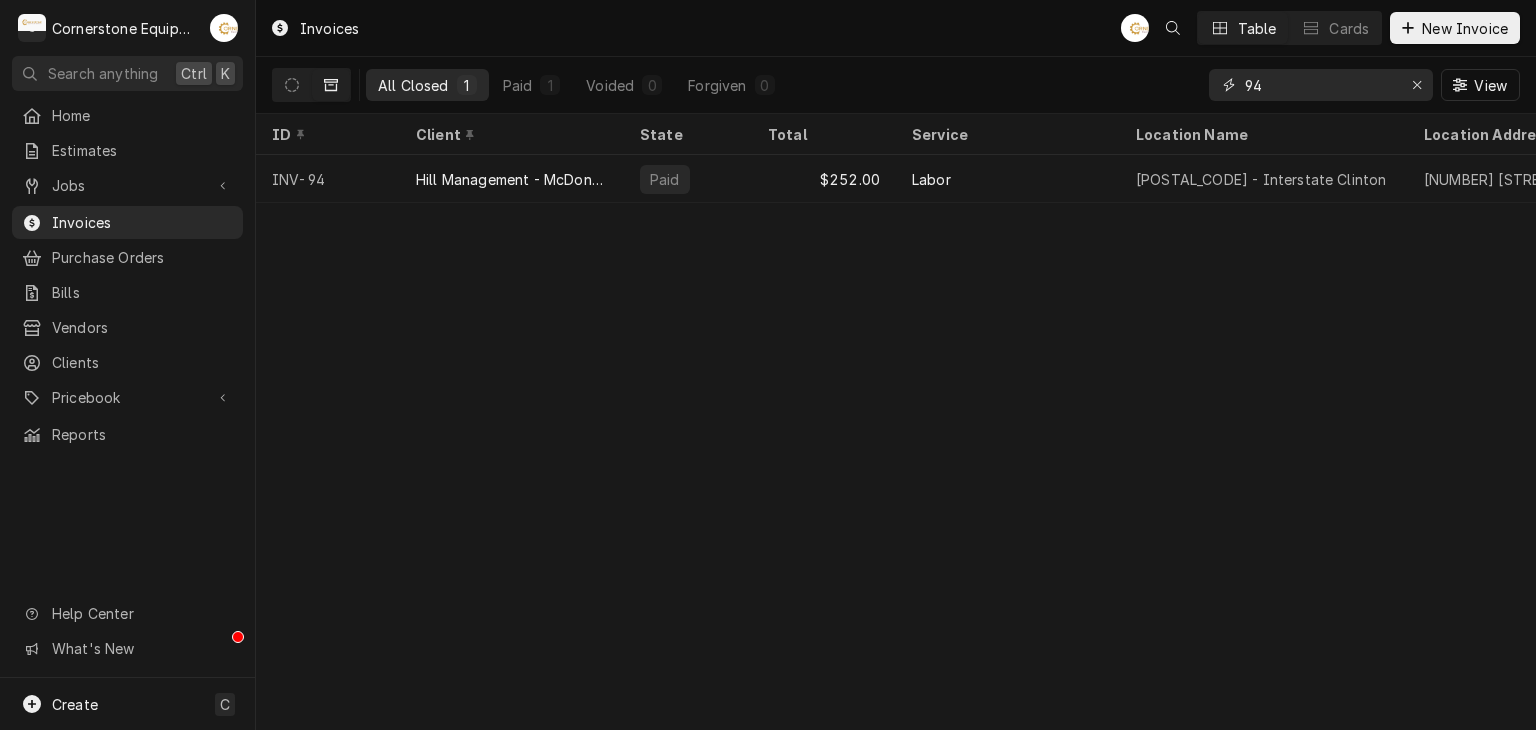 type on "9" 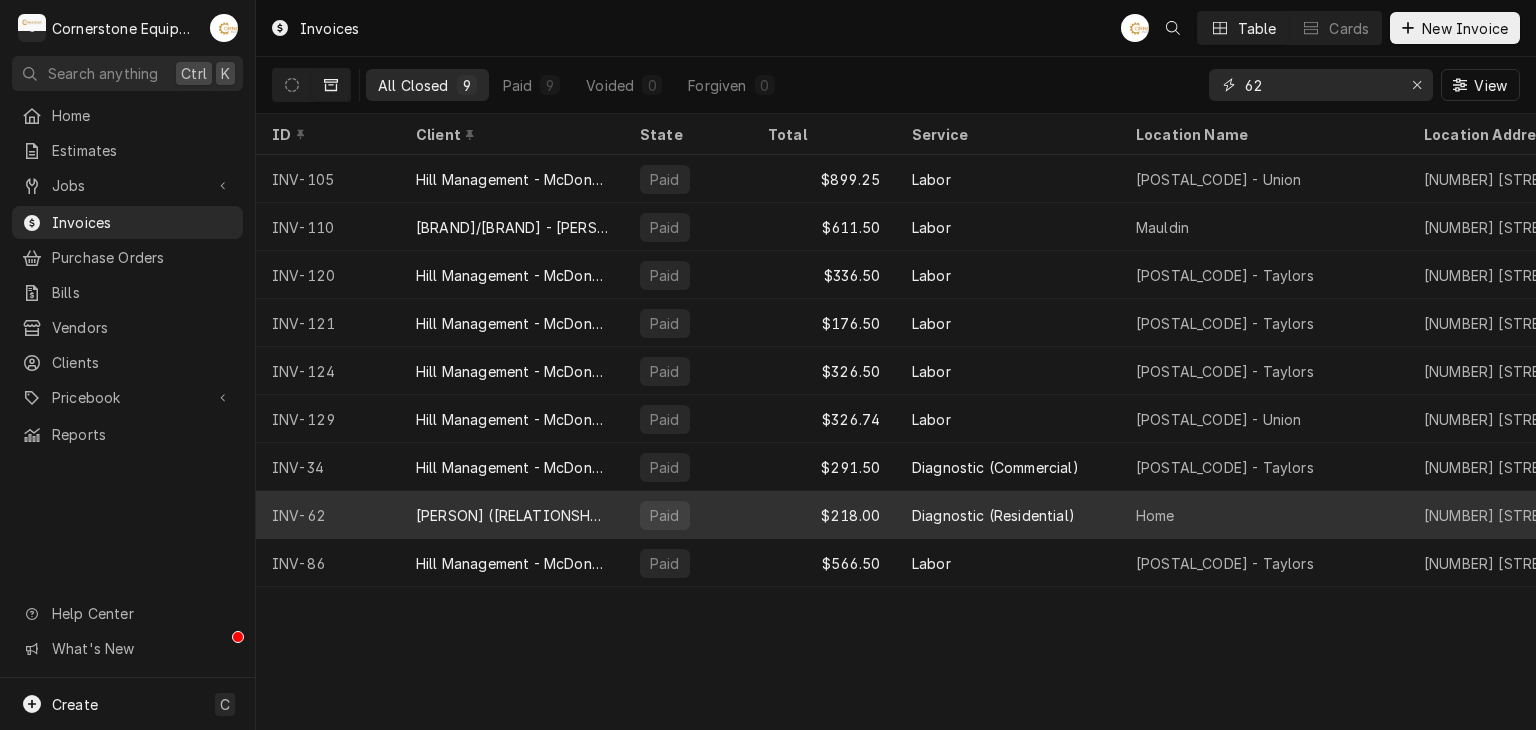 type on "62" 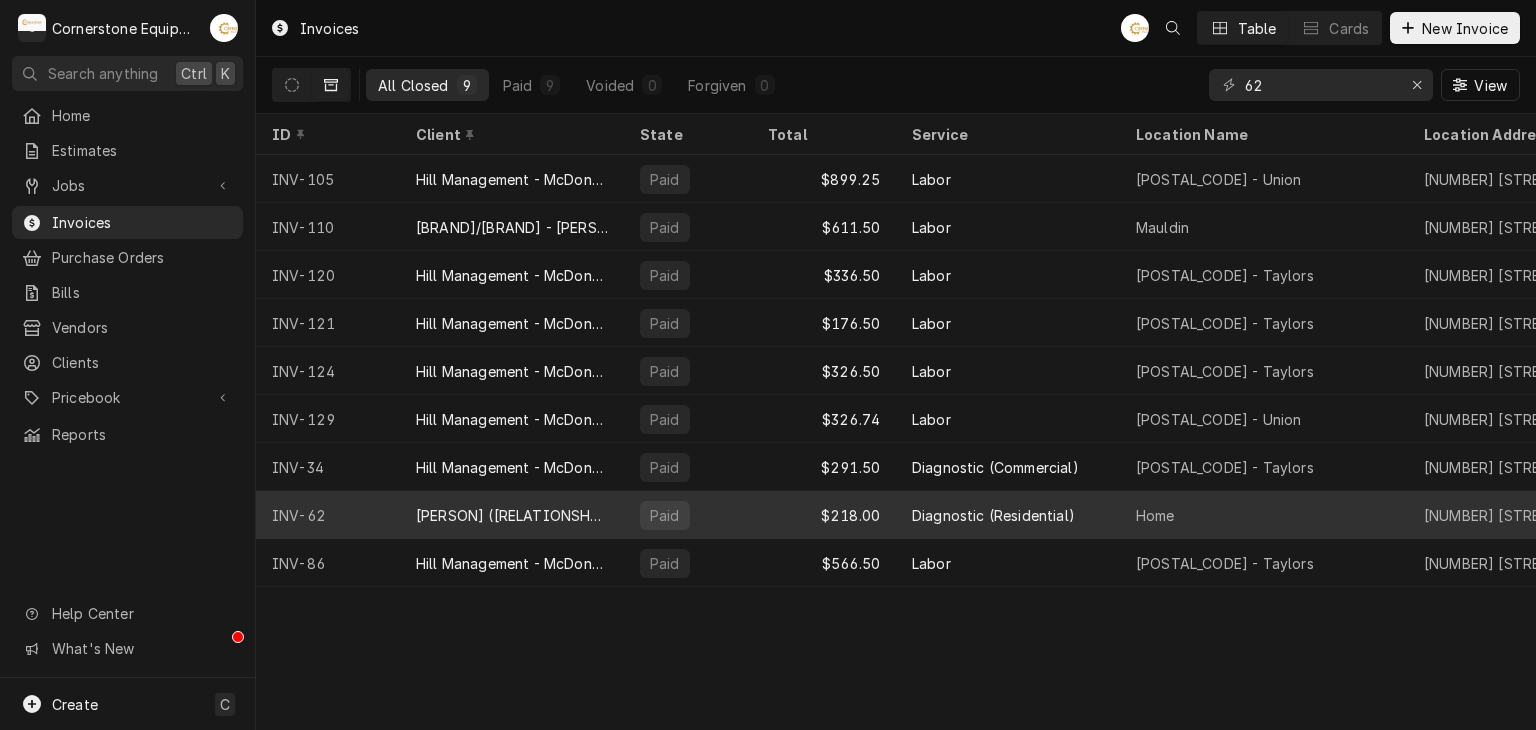 click on "[PERSON] (Holdens Uncle)" at bounding box center [512, 515] 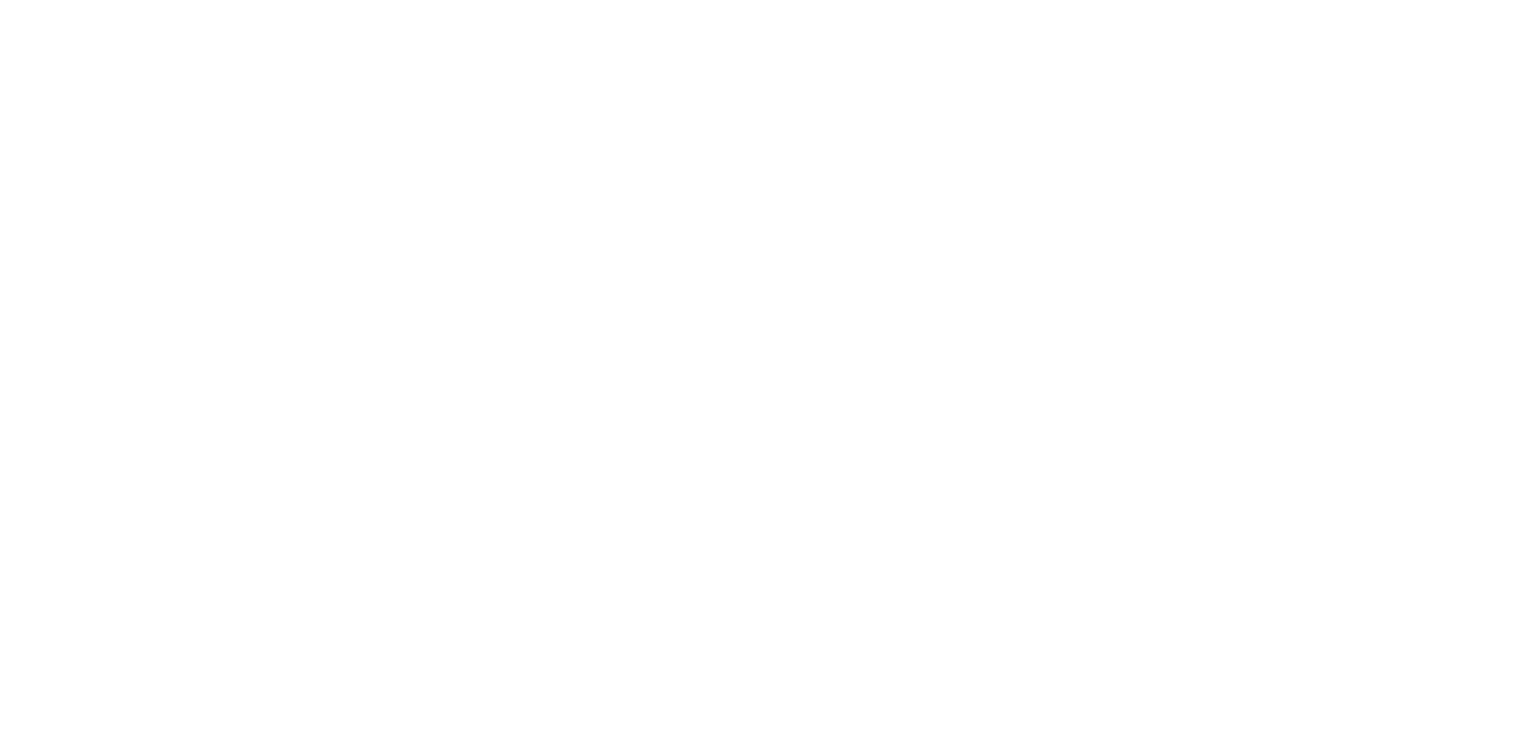 scroll, scrollTop: 0, scrollLeft: 0, axis: both 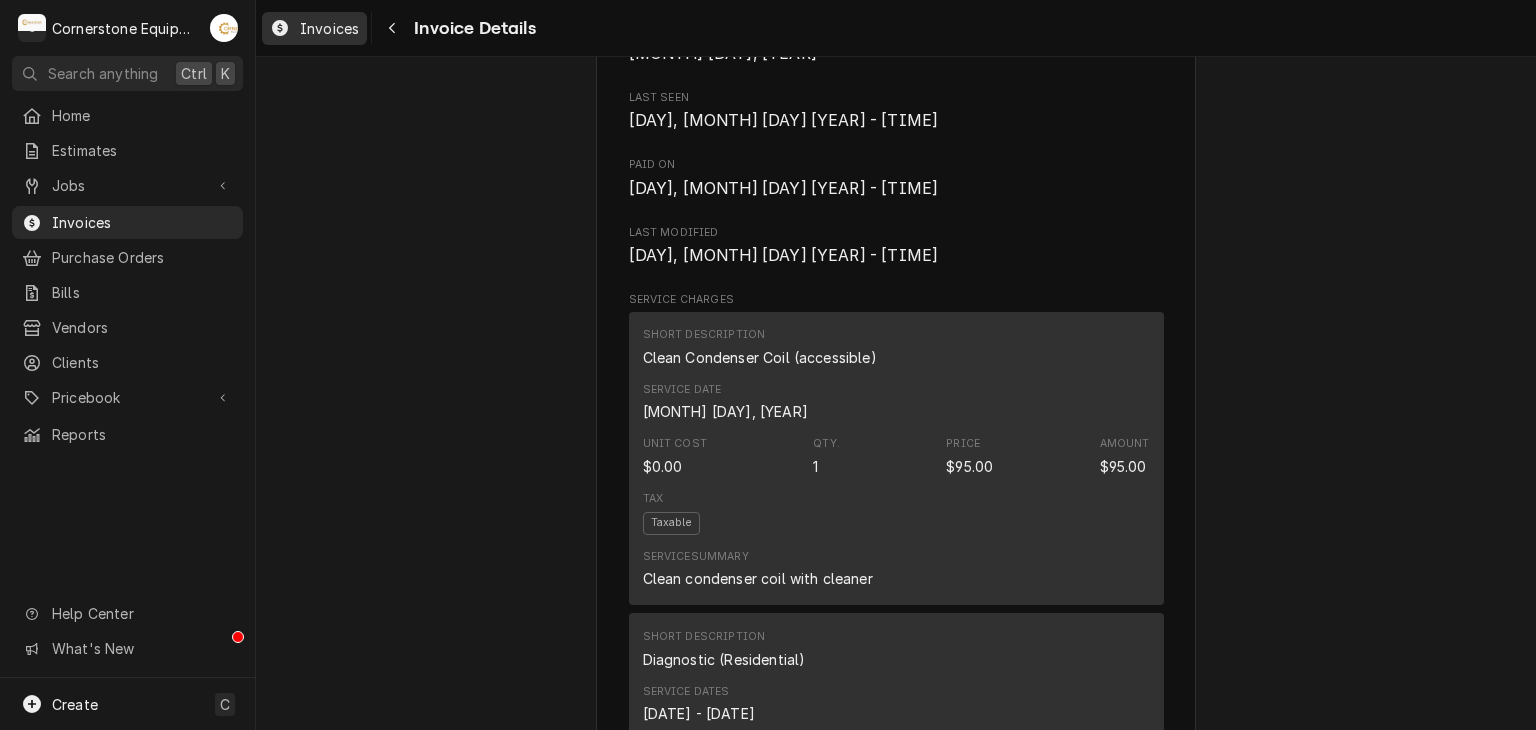 click on "Invoices" at bounding box center [329, 28] 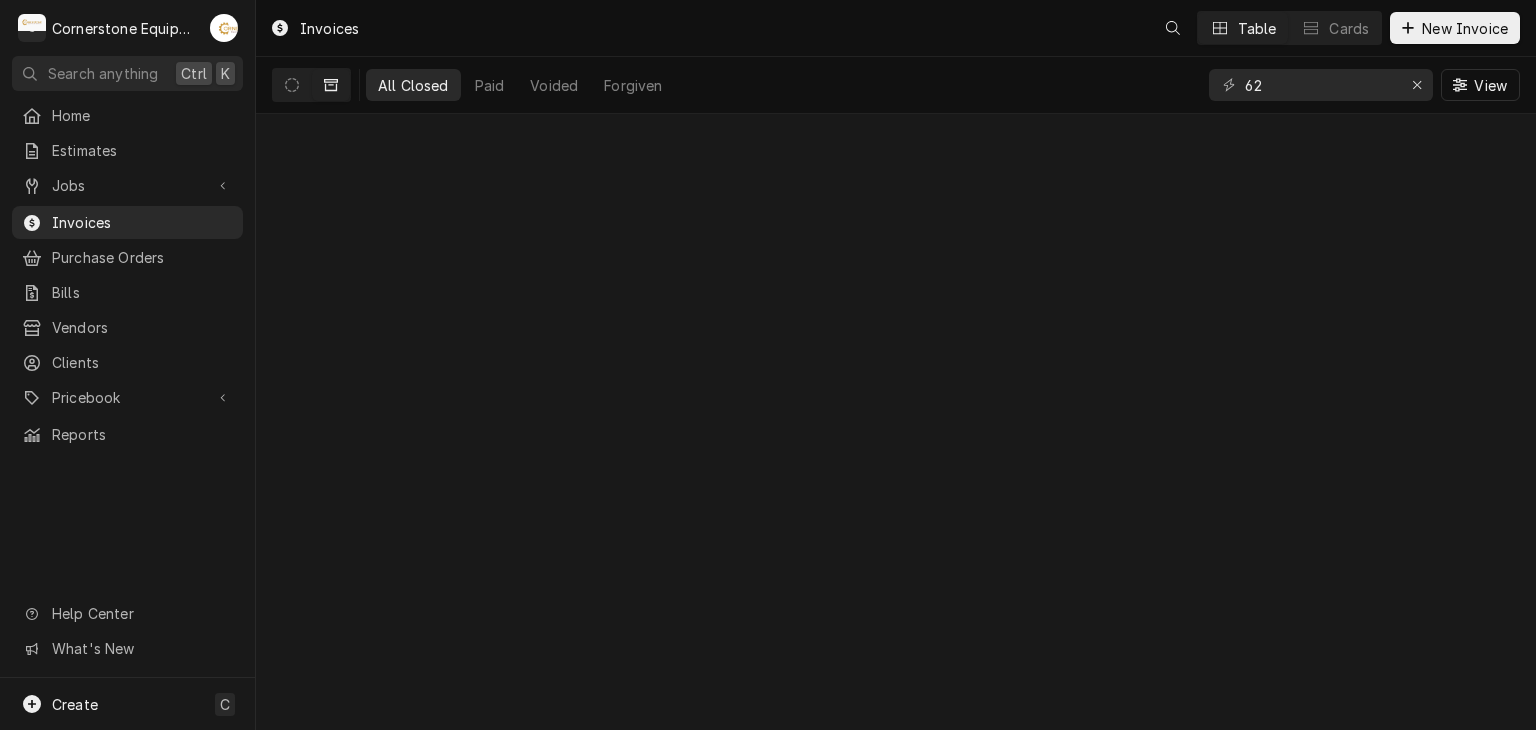scroll, scrollTop: 0, scrollLeft: 0, axis: both 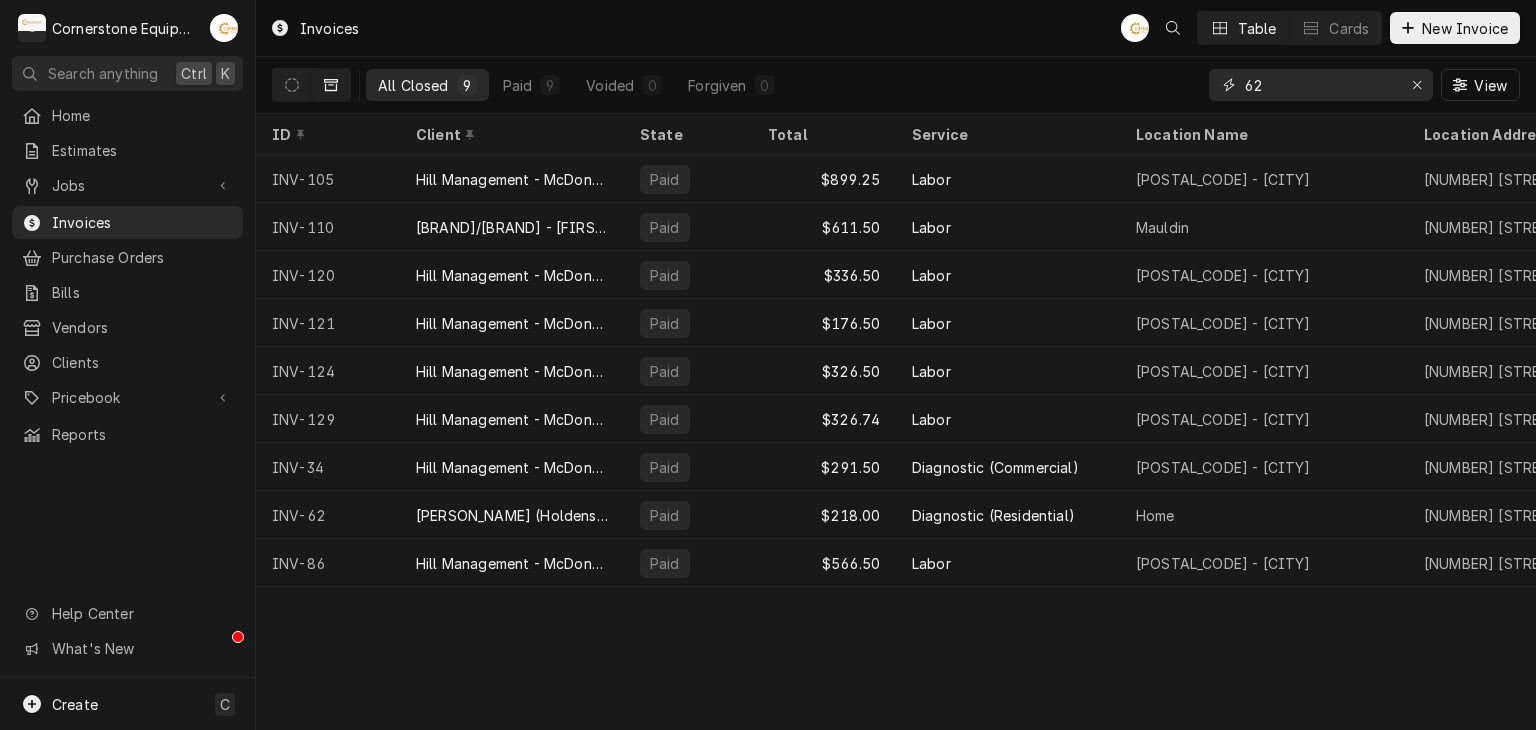 click on "62" at bounding box center [1320, 85] 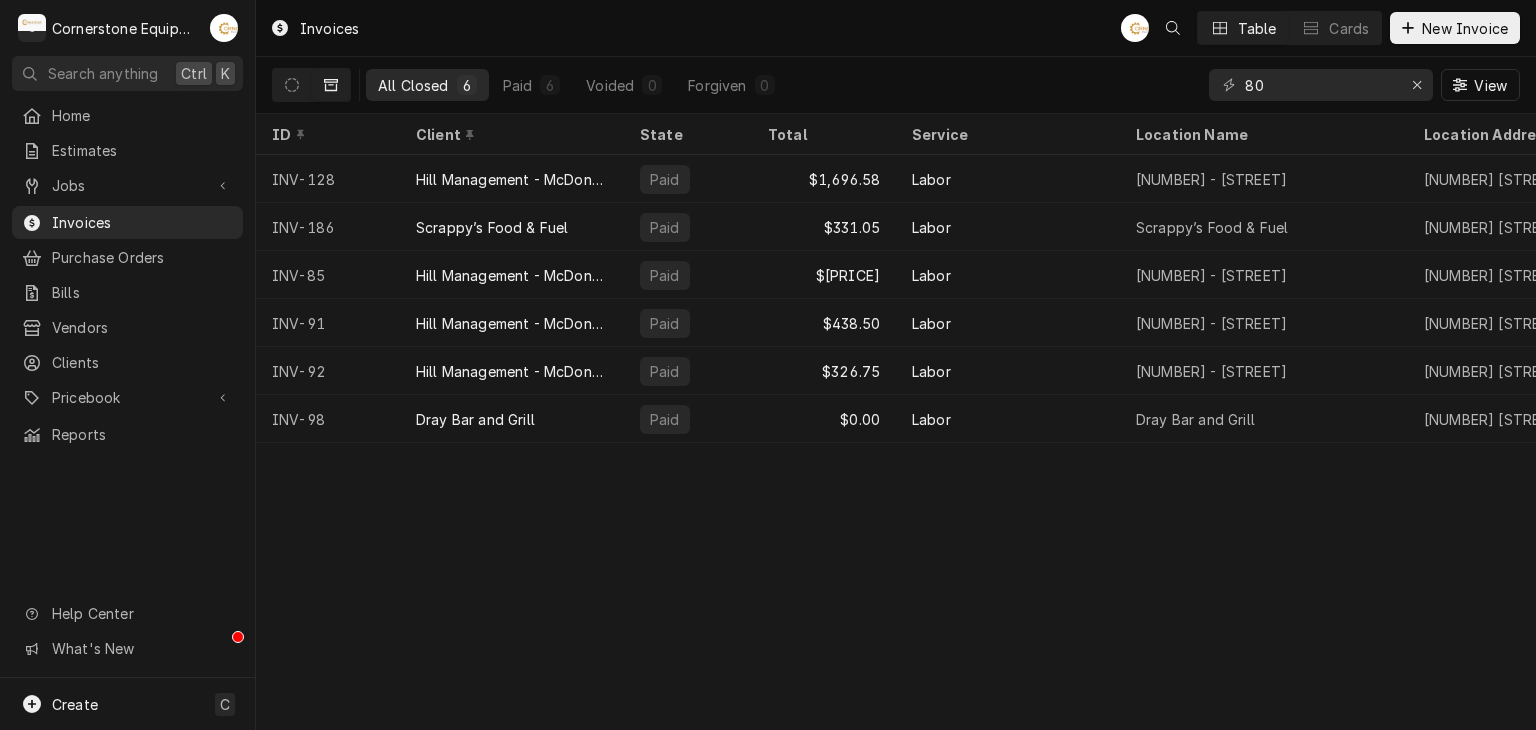 click 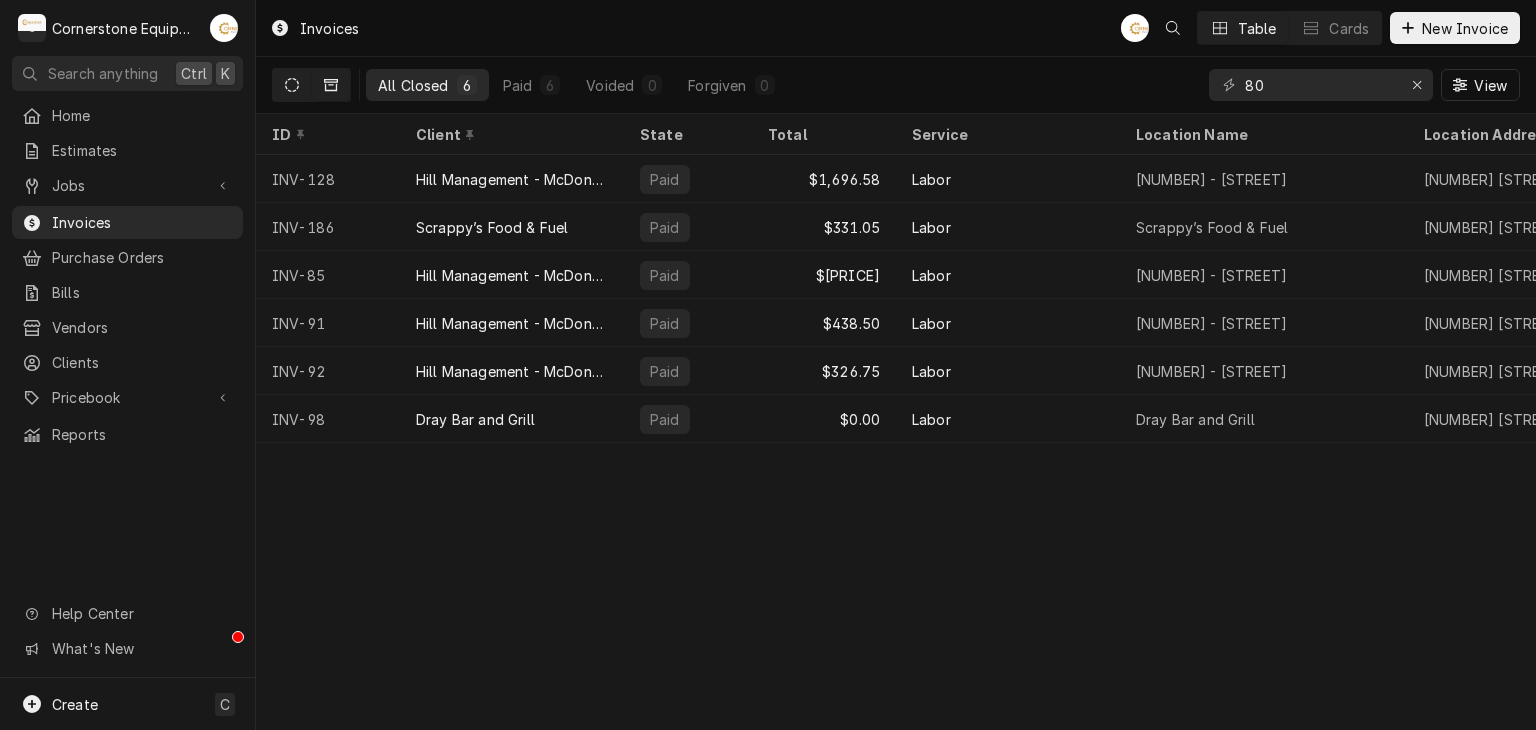 click at bounding box center [292, 85] 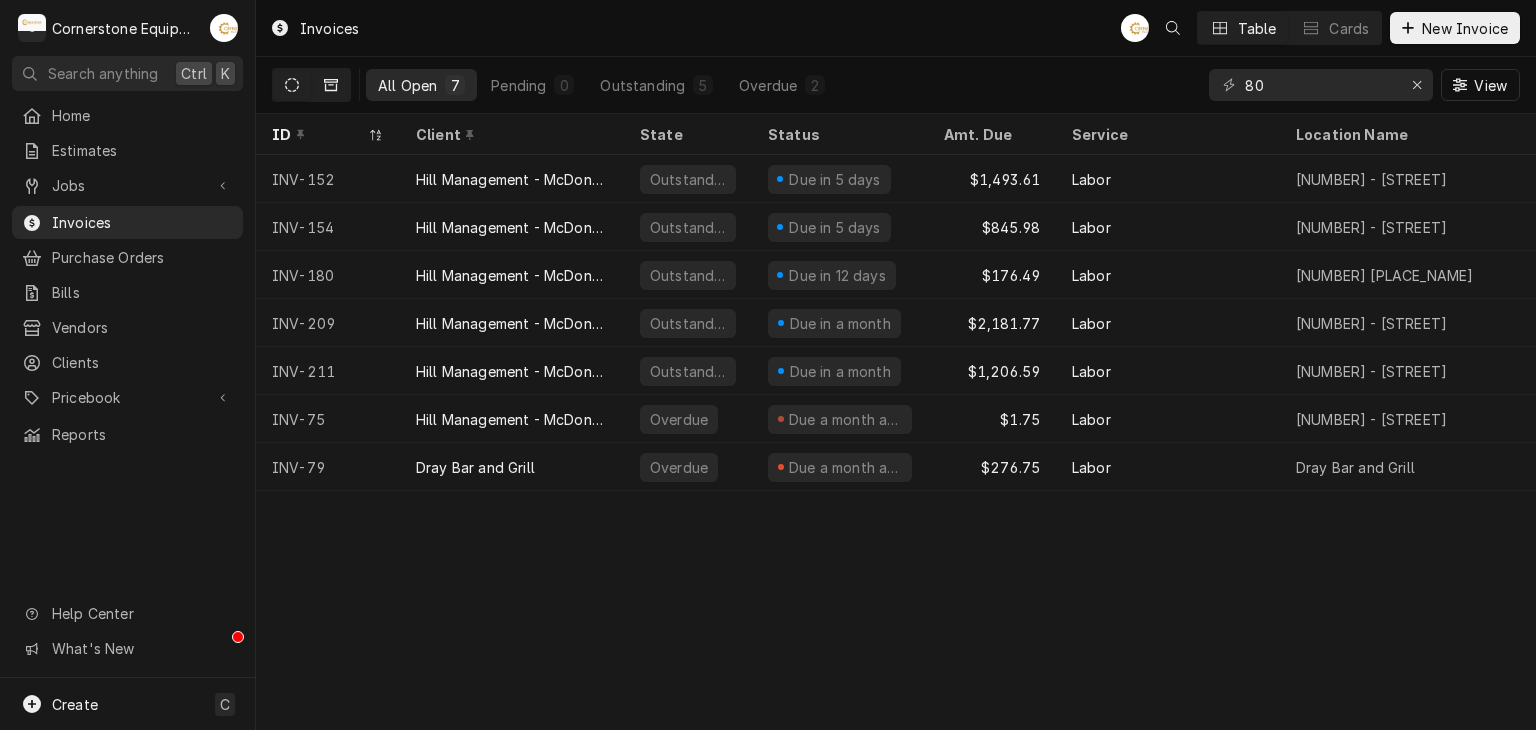 click 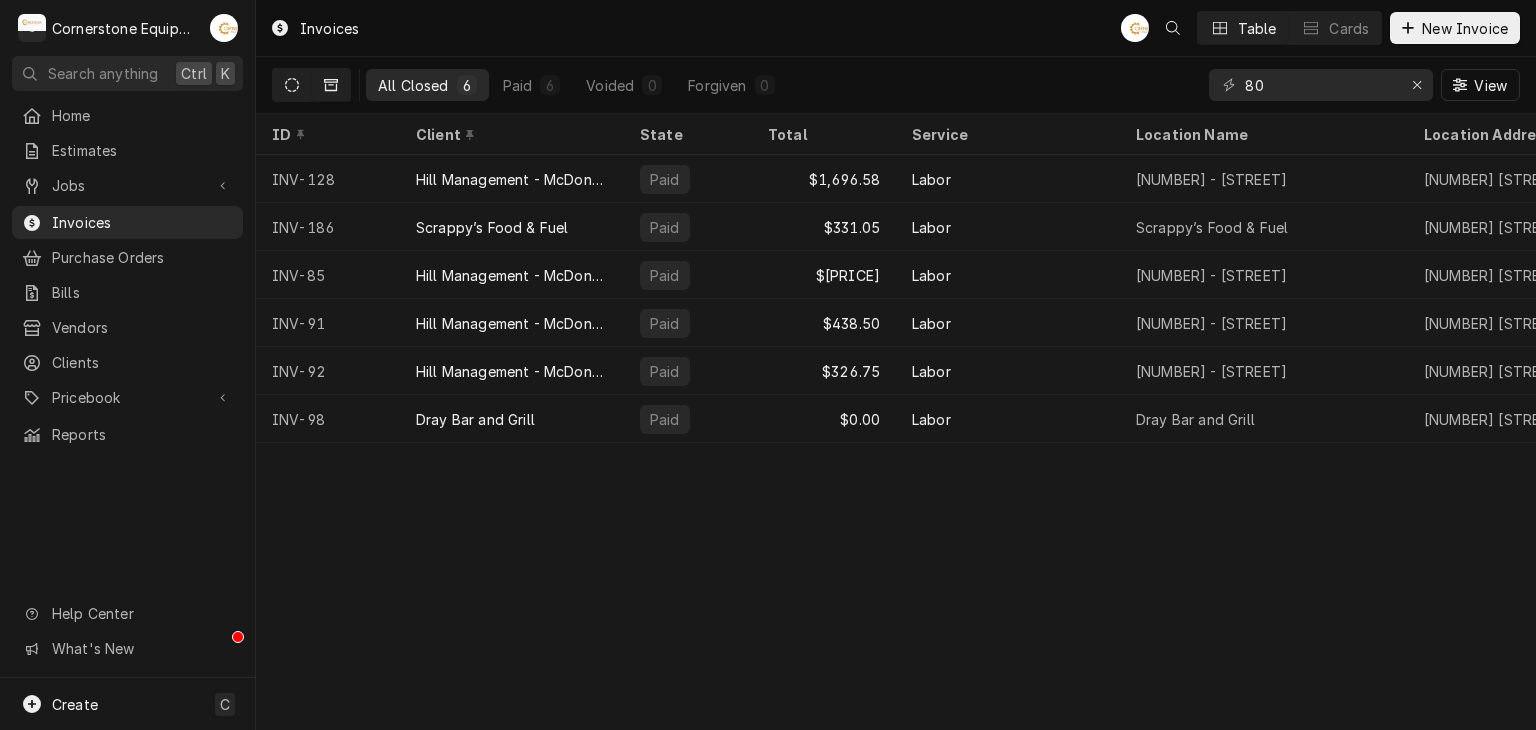 click 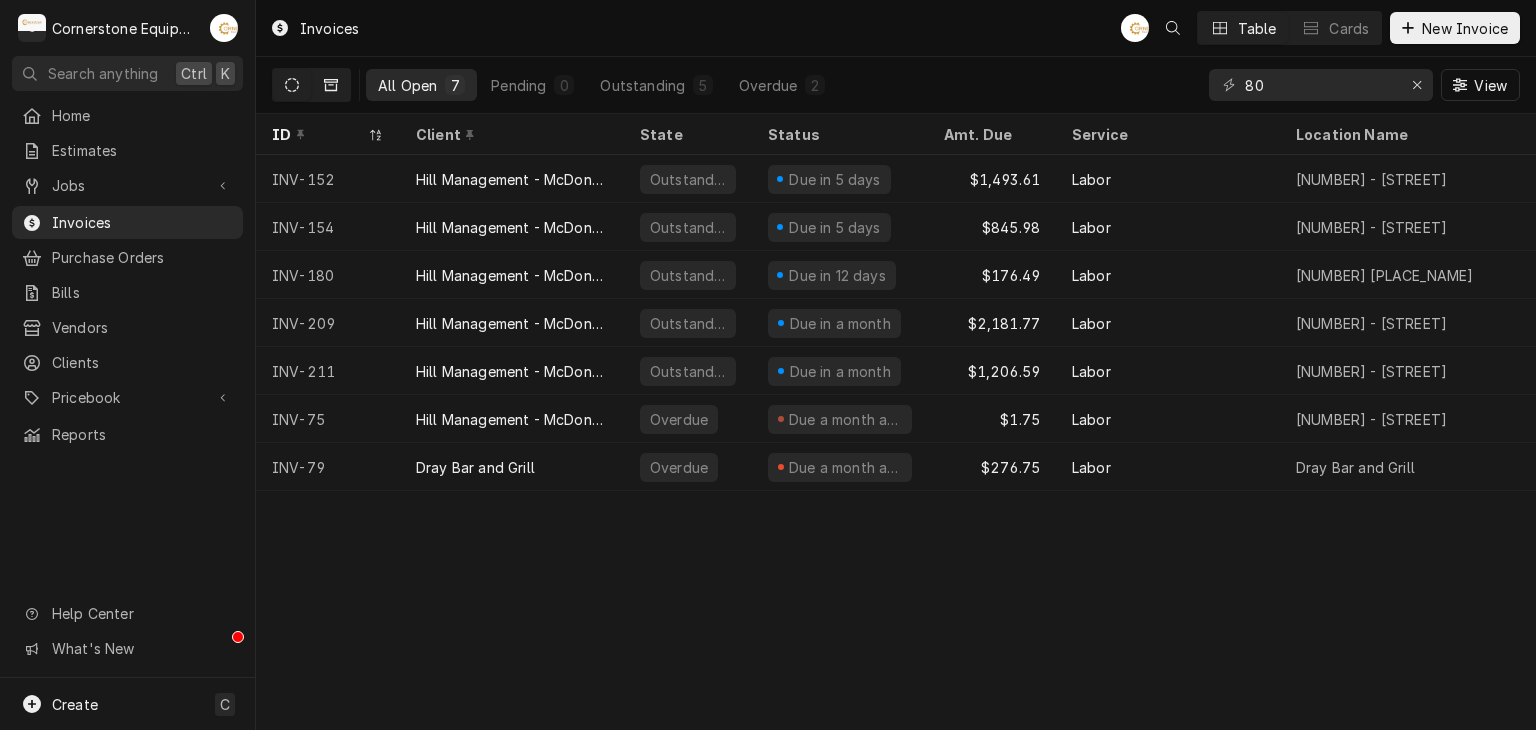click 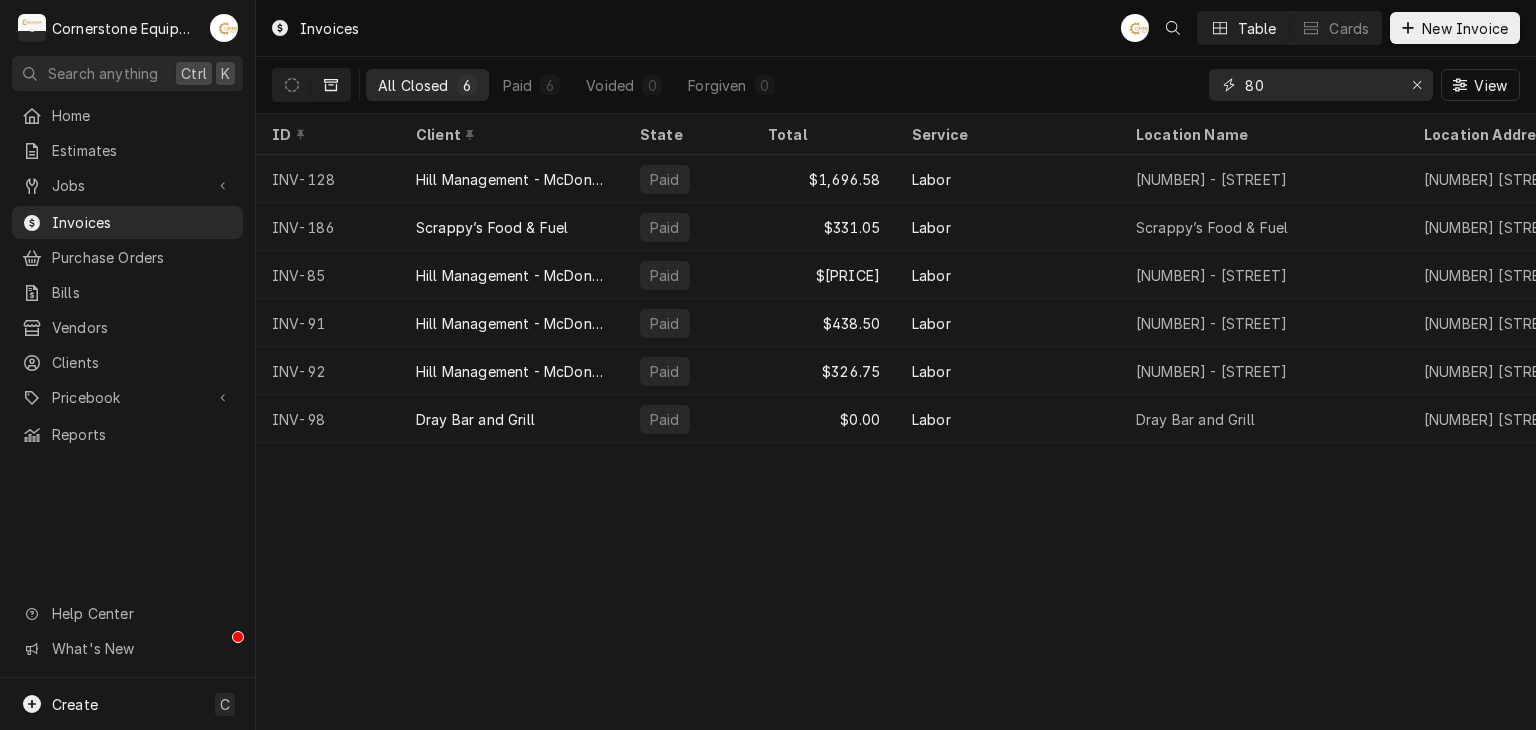 drag, startPoint x: 1268, startPoint y: 84, endPoint x: 1228, endPoint y: 84, distance: 40 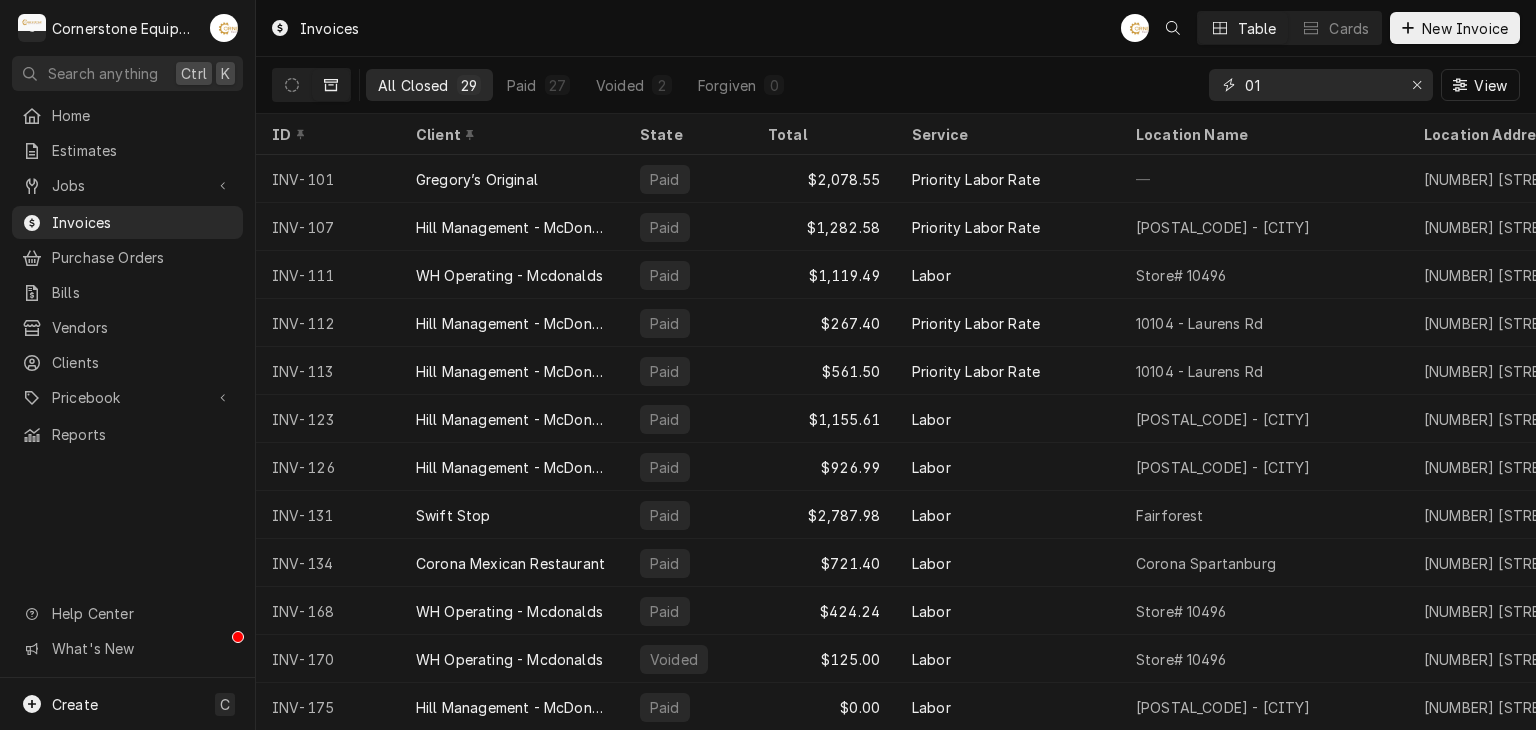 type on "0" 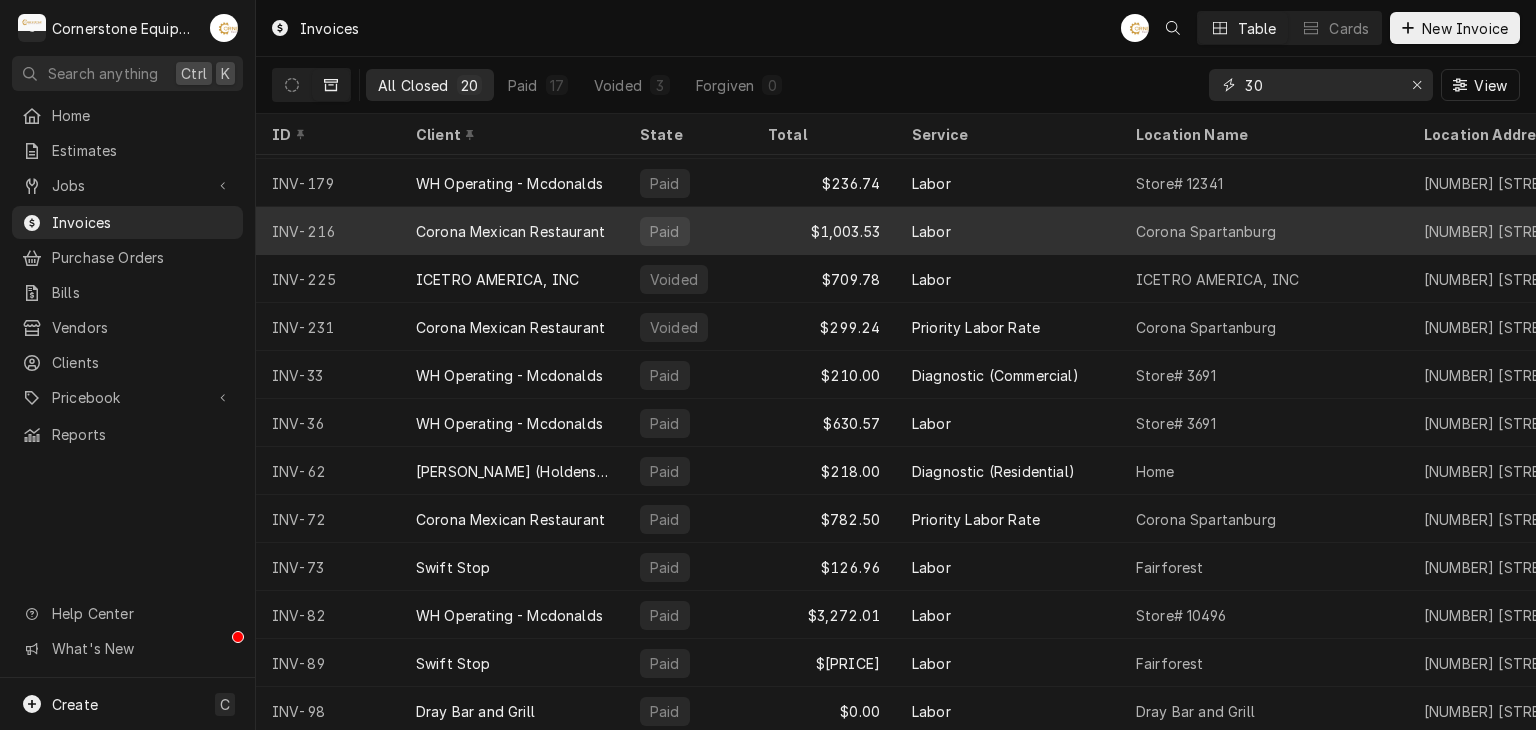 scroll, scrollTop: 397, scrollLeft: 0, axis: vertical 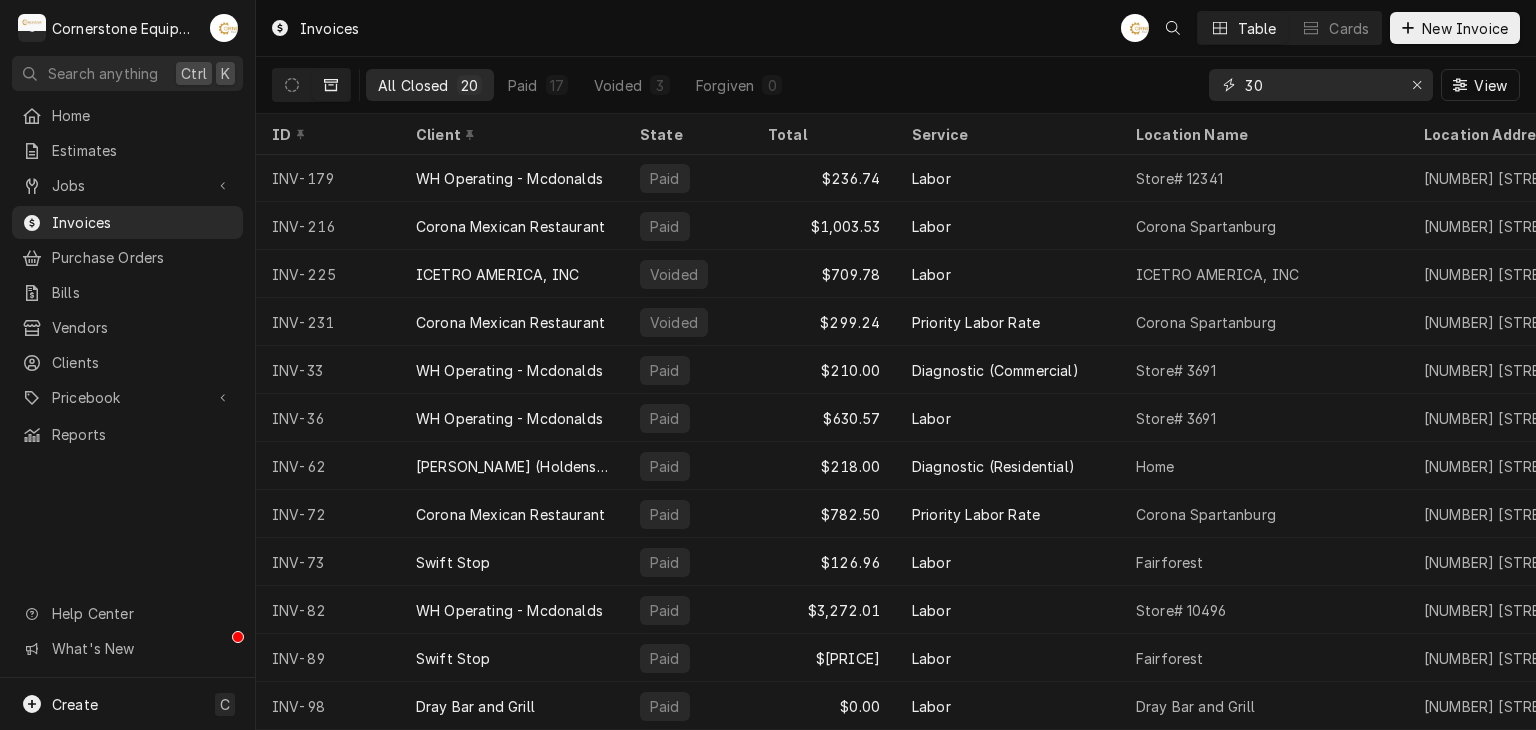 type on "3" 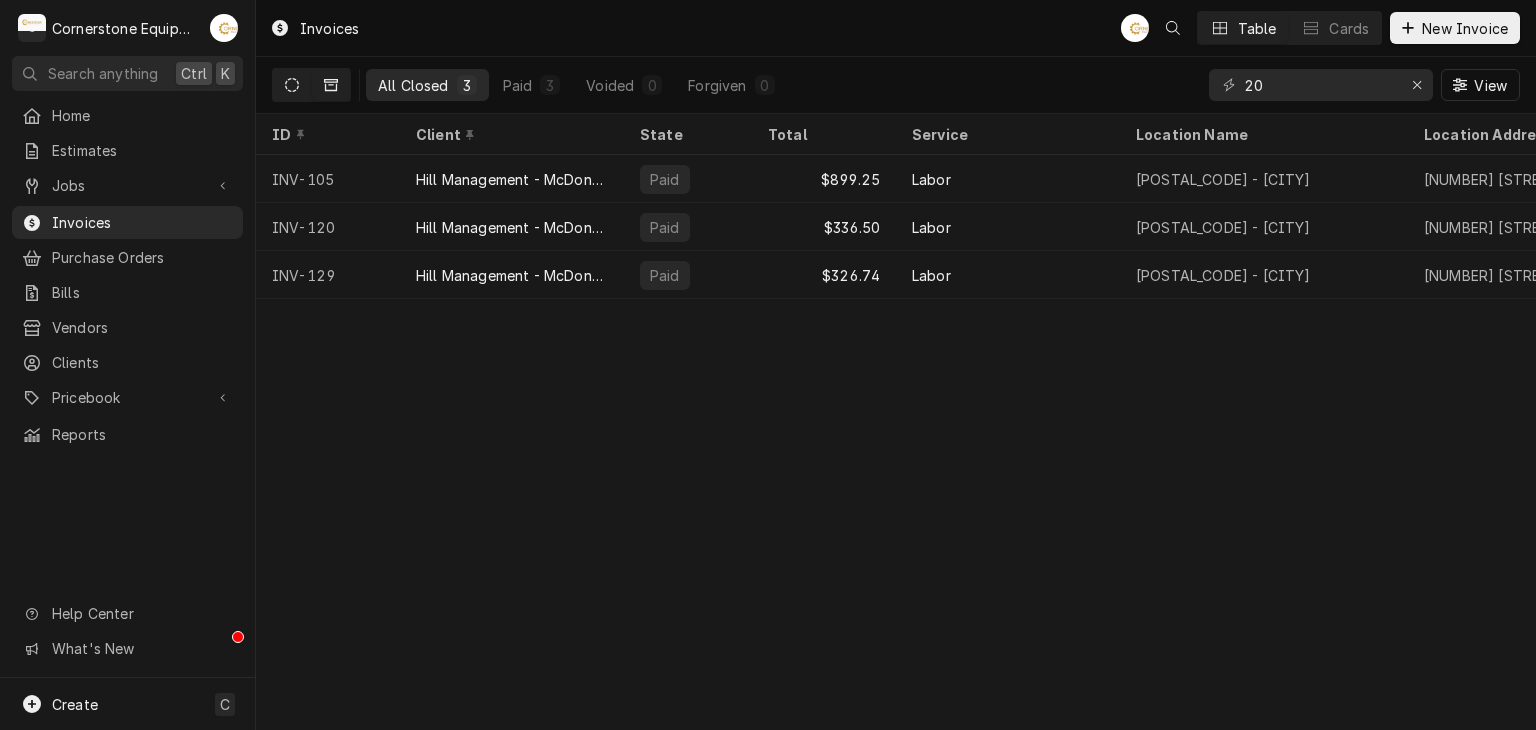 click 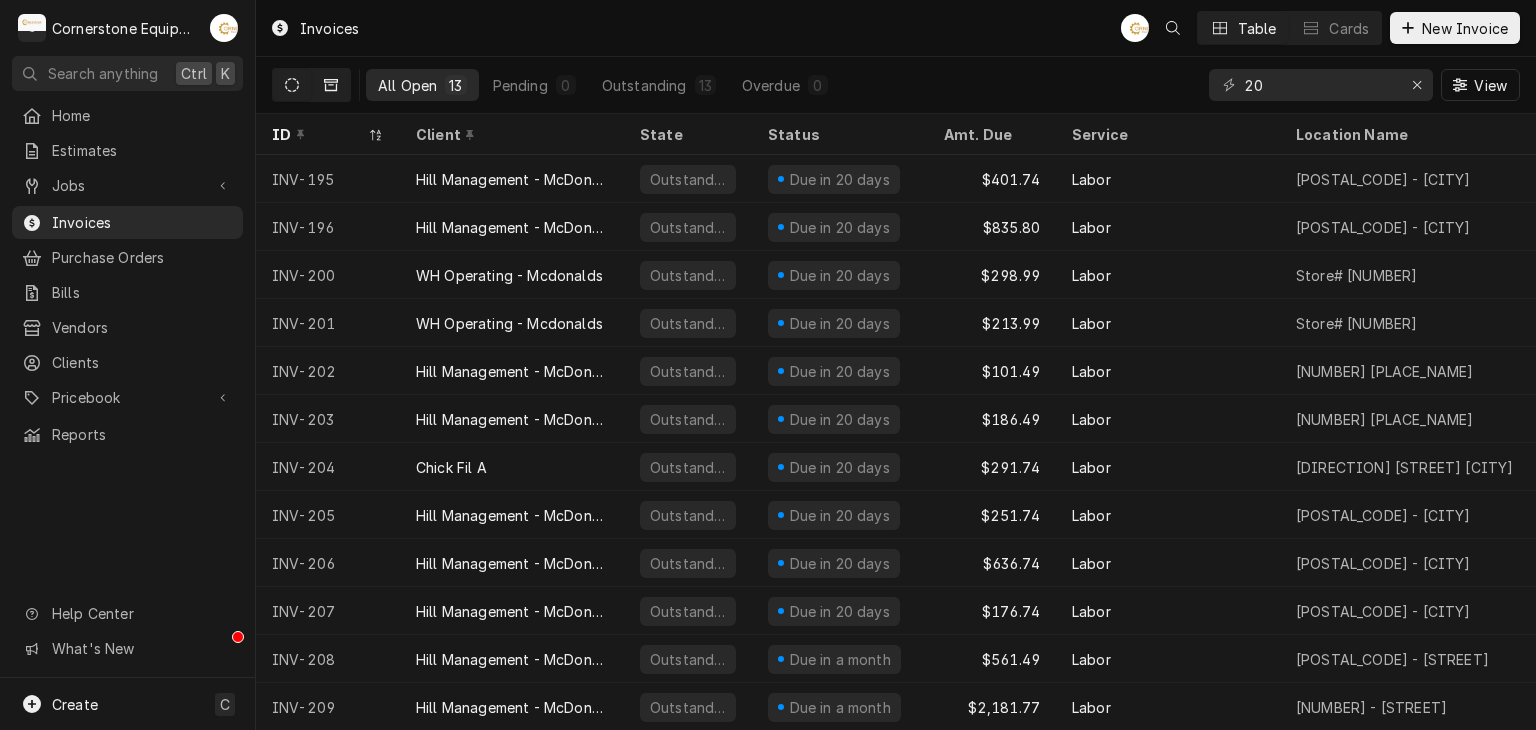 click 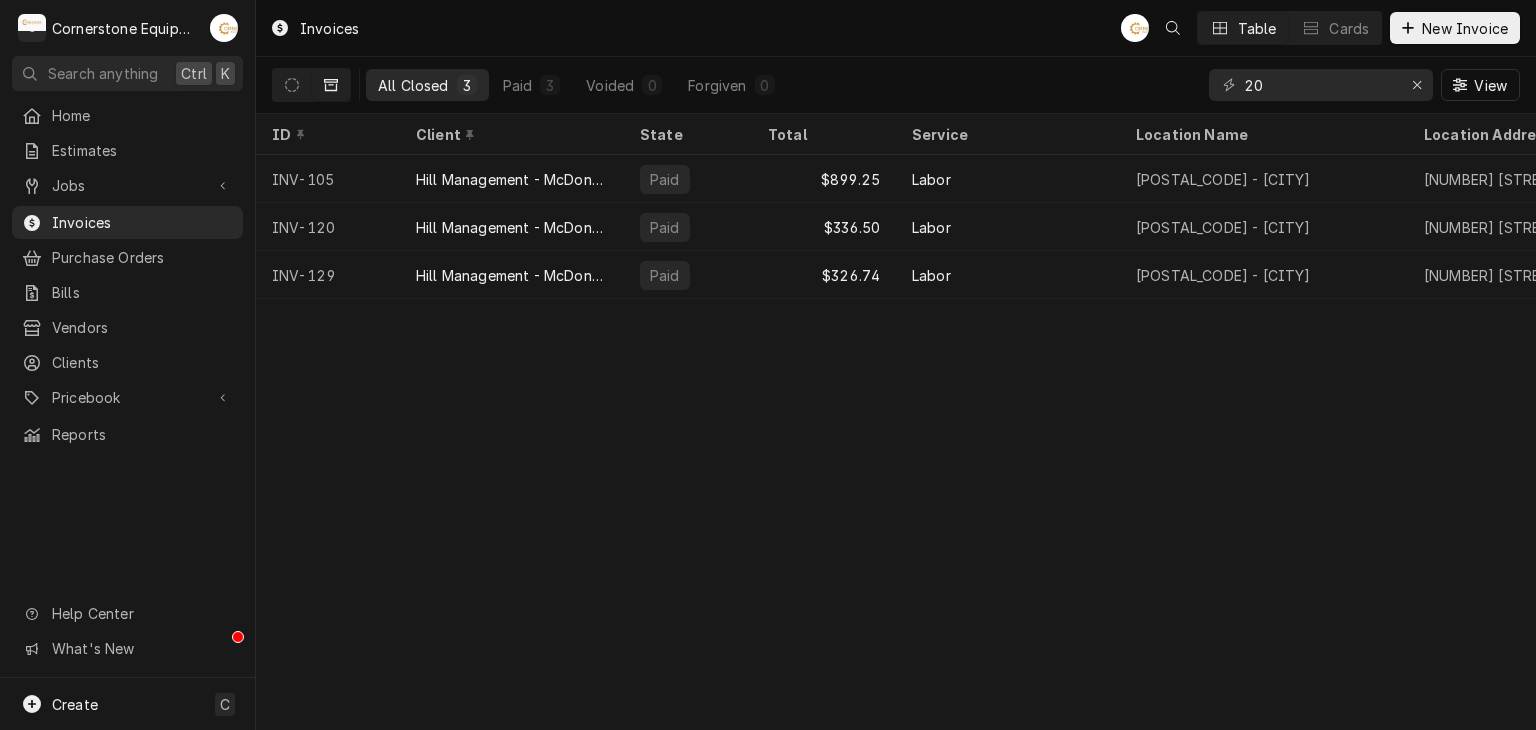 click 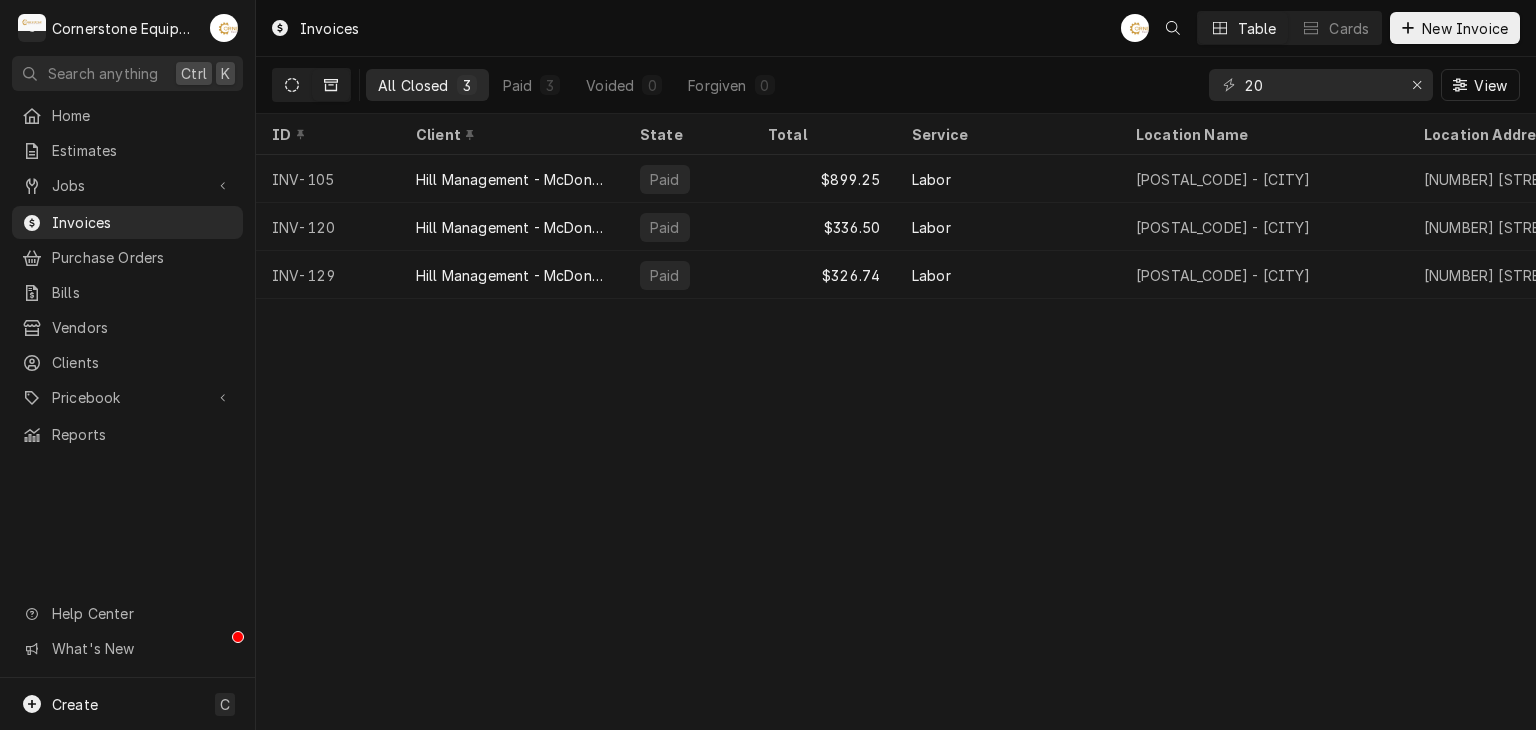 click 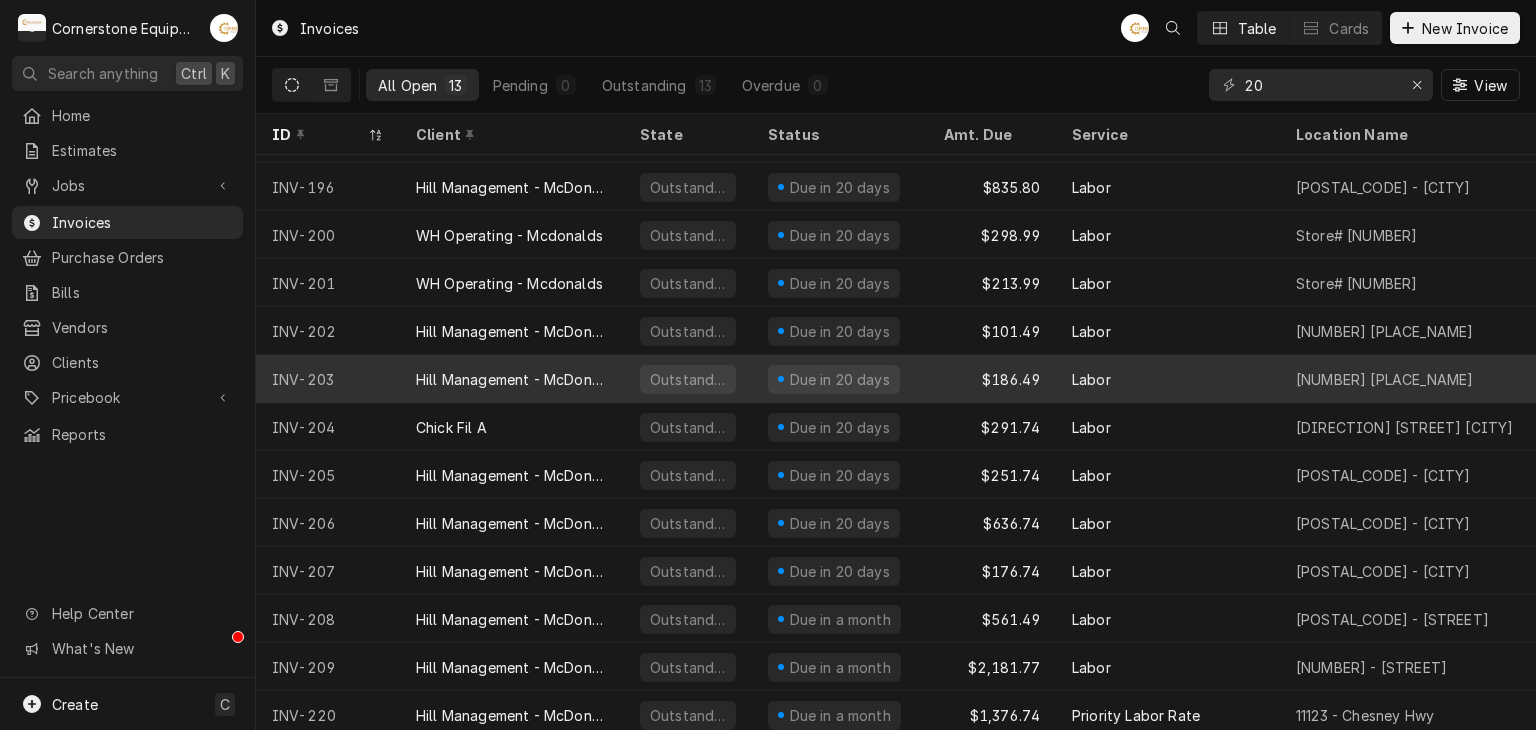 scroll, scrollTop: 61, scrollLeft: 0, axis: vertical 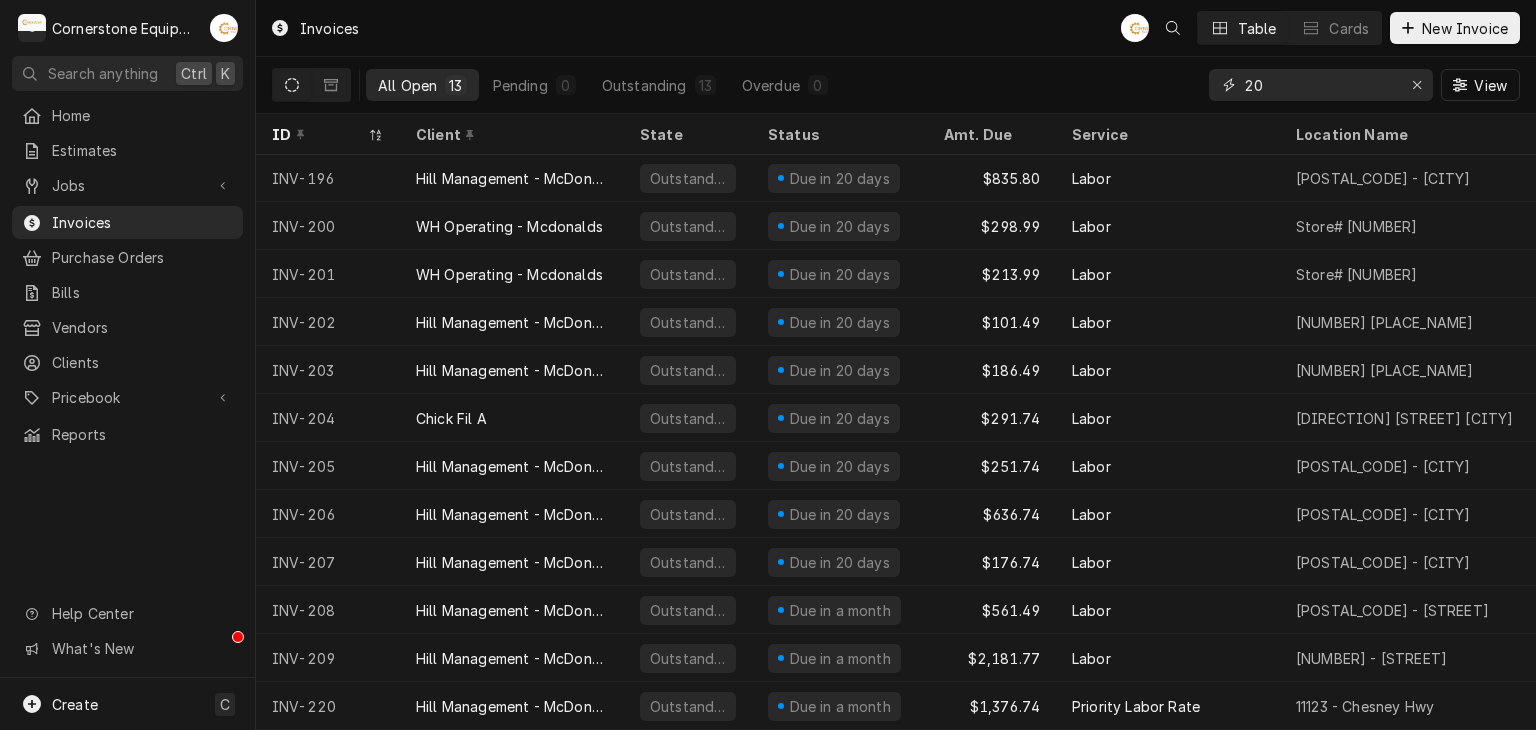 drag, startPoint x: 1270, startPoint y: 77, endPoint x: 1244, endPoint y: 88, distance: 28.231188 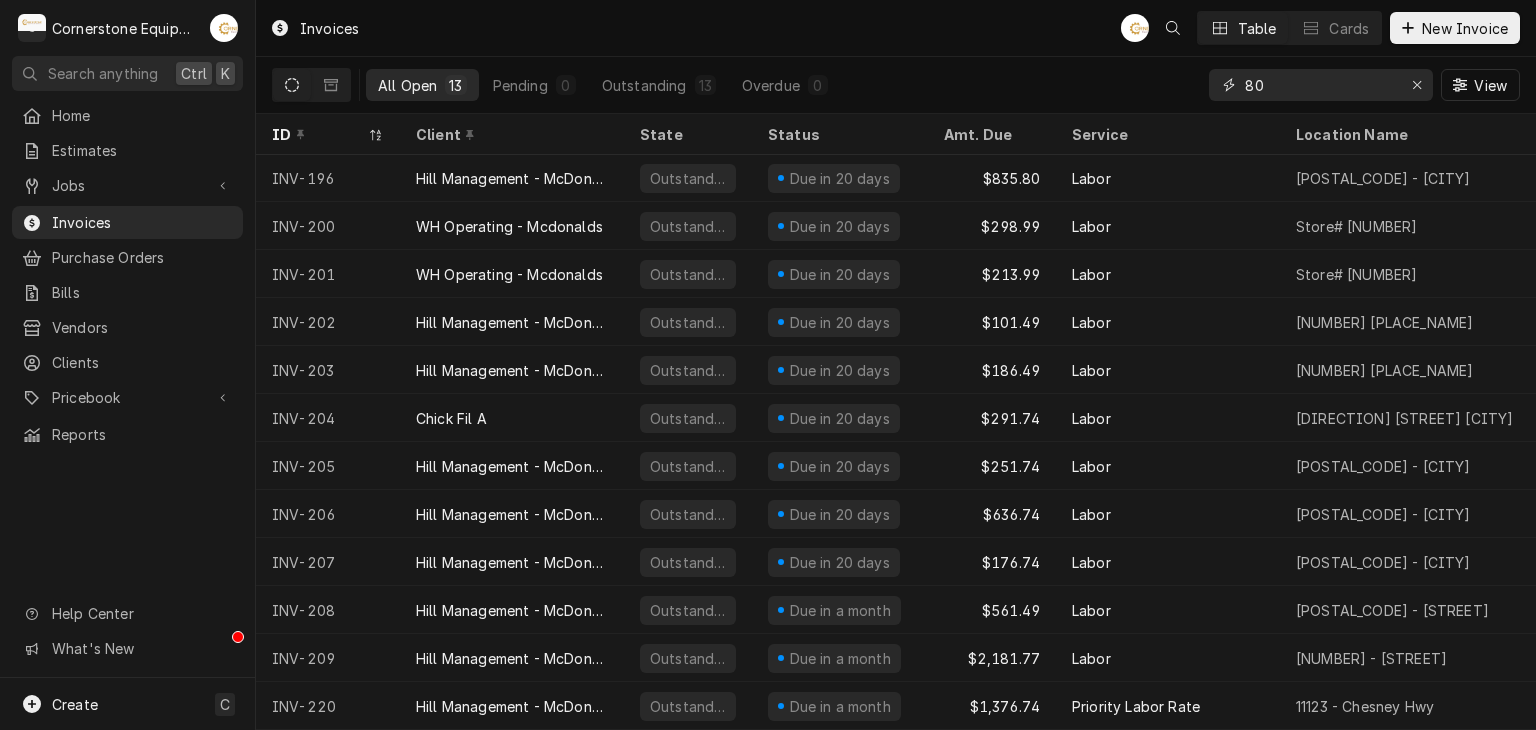 scroll, scrollTop: 0, scrollLeft: 0, axis: both 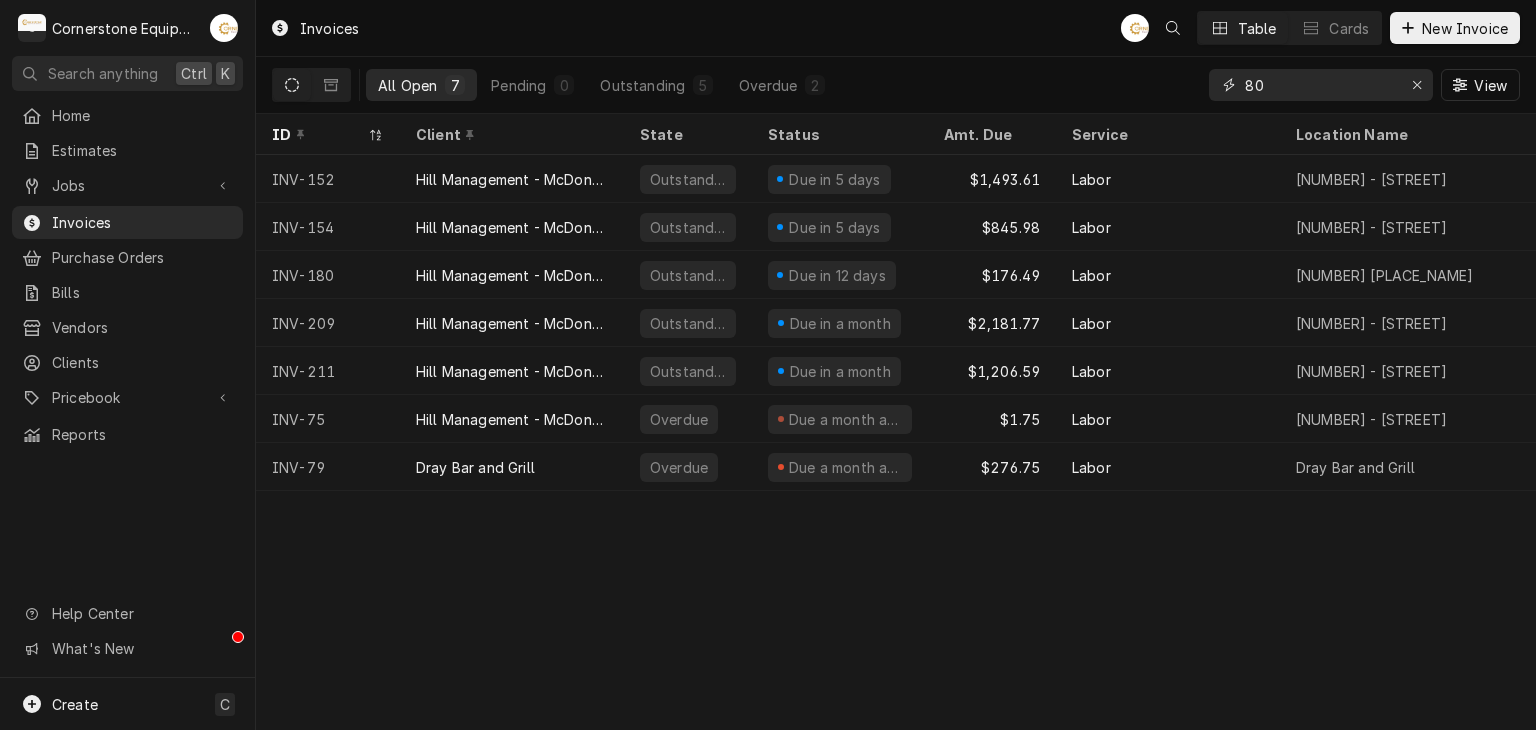 click on "80" at bounding box center [1320, 85] 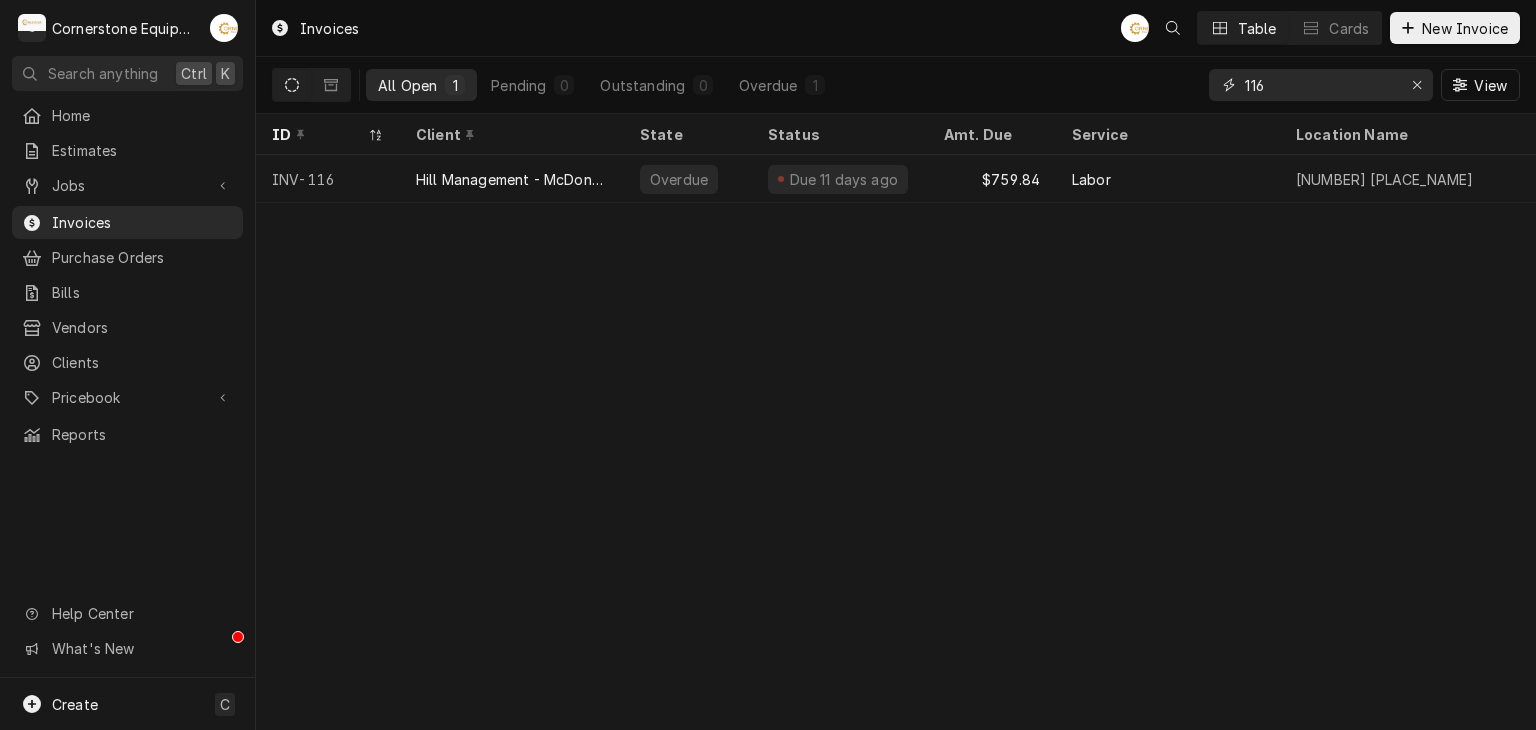 click on "116" at bounding box center [1320, 85] 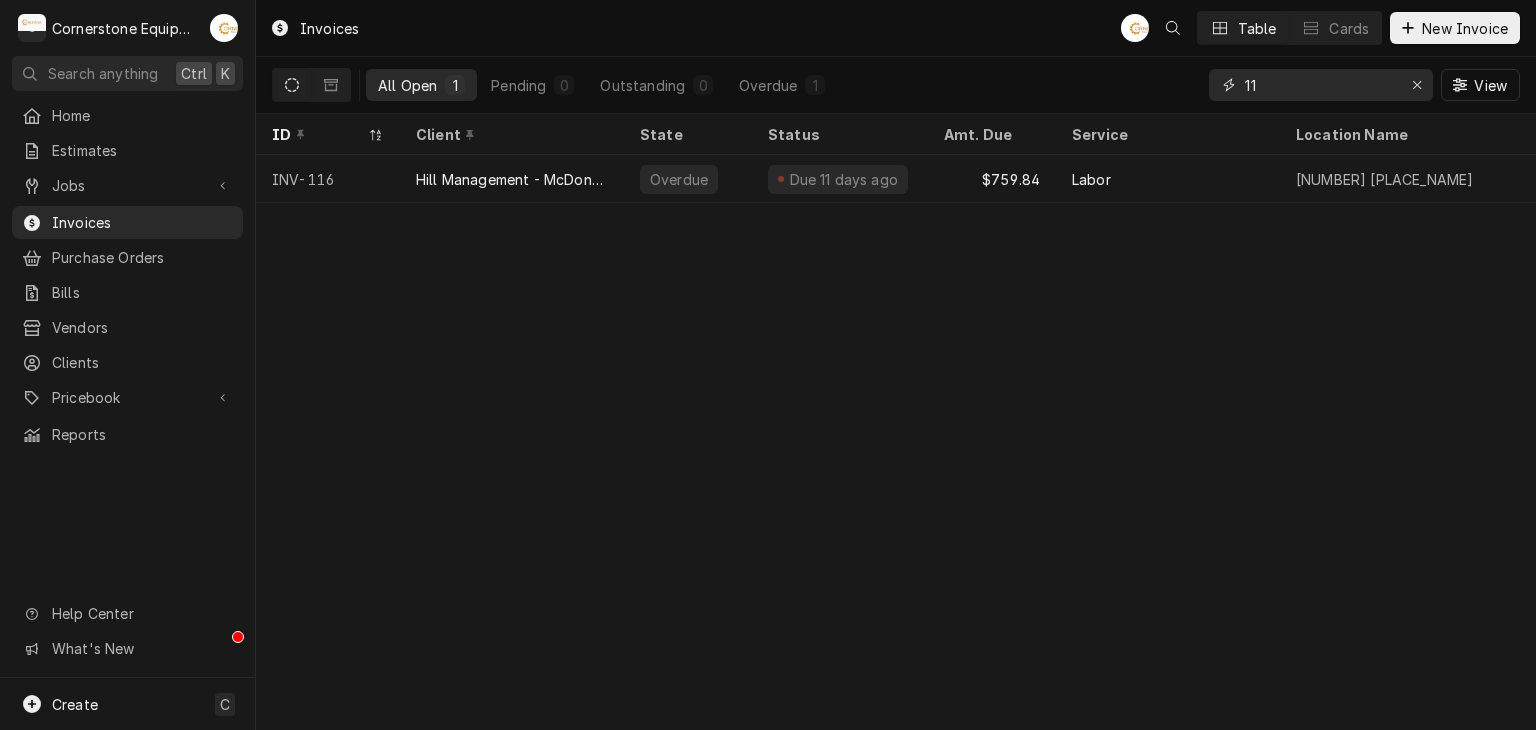 type on "1" 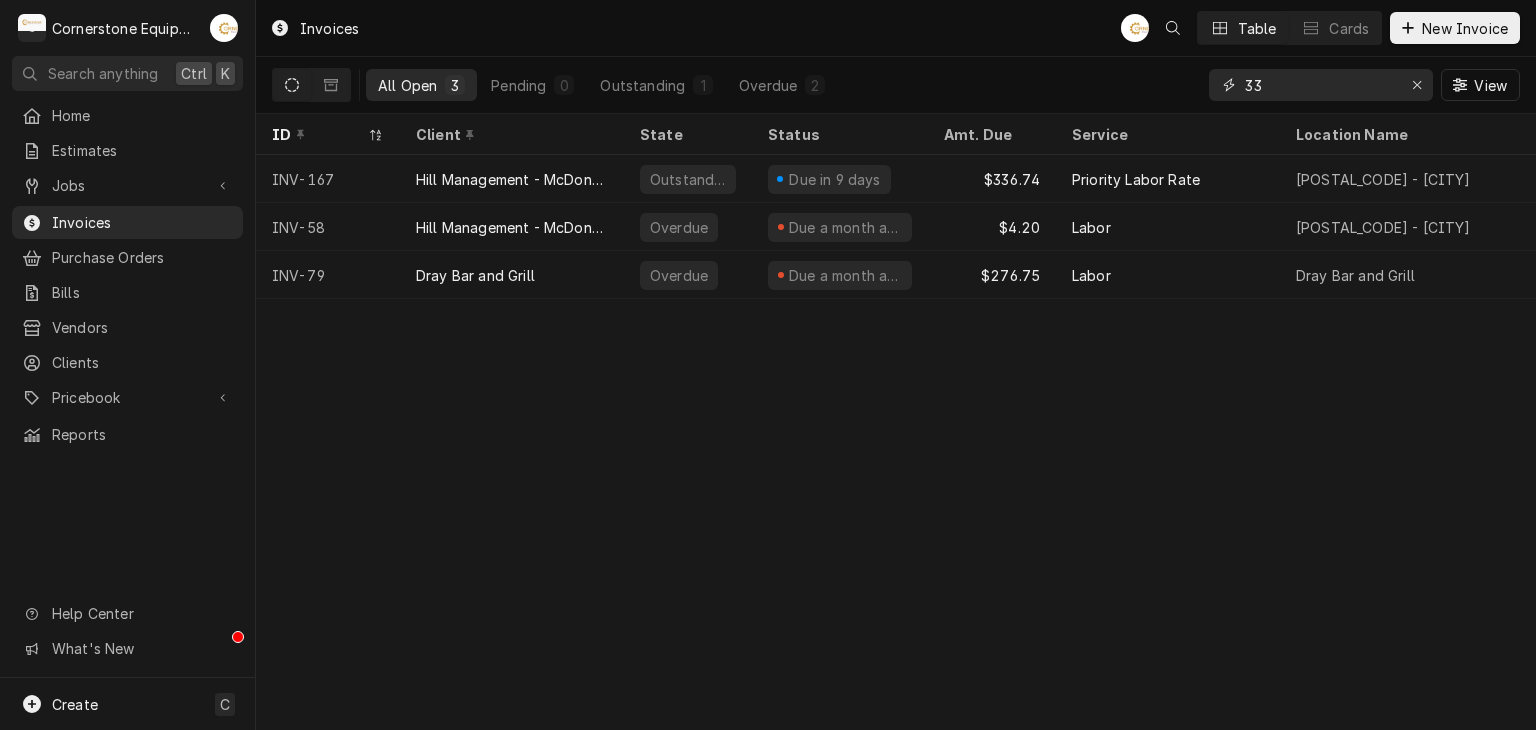 type on "33" 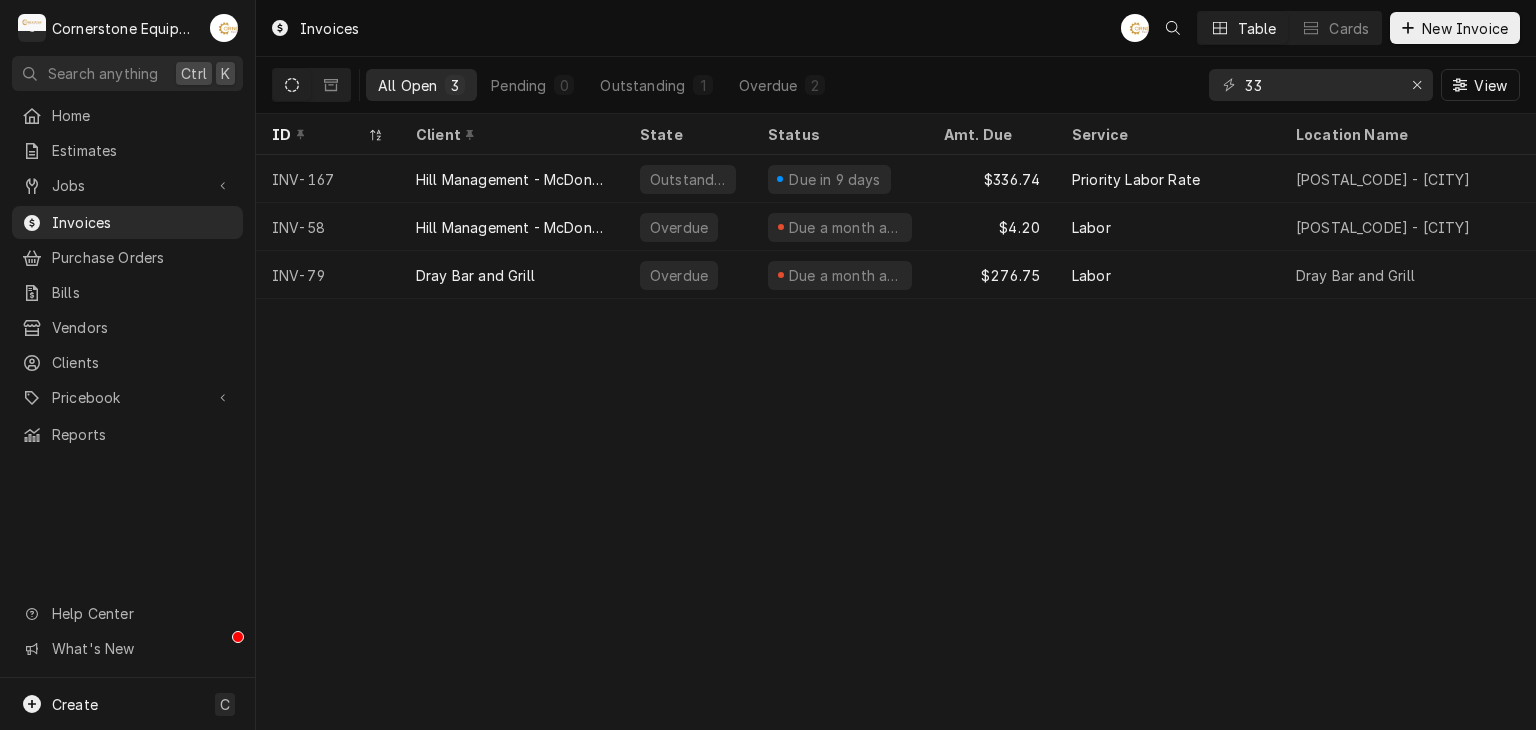 click 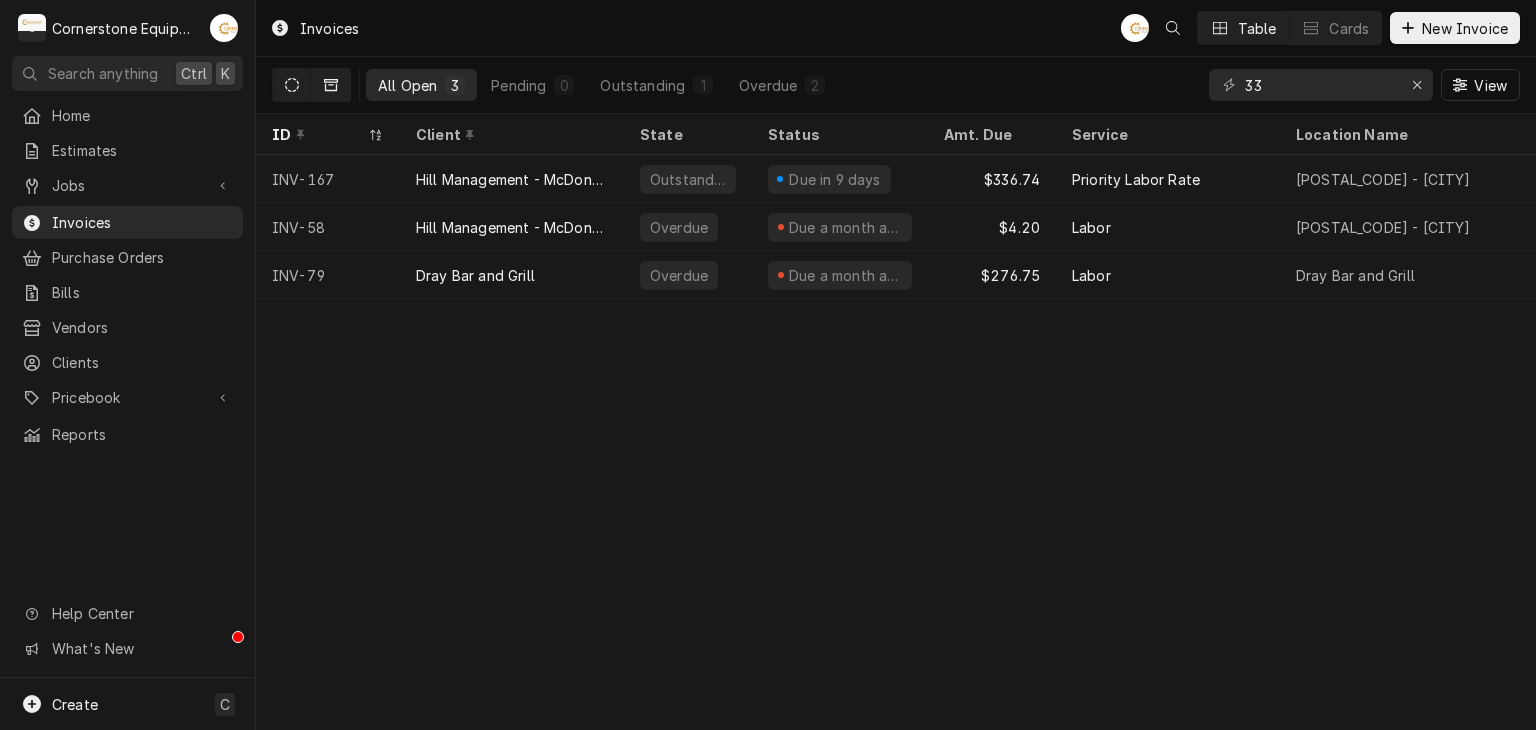 click 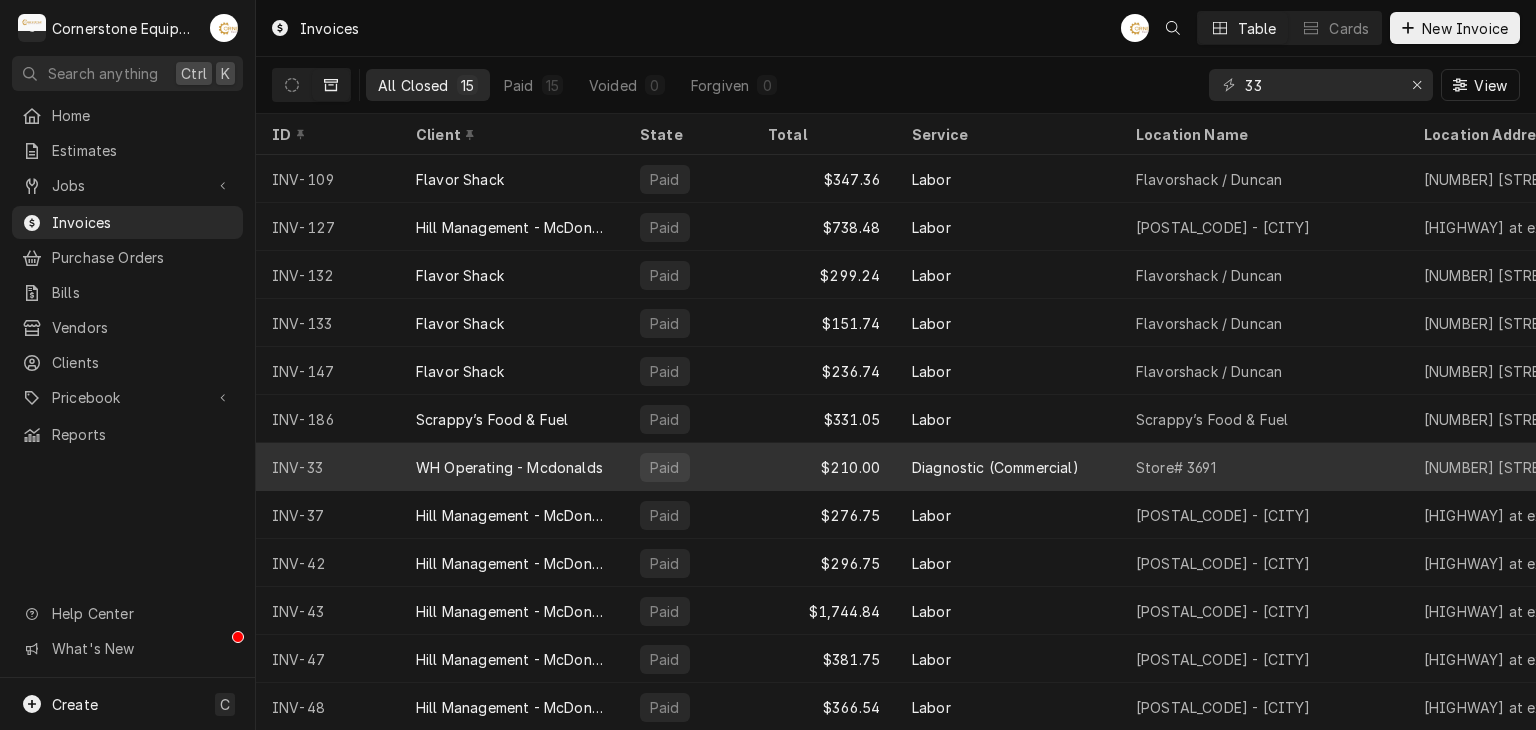 click on "WH Operating - Mcdonalds" at bounding box center (509, 467) 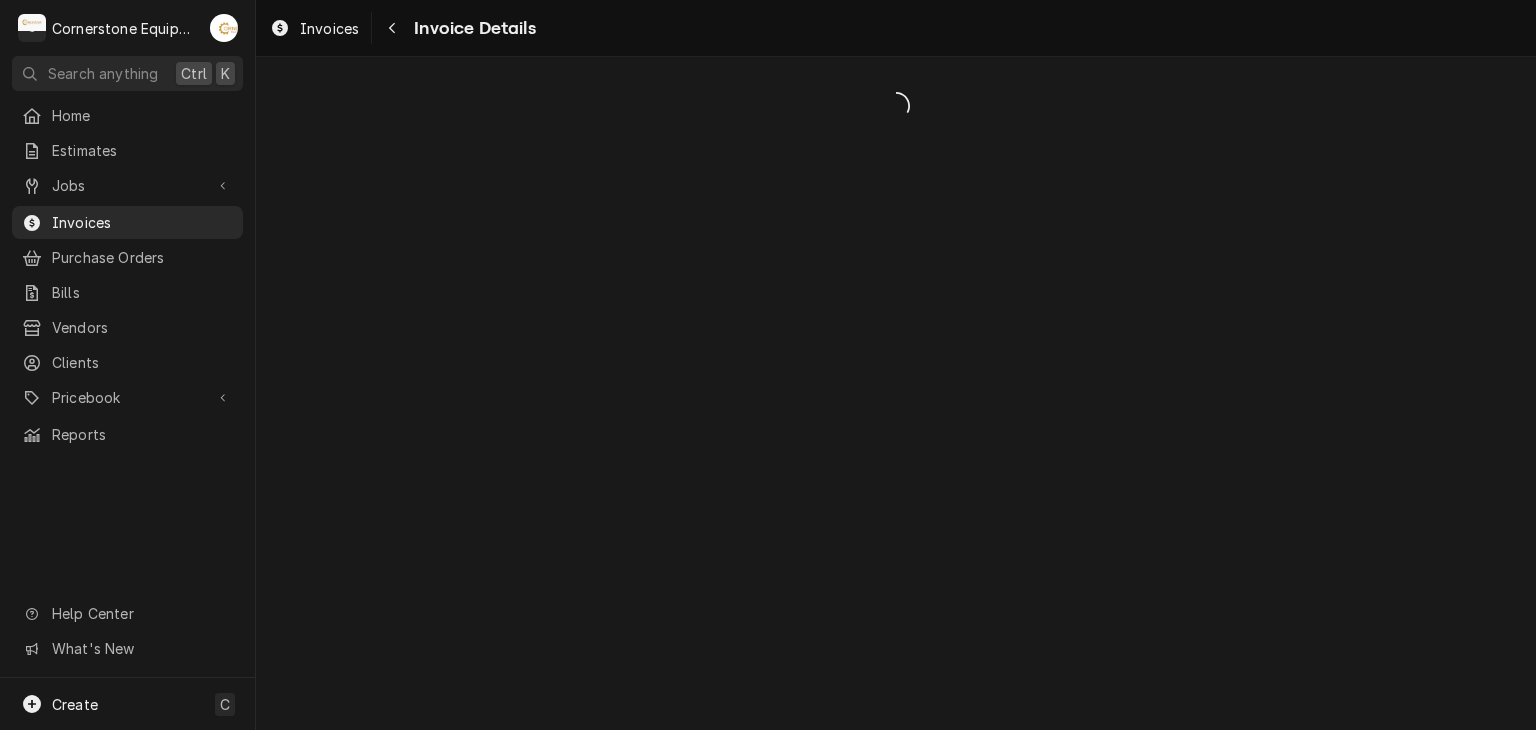 scroll, scrollTop: 0, scrollLeft: 0, axis: both 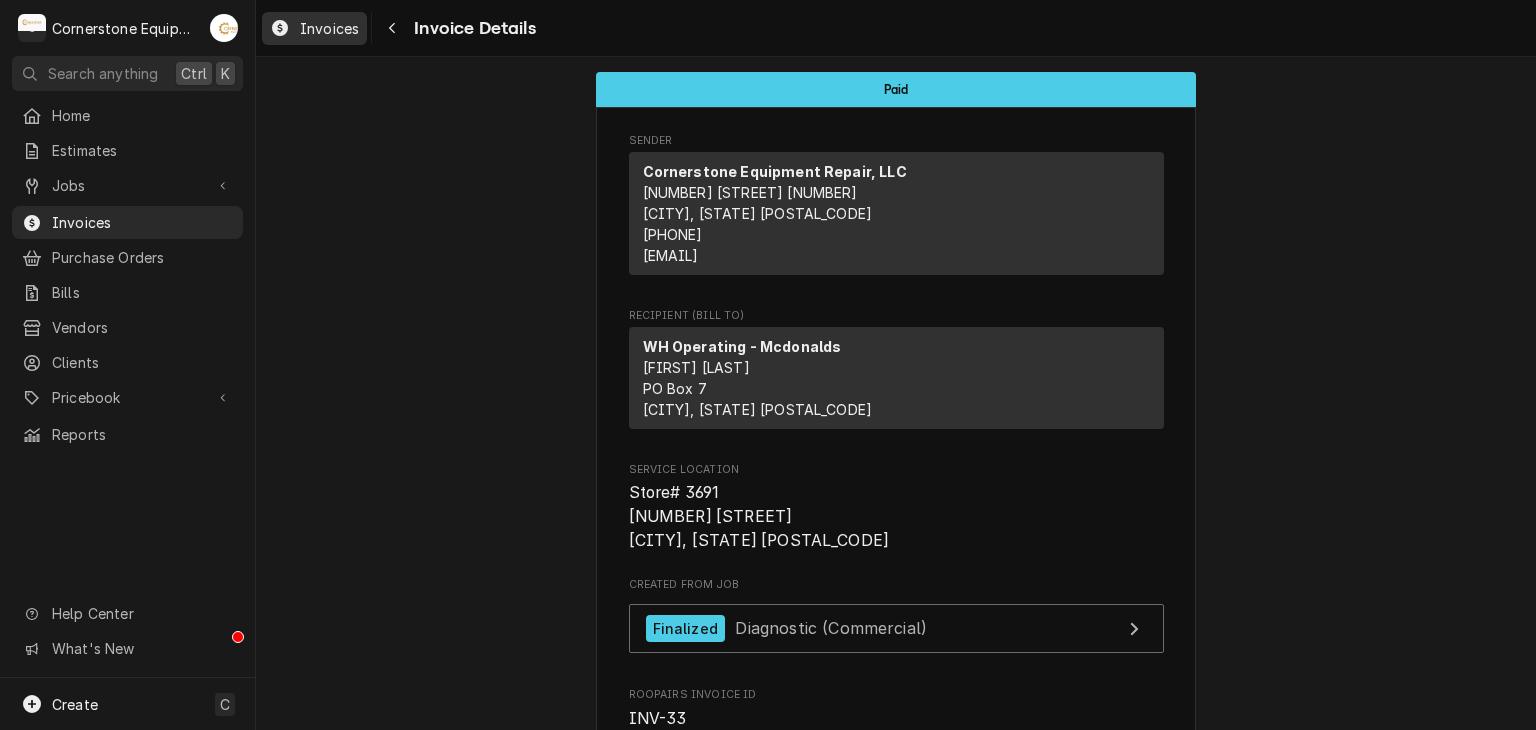 click on "Invoices" at bounding box center [329, 28] 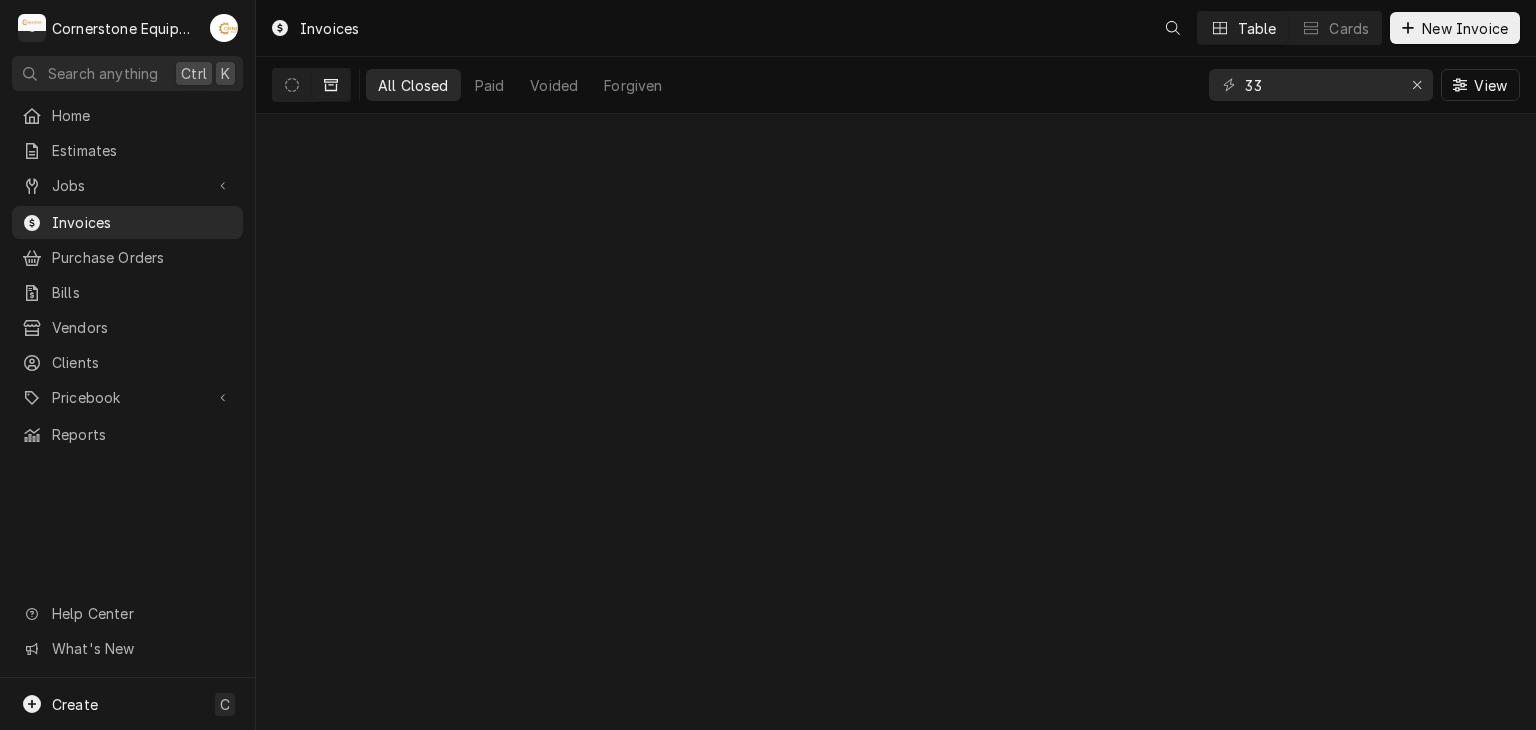 scroll, scrollTop: 0, scrollLeft: 0, axis: both 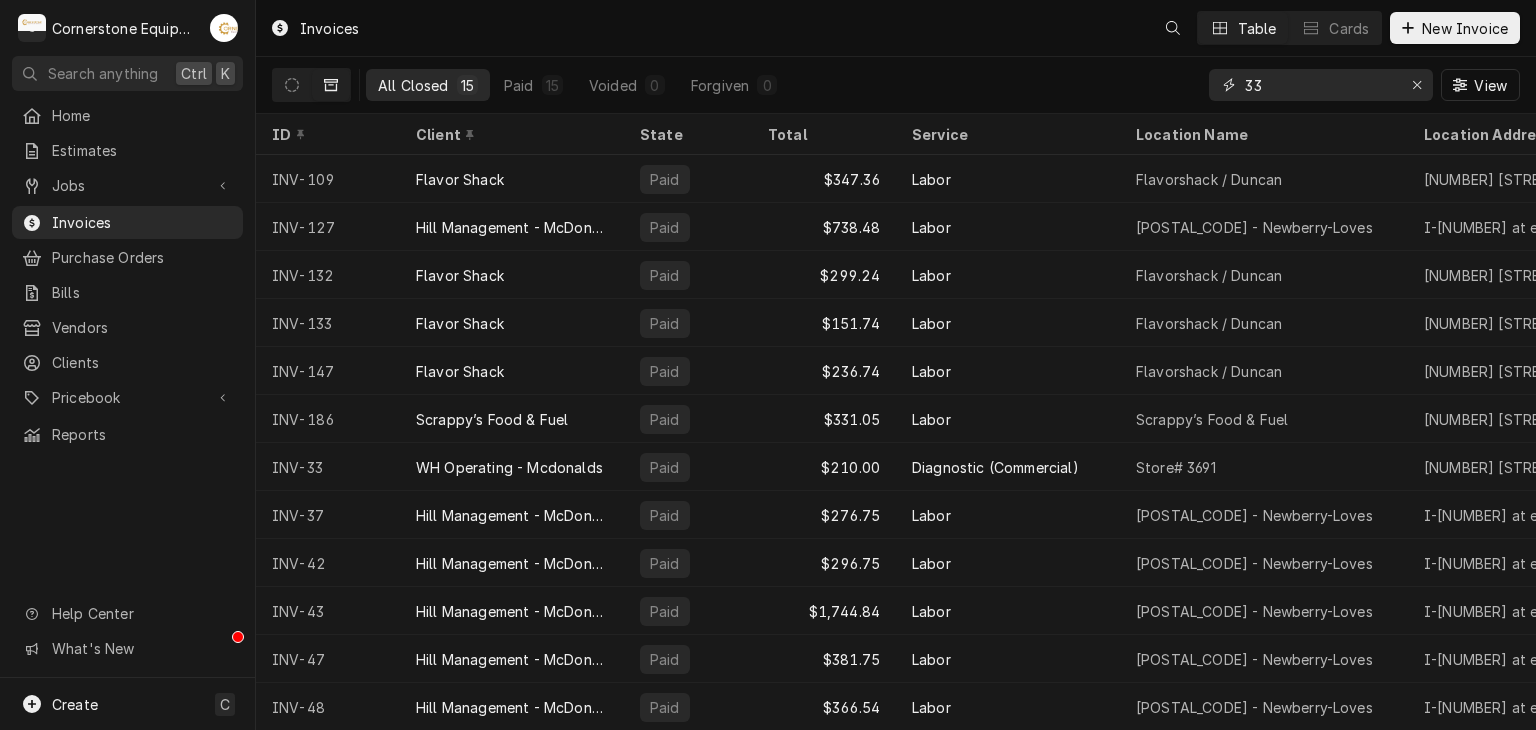 click on "33" at bounding box center [1320, 85] 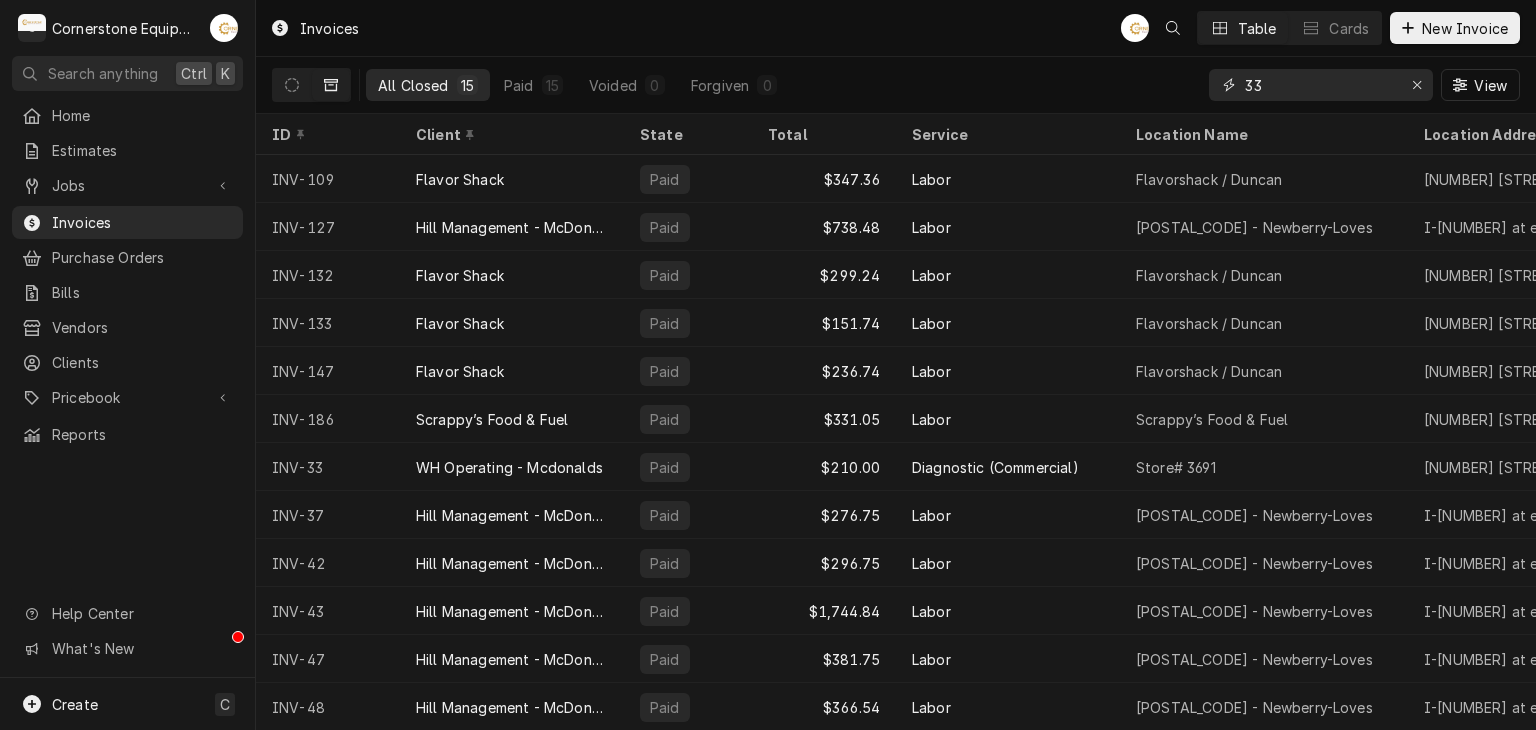 type on "3" 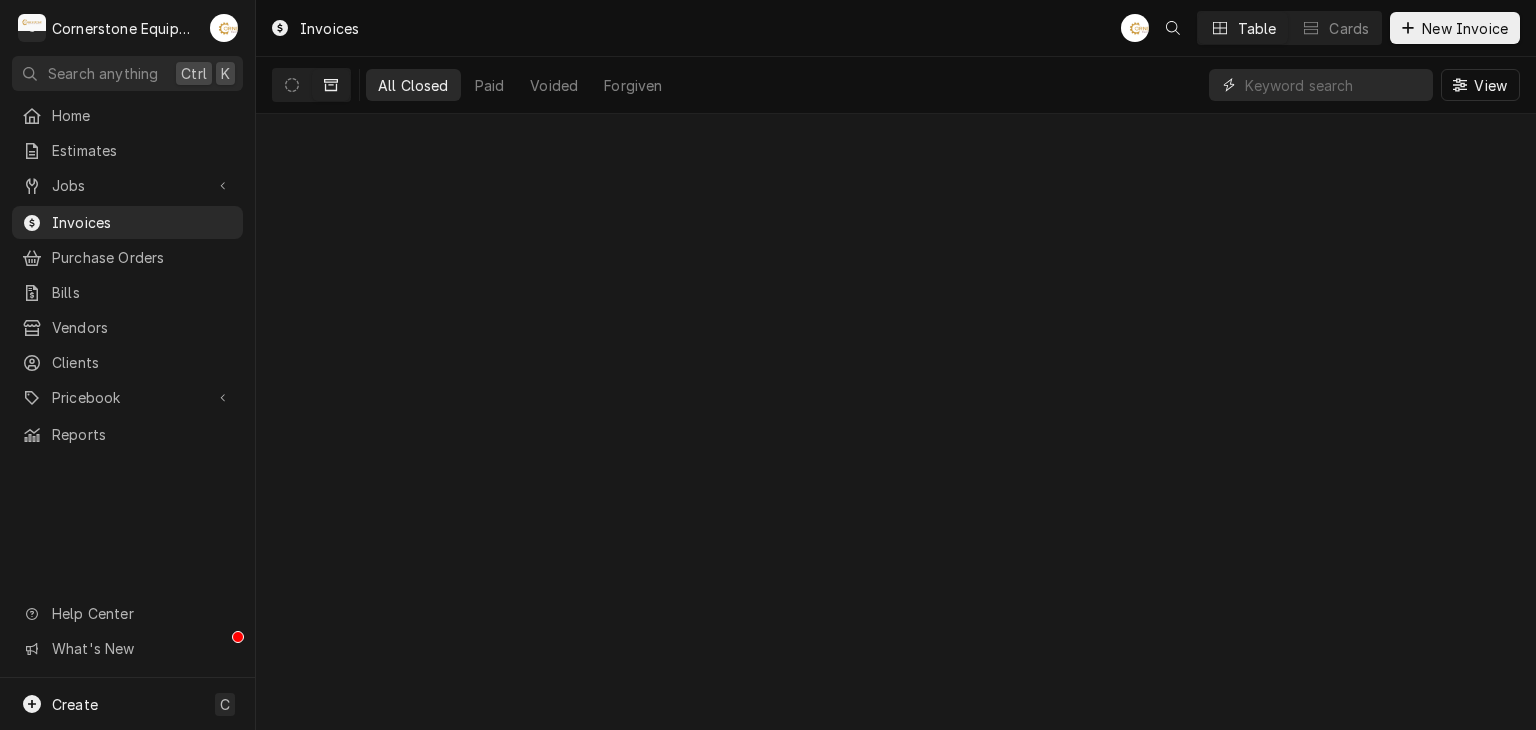 type on "6" 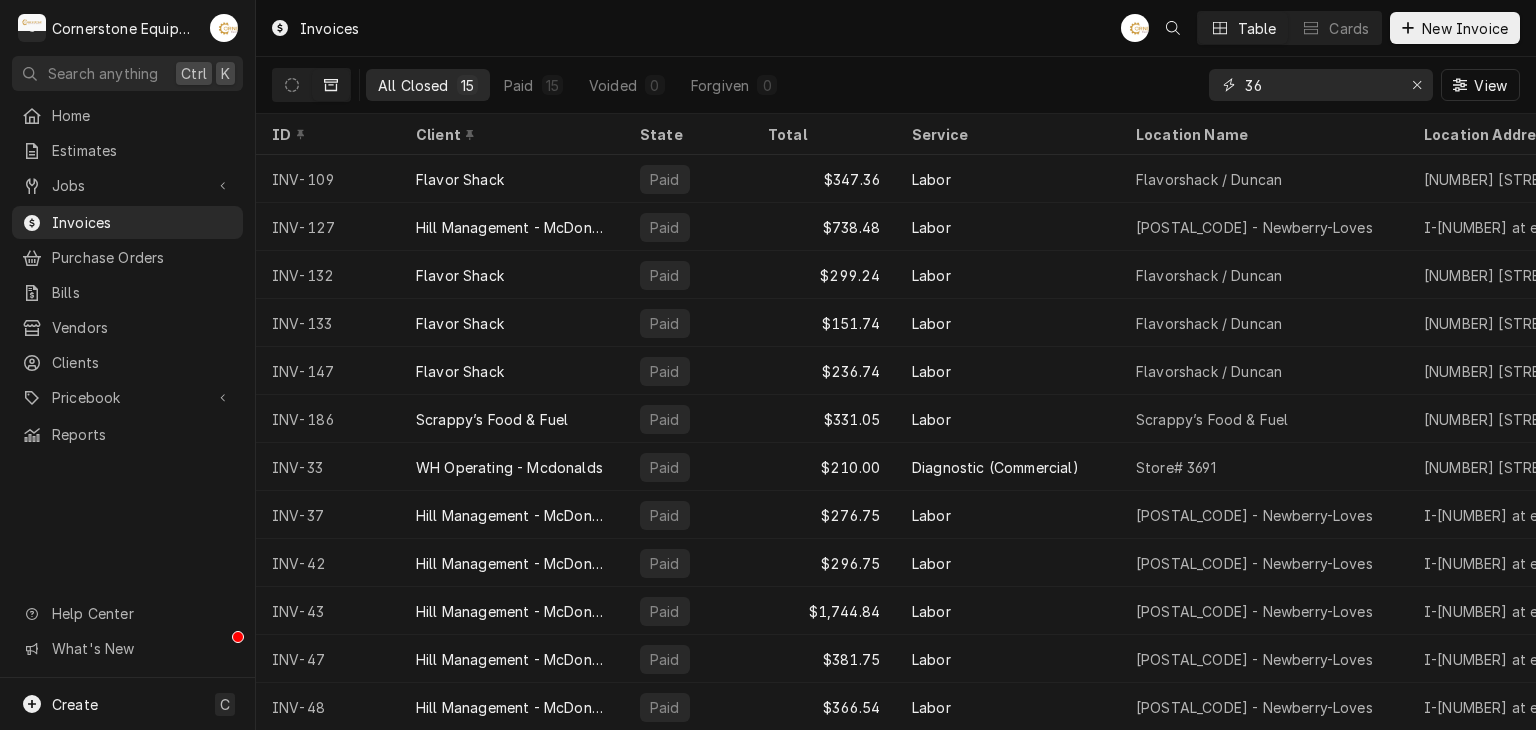 type on "36" 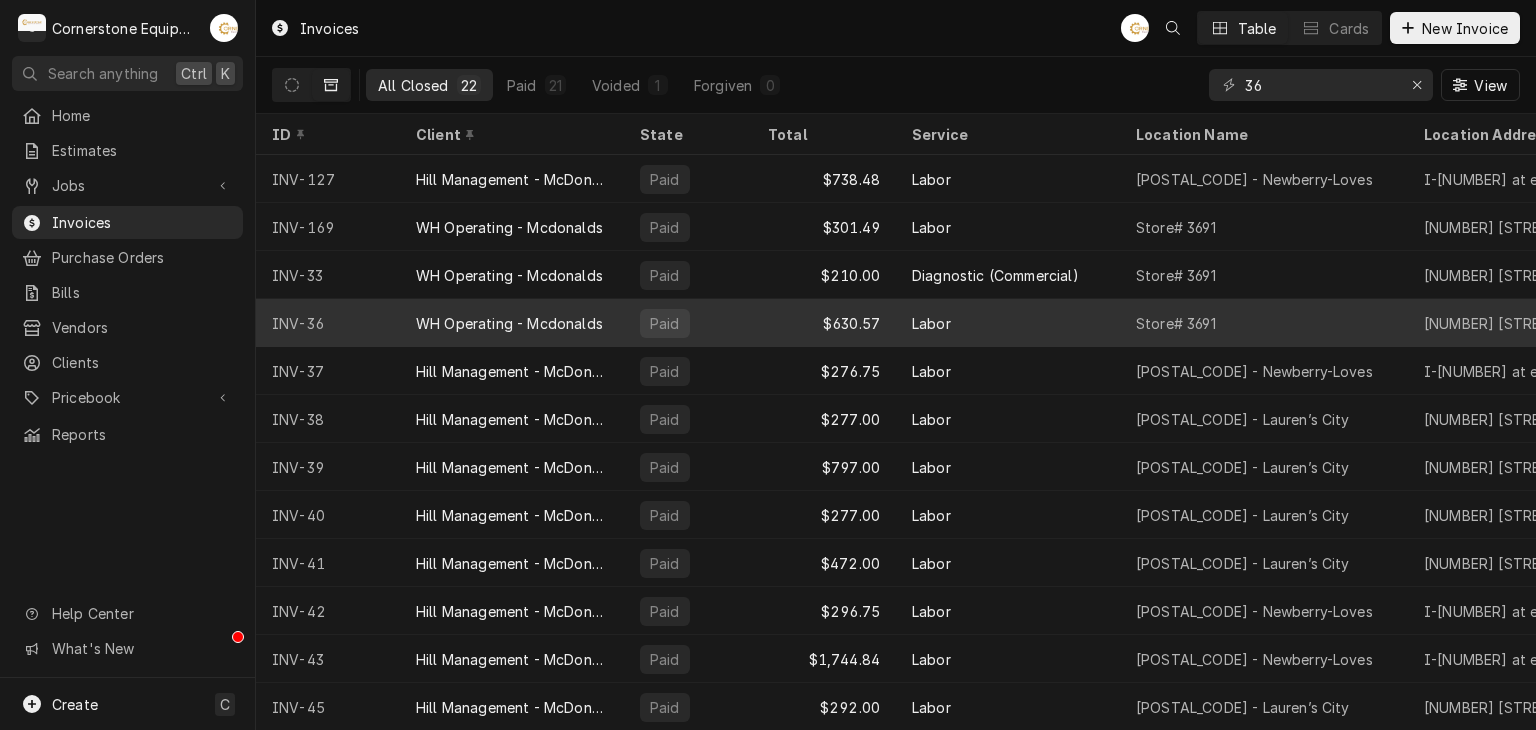 click on "WH Operating - Mcdonalds" at bounding box center [509, 323] 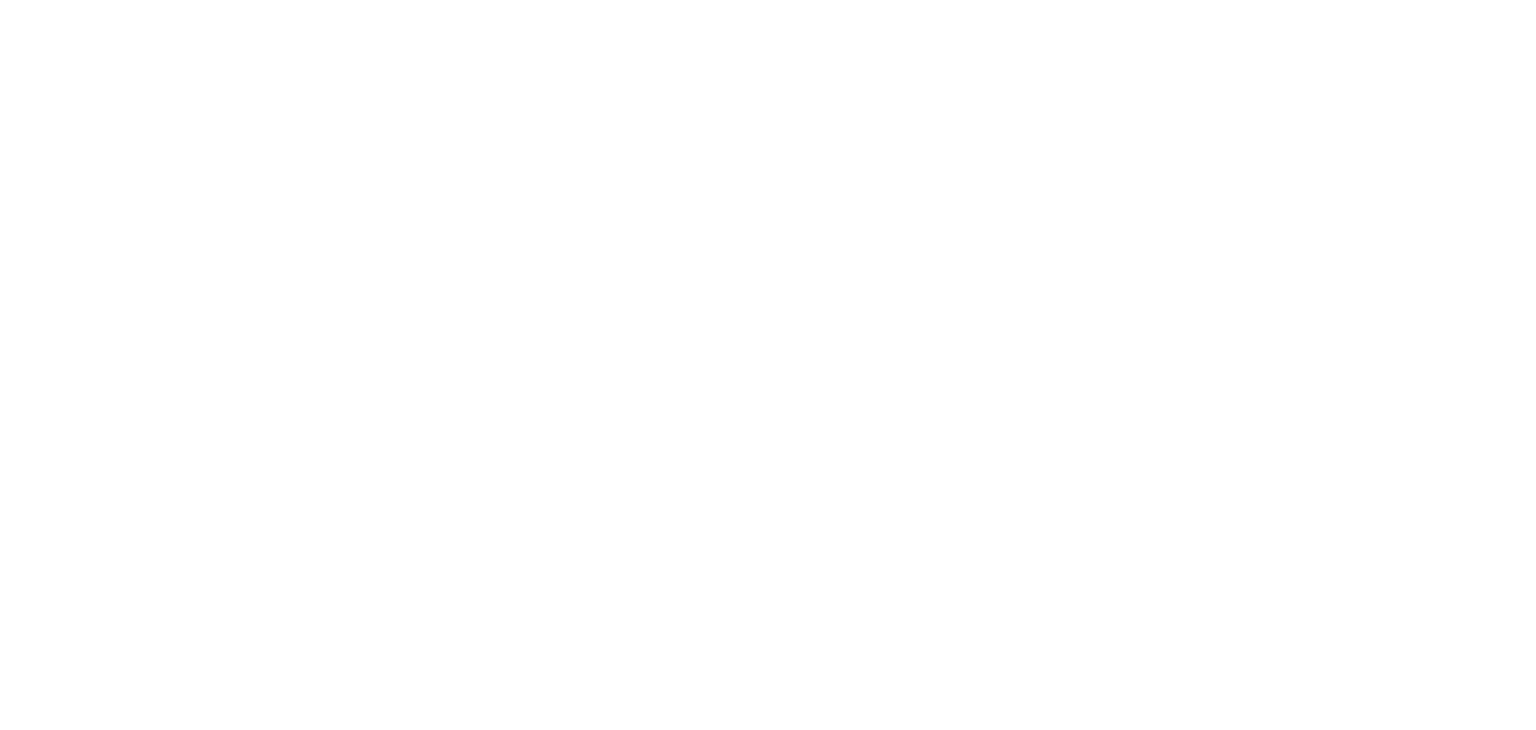 scroll, scrollTop: 0, scrollLeft: 0, axis: both 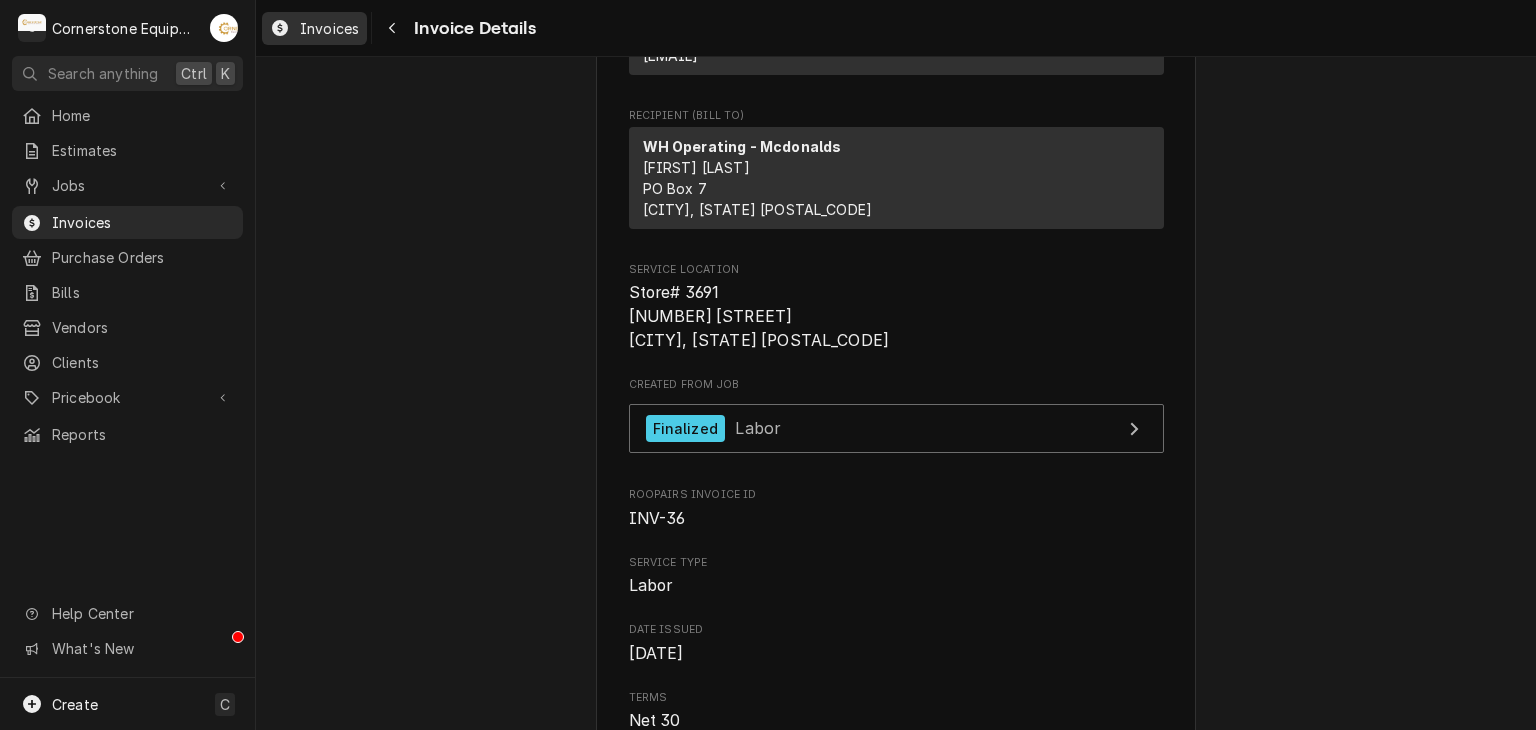 click on "Invoices" at bounding box center [329, 28] 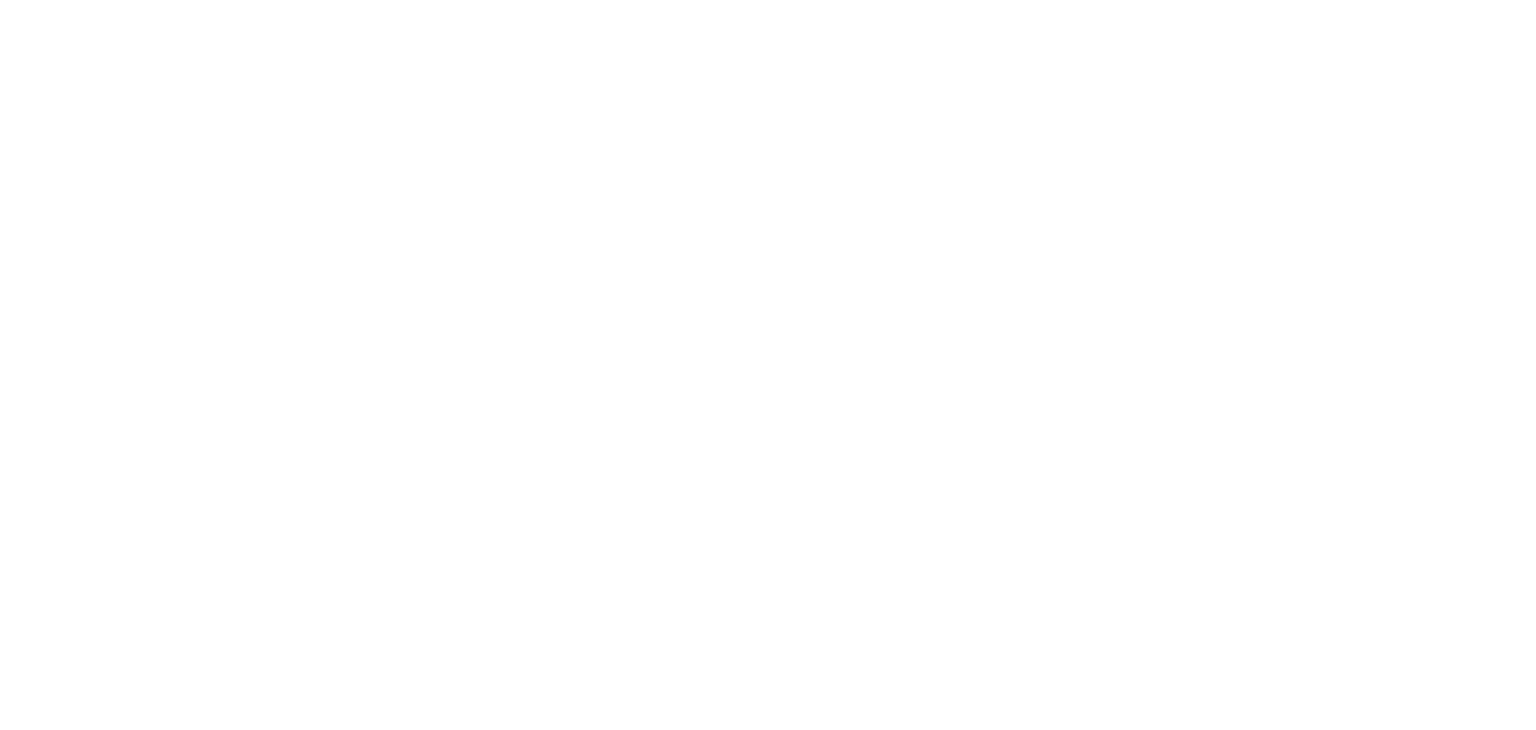 scroll, scrollTop: 0, scrollLeft: 0, axis: both 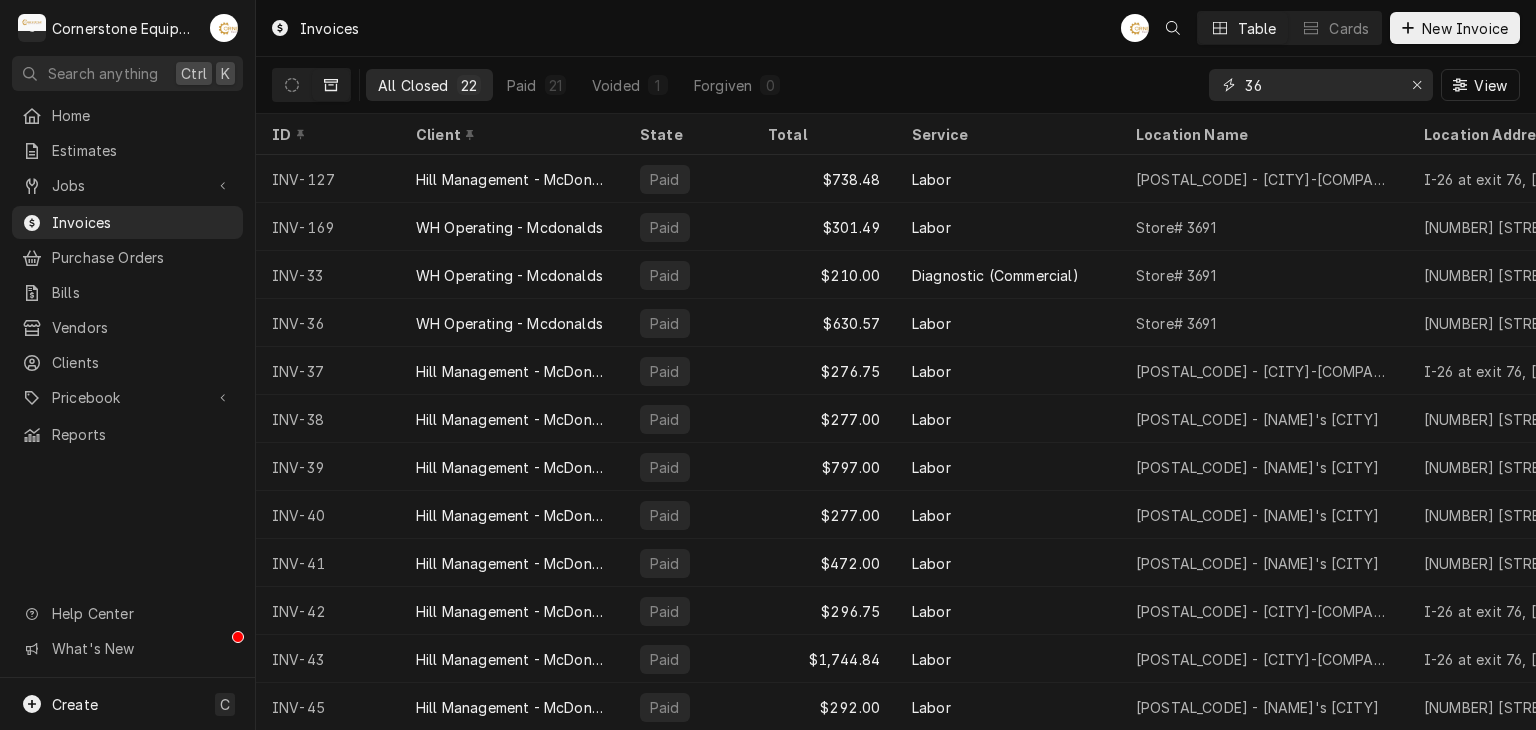 click on "36" at bounding box center [1320, 85] 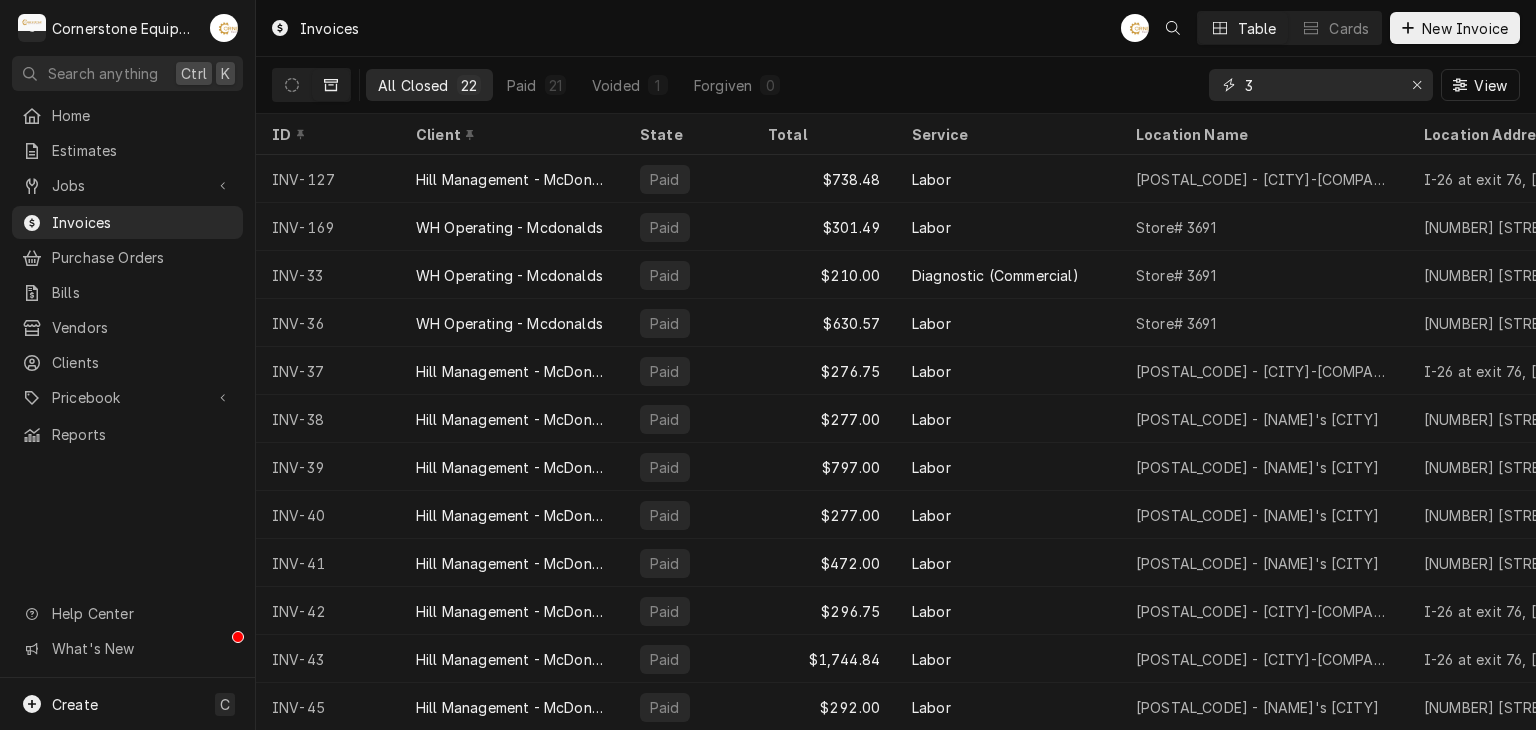 type on "3" 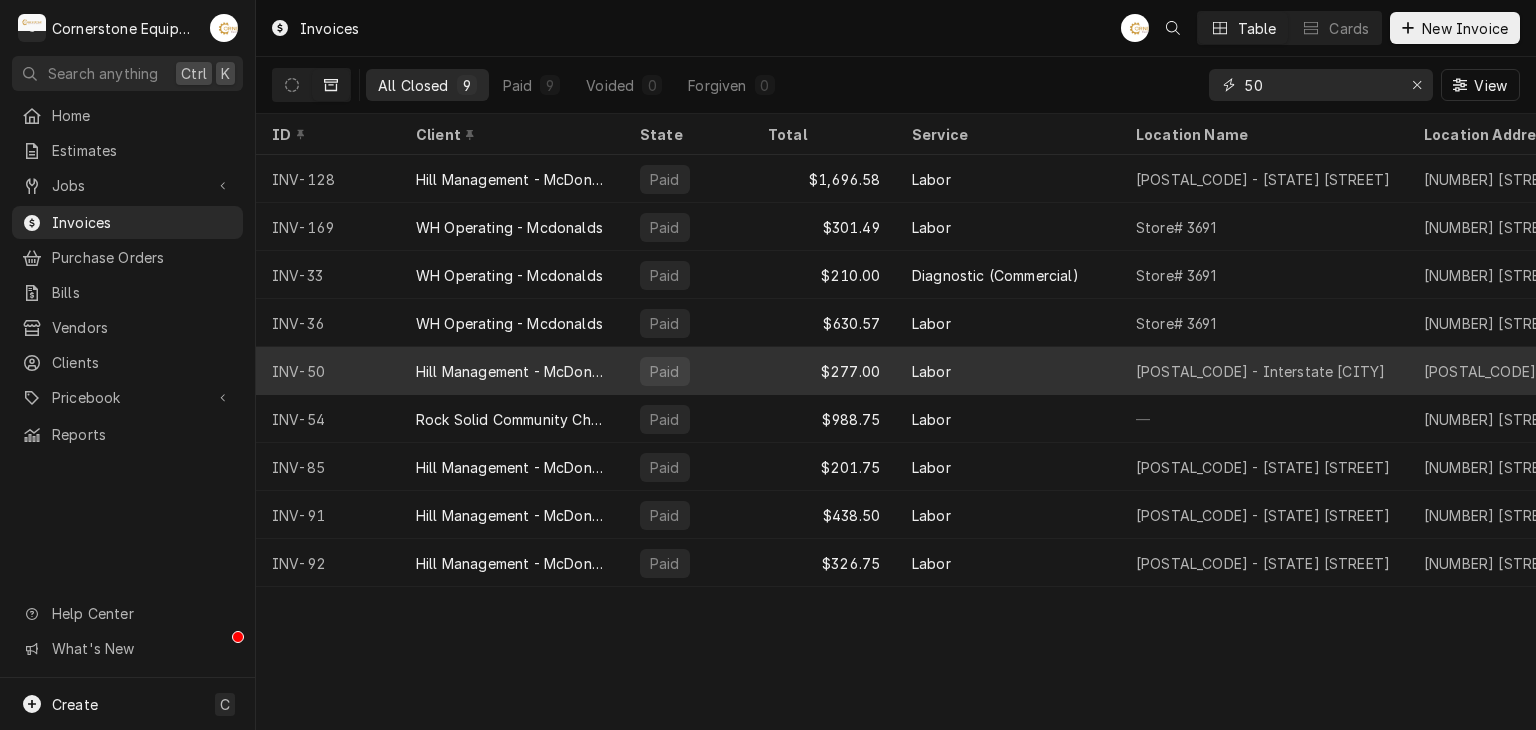 type on "50" 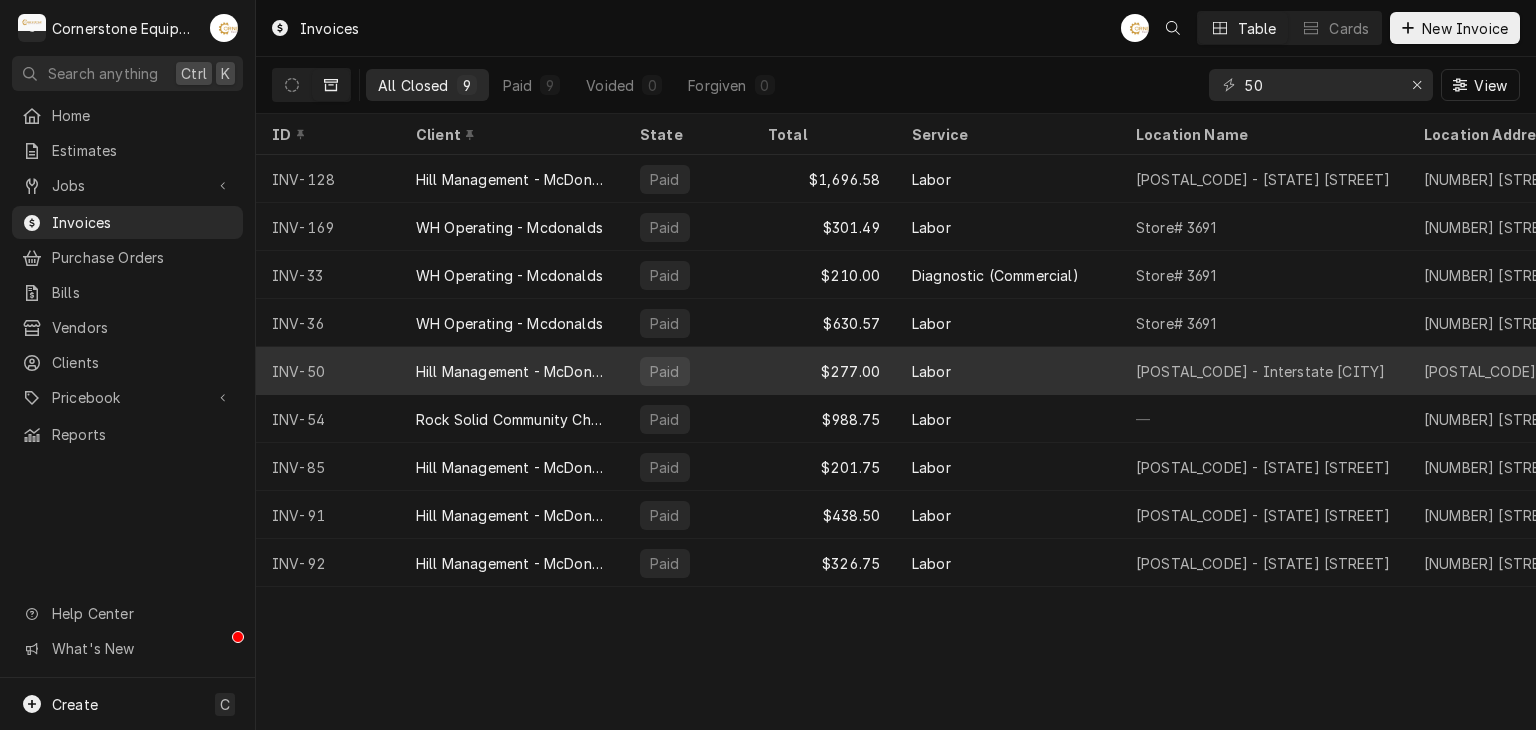 click on "Hill Management - McDonald’s" at bounding box center [512, 371] 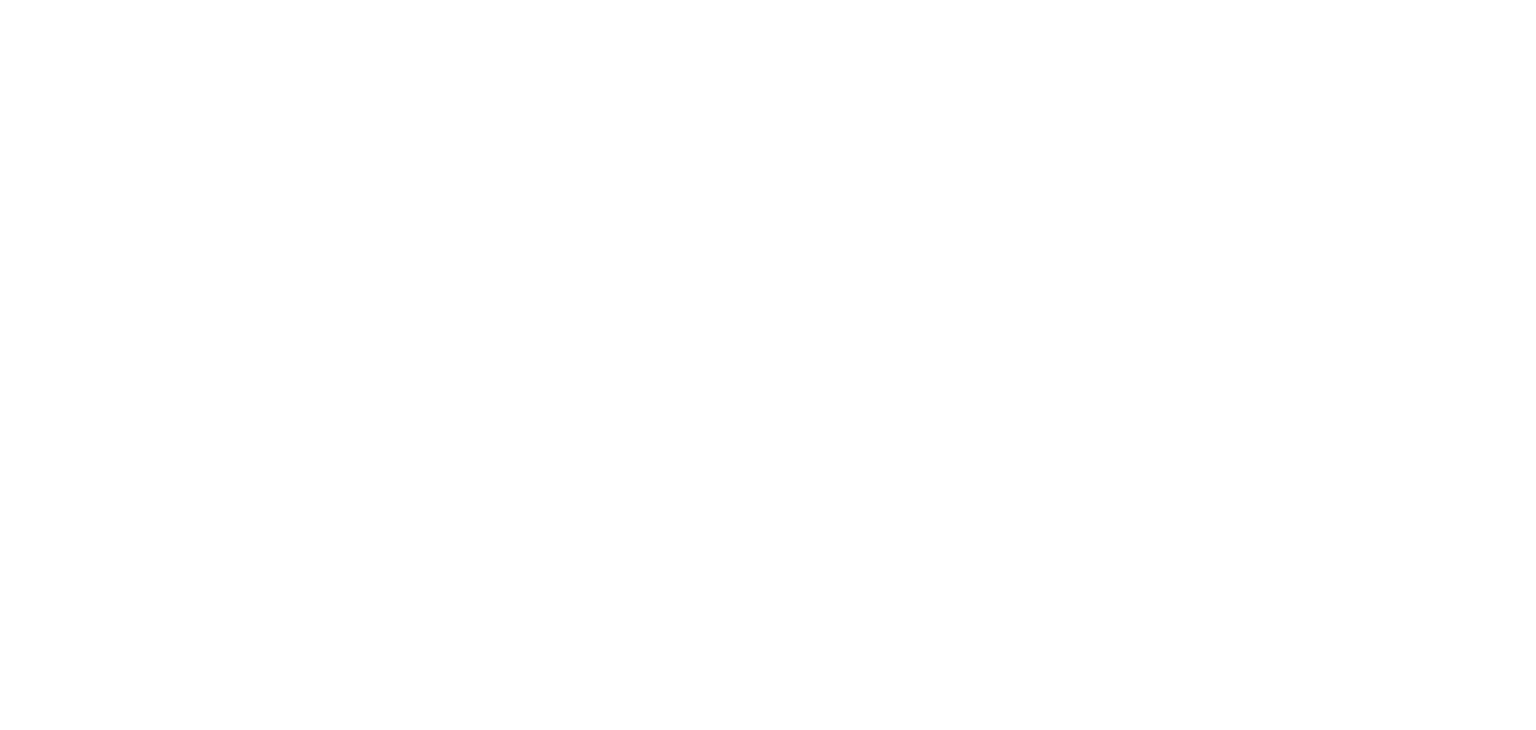 scroll, scrollTop: 0, scrollLeft: 0, axis: both 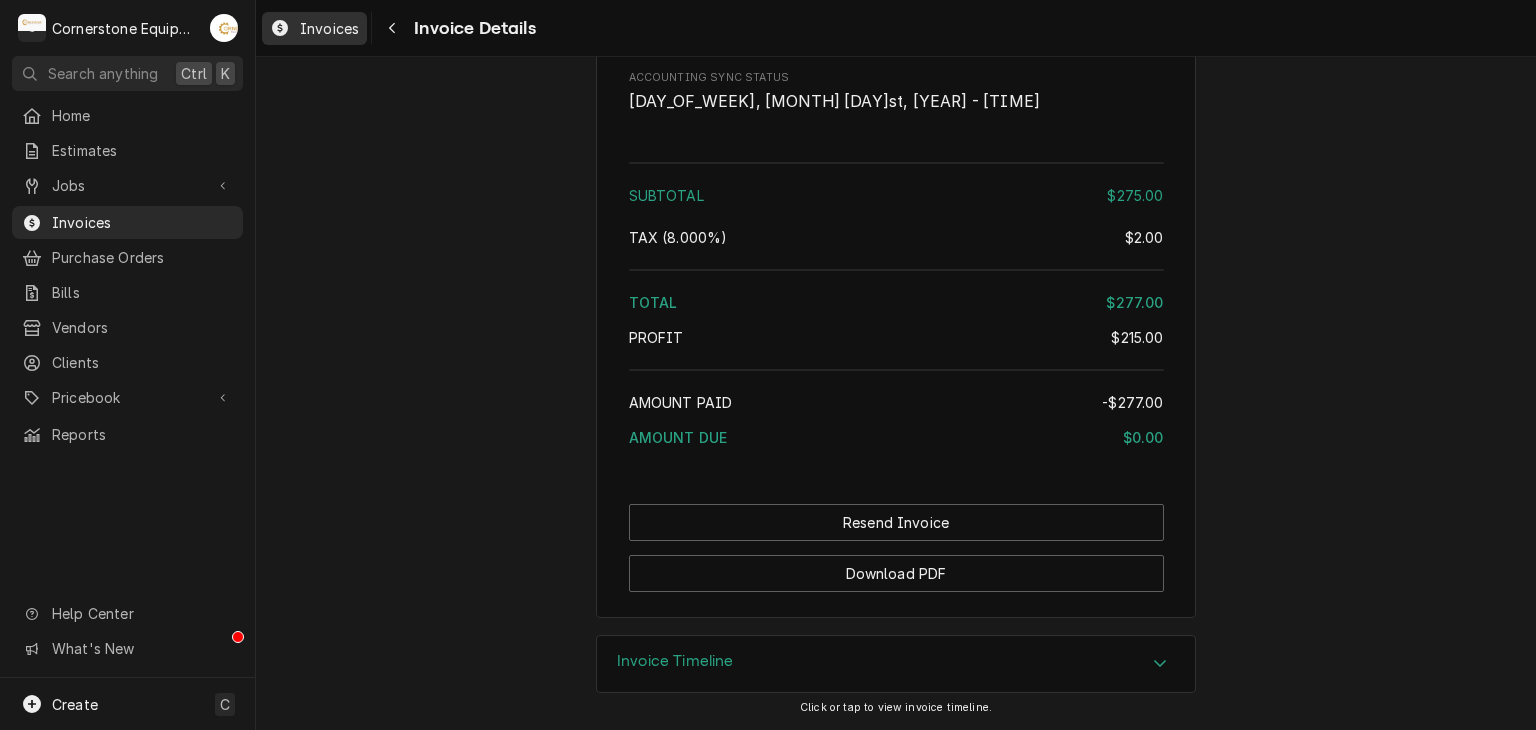 click on "Invoices" at bounding box center [329, 28] 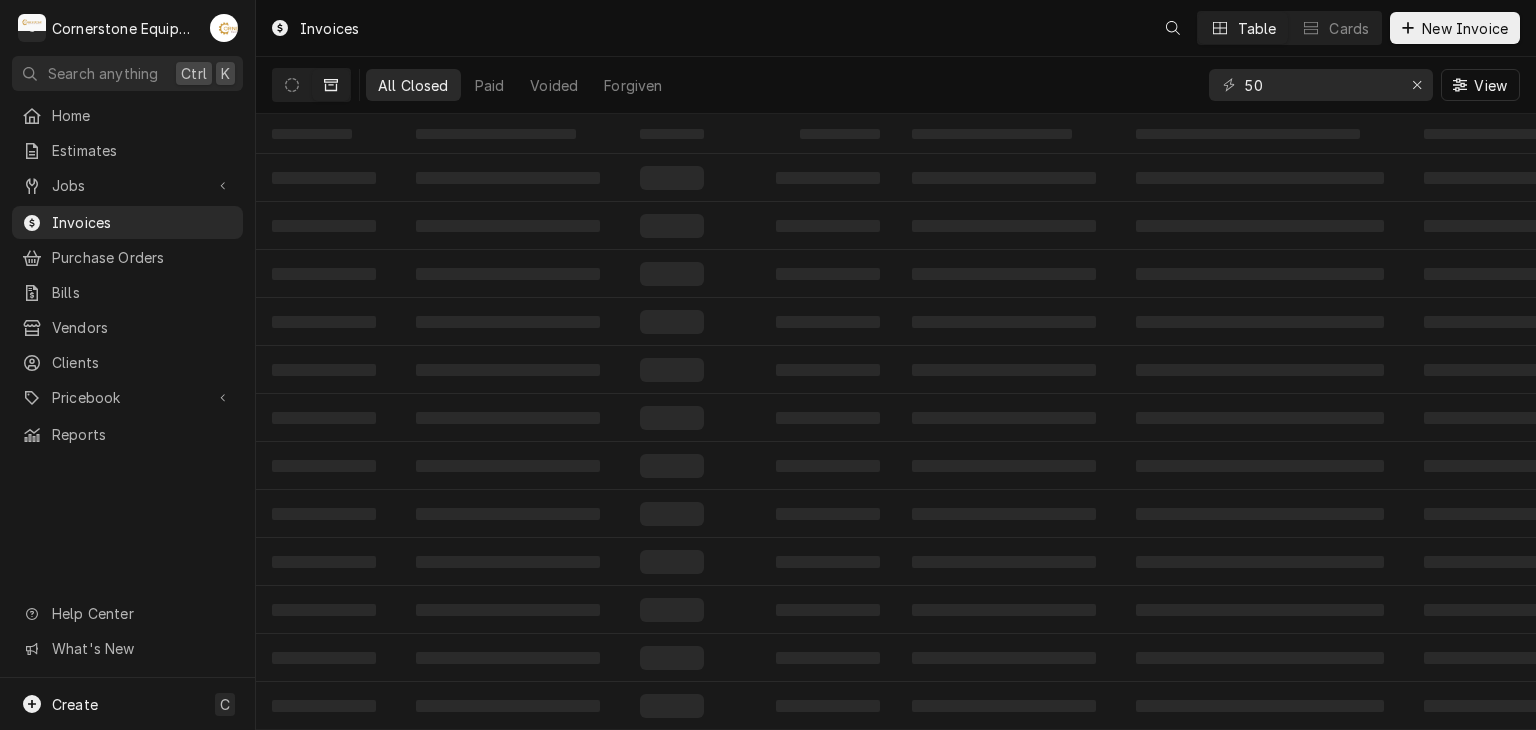 scroll, scrollTop: 0, scrollLeft: 0, axis: both 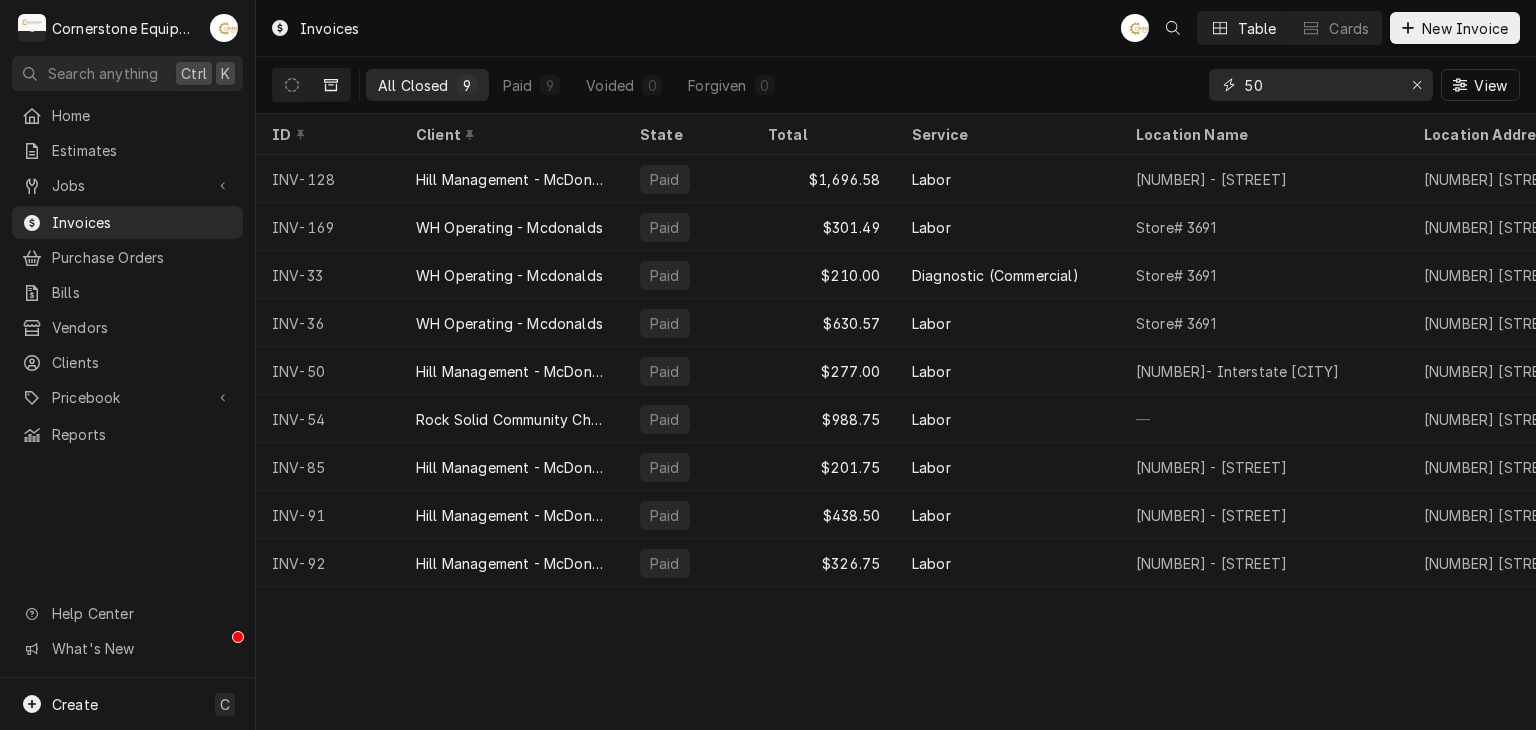 click on "50" at bounding box center [1320, 85] 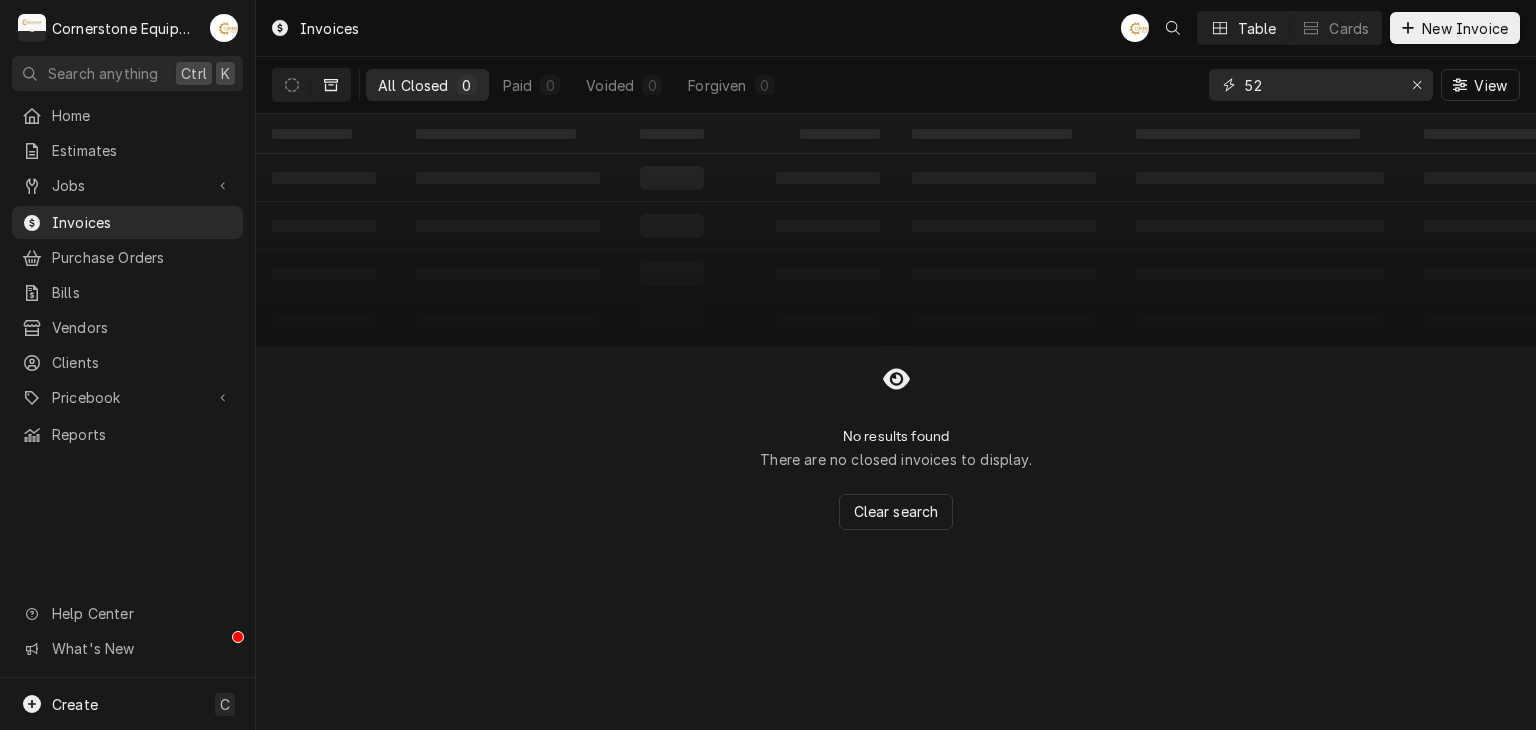 type on "52" 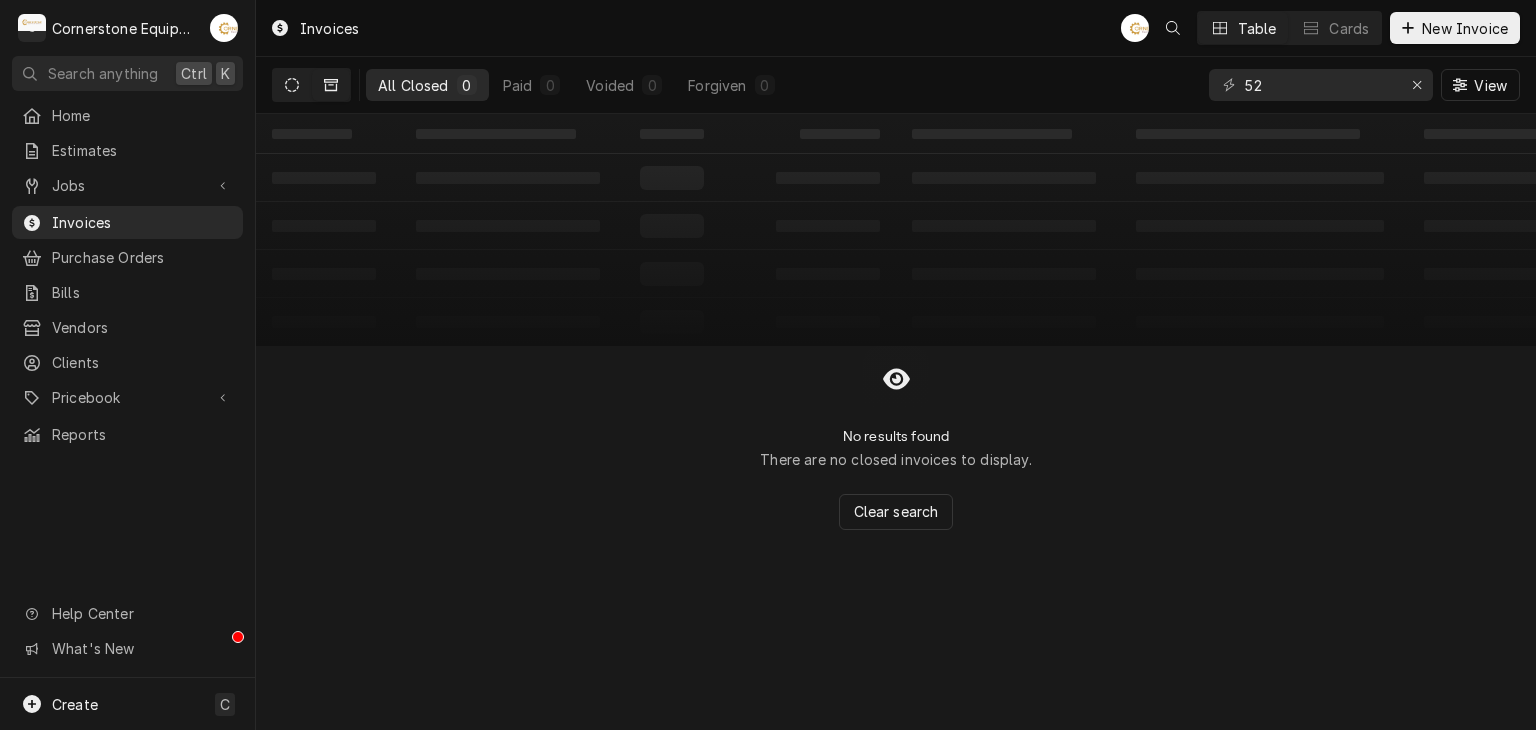 click 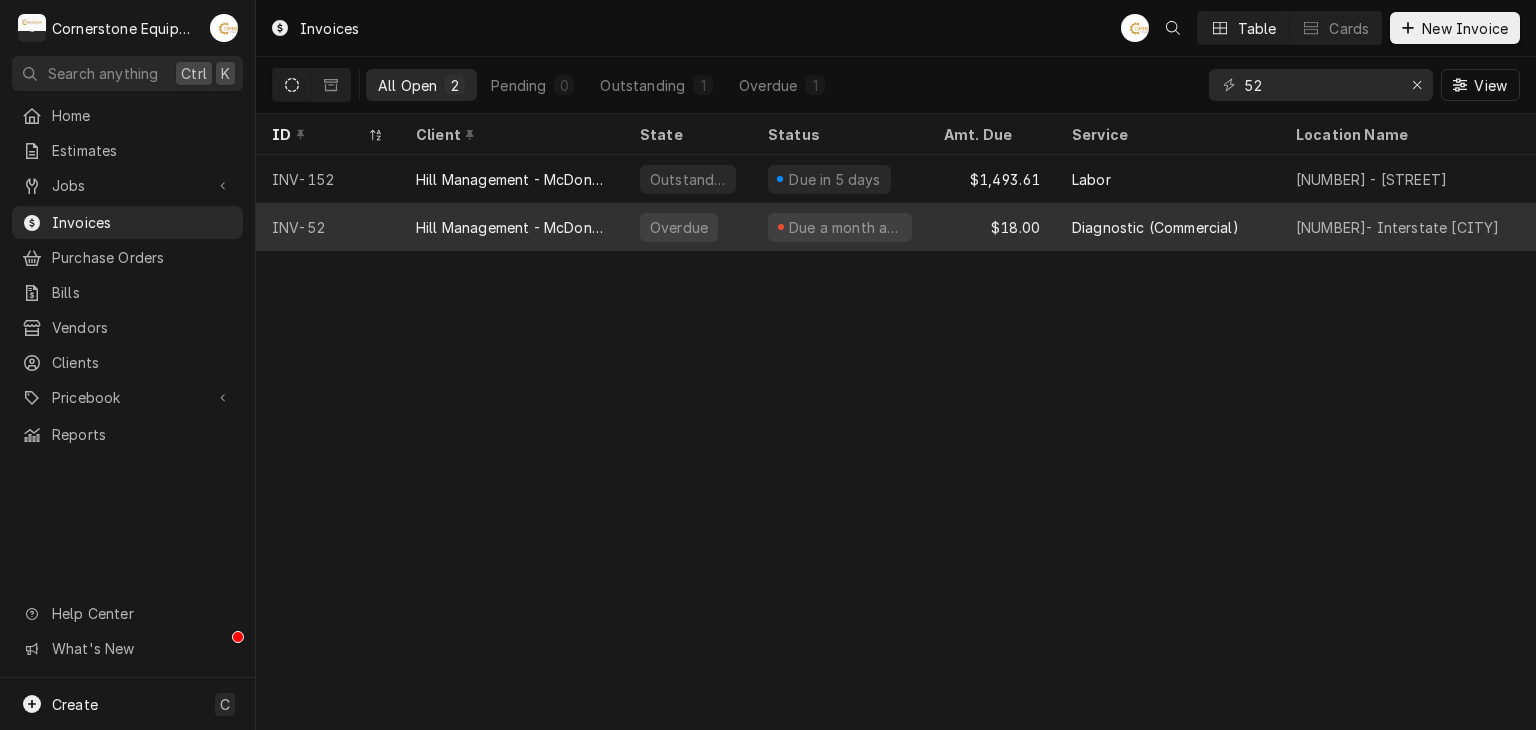 click on "Hill Management - McDonald’s" at bounding box center [512, 227] 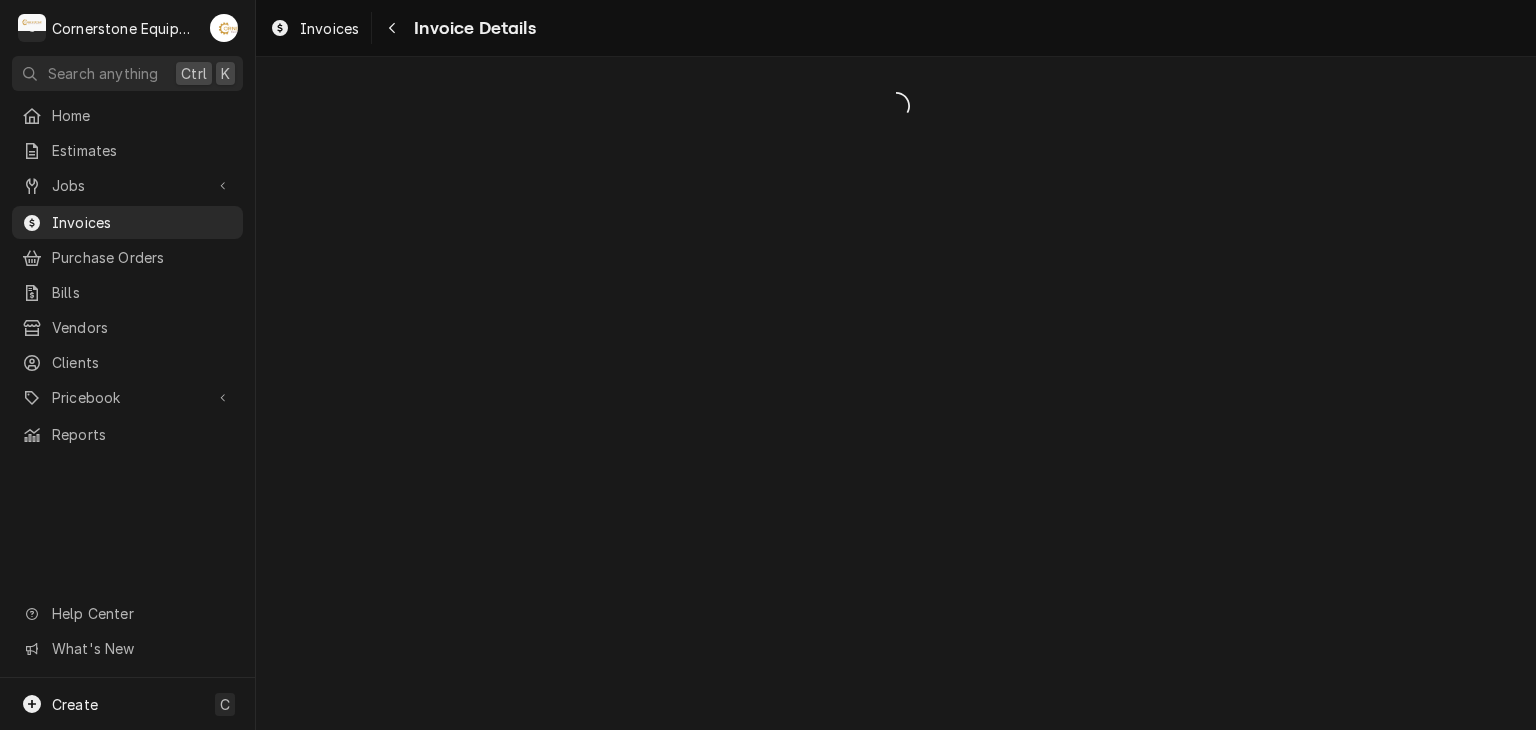 scroll, scrollTop: 0, scrollLeft: 0, axis: both 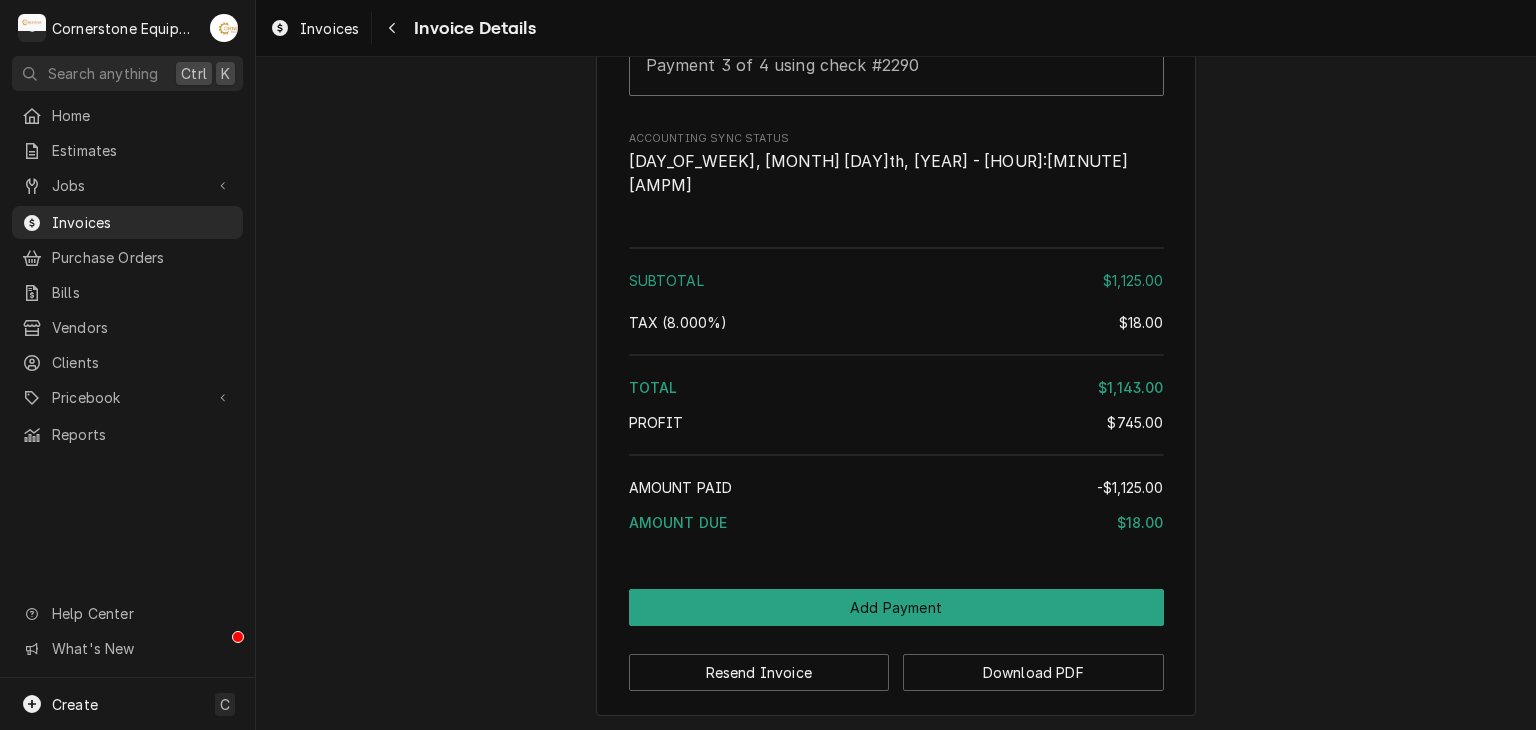 click on "Overdue Sender Cornerstone Equipment Repair, LLC 1429 W Floyd Baker Blvd 234
Gaffney, SC 29341 (864) 335-8867 admin@cornerstoneequipmentrepair.com Recipient (Bill To) Hill Management - McDonald’s 2259 River Rd
Greer, SC 29650 Service Location 11228- Interstate Clinton
12774 SC-56
Clinton, SC 29325 Created From Job Finalized Diagnostic (Commercial) Roopairs Invoice ID INV-52 Service Type Diagnostic (Commercial) Date Issued May 29, 2025 Terms Net 30 Date Due Jun 28, 2025 Sent On Thu, May 29th, 2025 - 5:42 AM Last Modified Fri, Jun 27th, 2025 - 9:52 AM Service Charges Short Description Labor Service Date May 28, 2025 Hourly Cost $60.00/hr Qty. 5hrs Rate $180.00/hr Amount $900.00 Tax Non-Taxable Service  Summary Parts and Materials Short Description misc hardware Manufacturer — Manufacturer Part # — Unit Cost $0.00 Qty. 1 Price $25.00 Amount $25.00 Tax Taxable Detailed  Summary Misc cleaning and hardware materials Short Description 080000036 - shaft seal kit 9501 Manufacturer Garland Manufacturer Part # 1 [" at bounding box center [896, -1005] 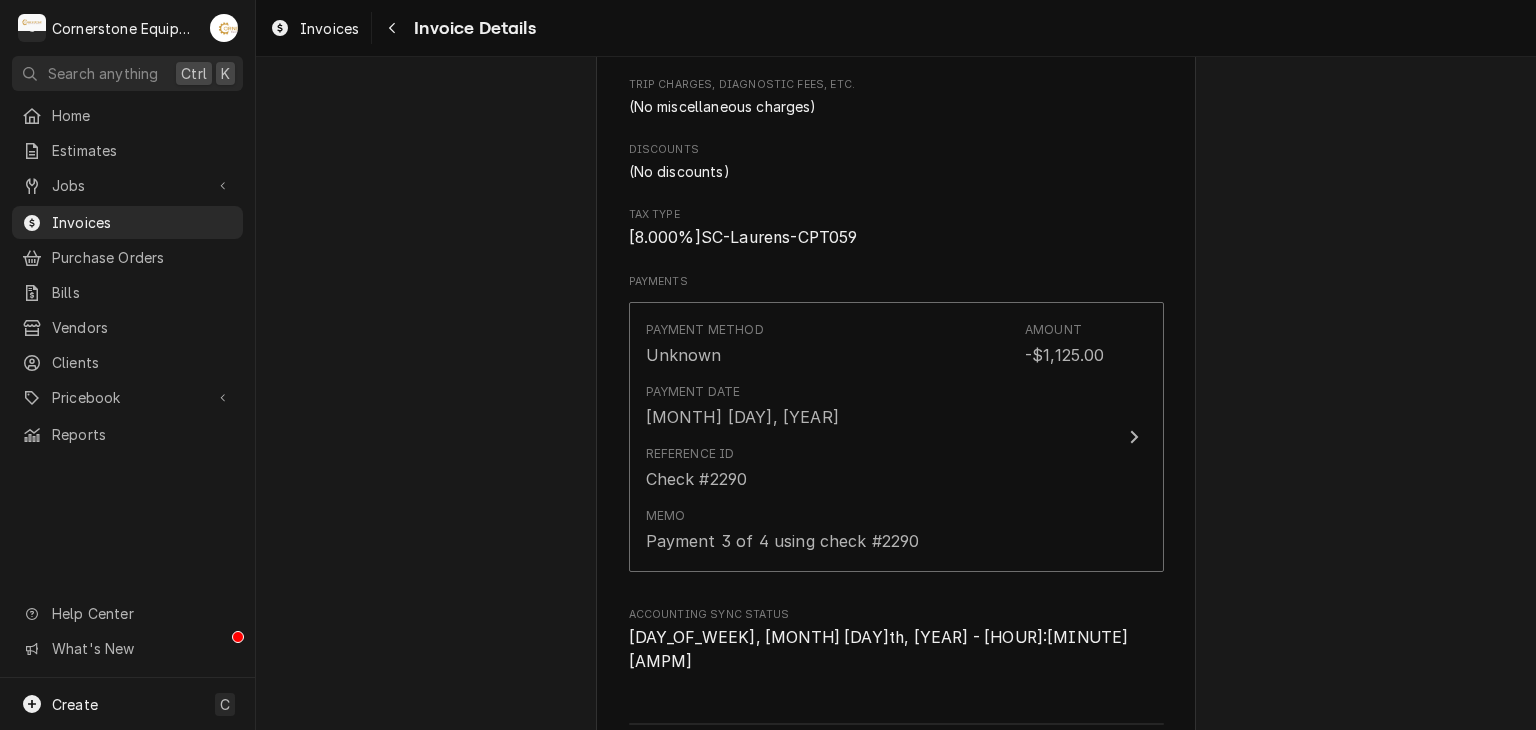 scroll, scrollTop: 2301, scrollLeft: 0, axis: vertical 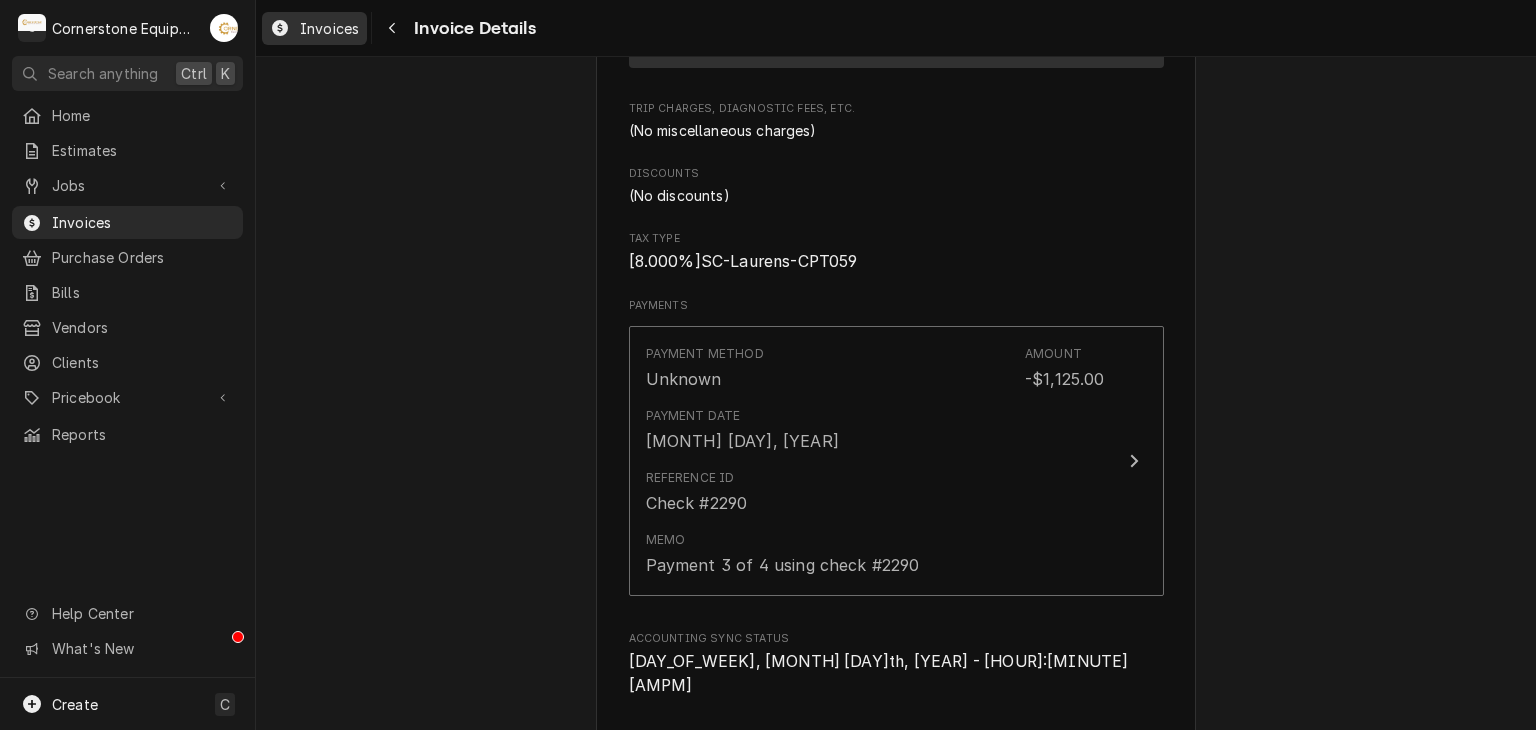 click on "Invoices" at bounding box center [329, 28] 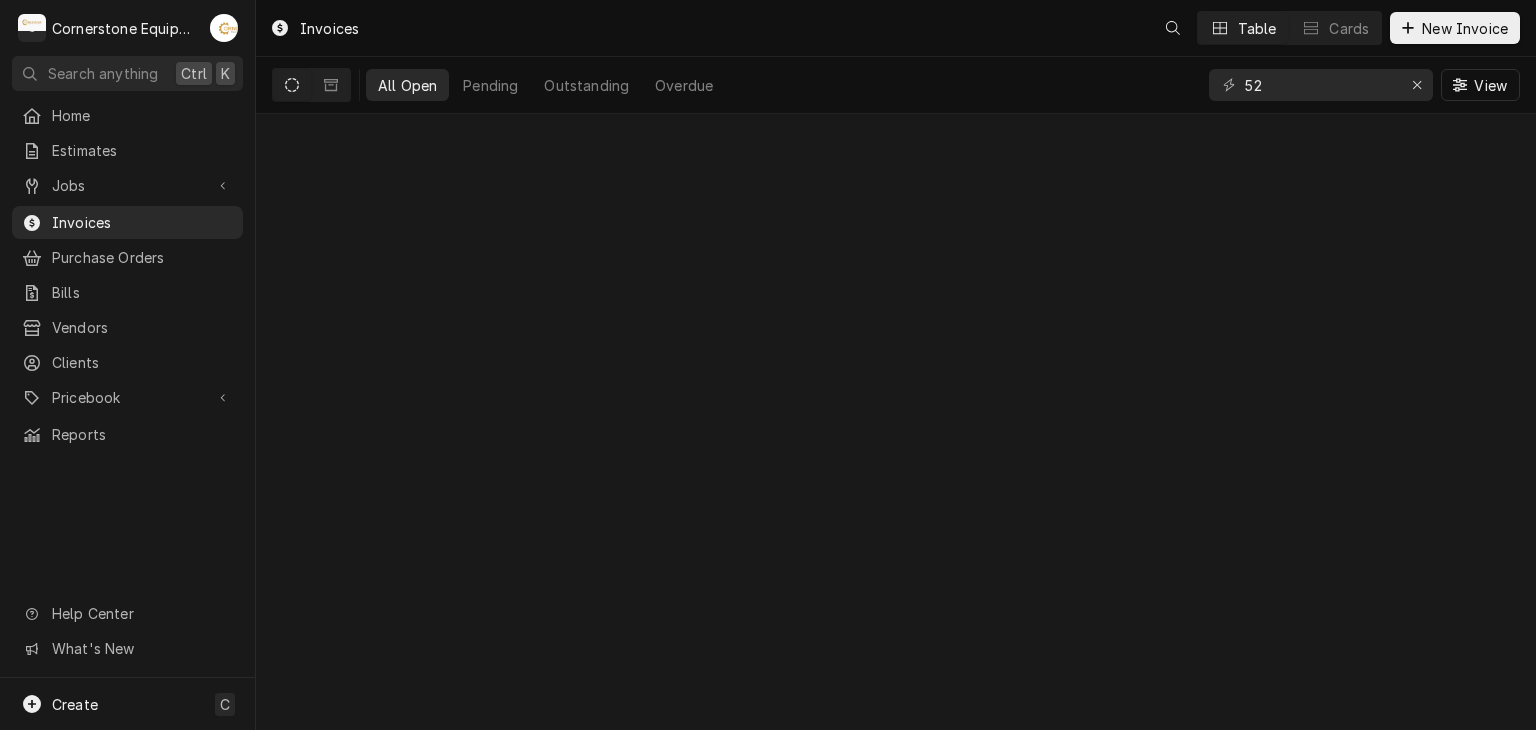 scroll, scrollTop: 0, scrollLeft: 0, axis: both 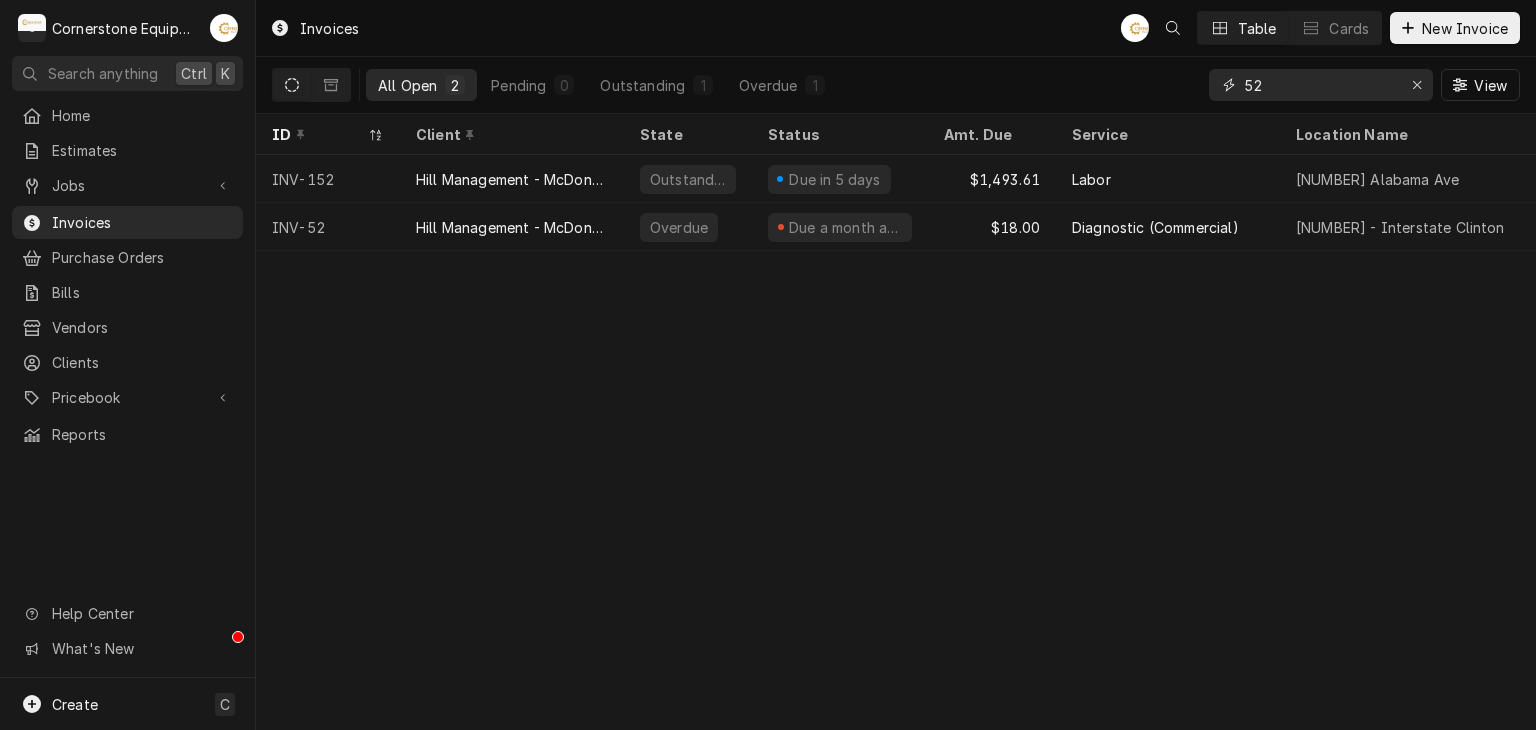 click on "52" at bounding box center [1320, 85] 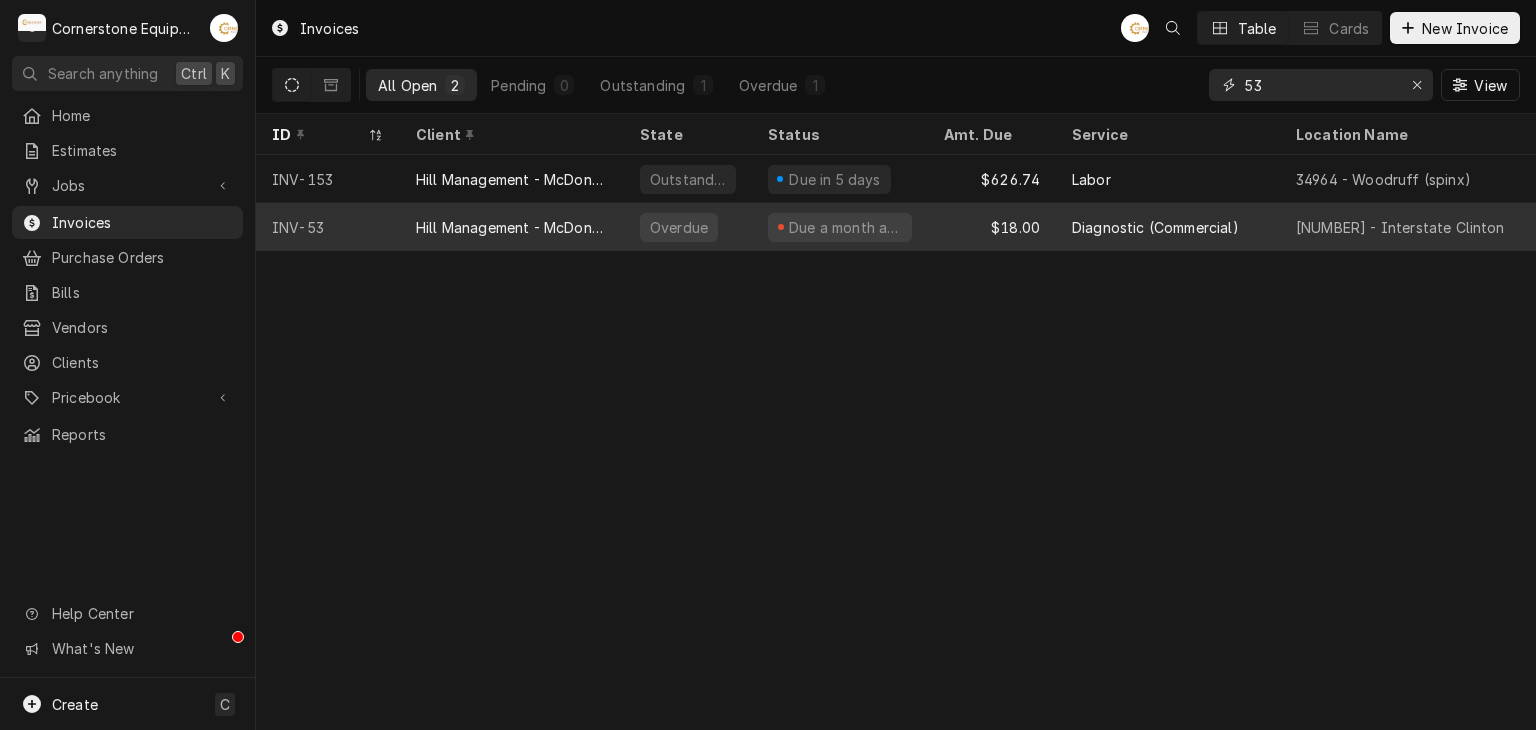 type on "53" 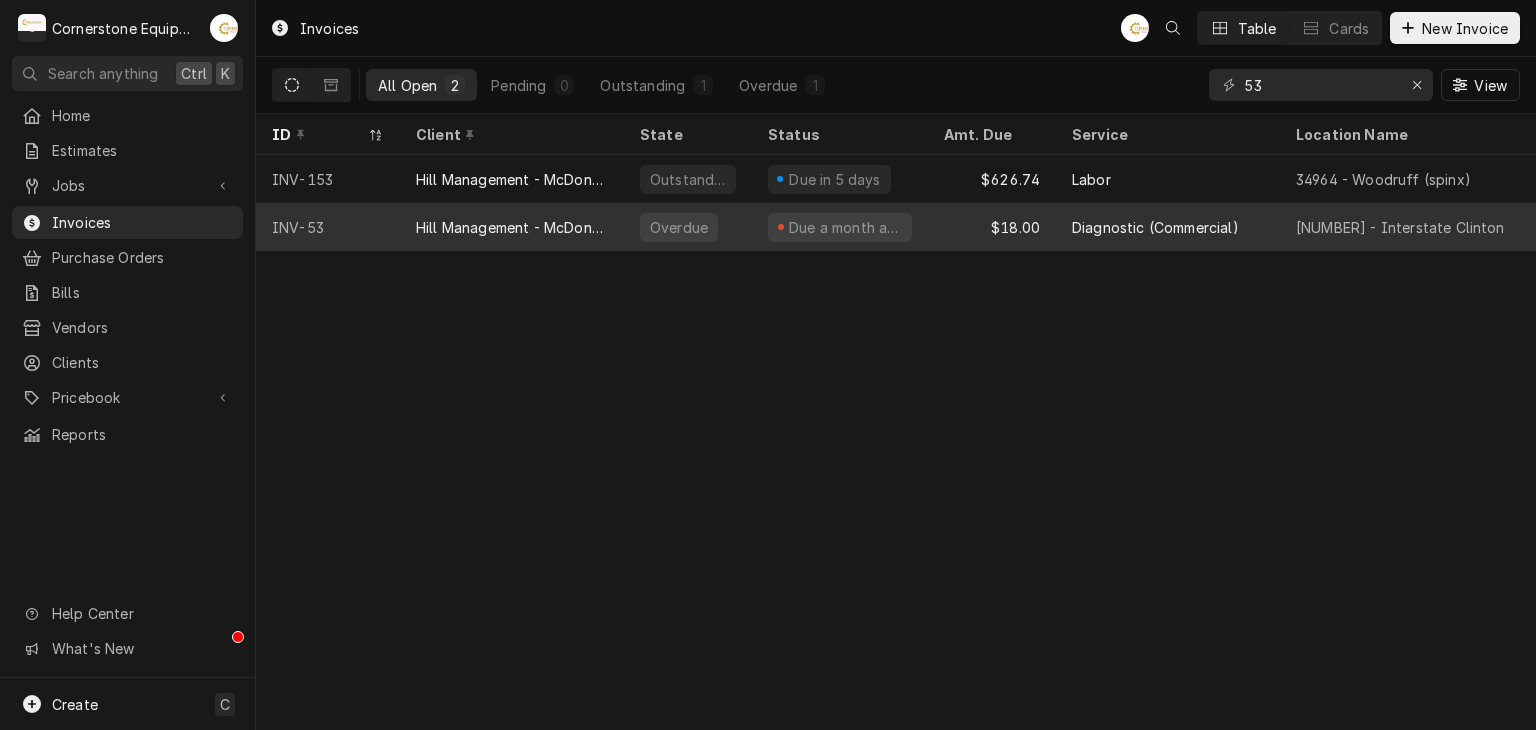 click on "Hill Management - McDonald’s" at bounding box center [512, 227] 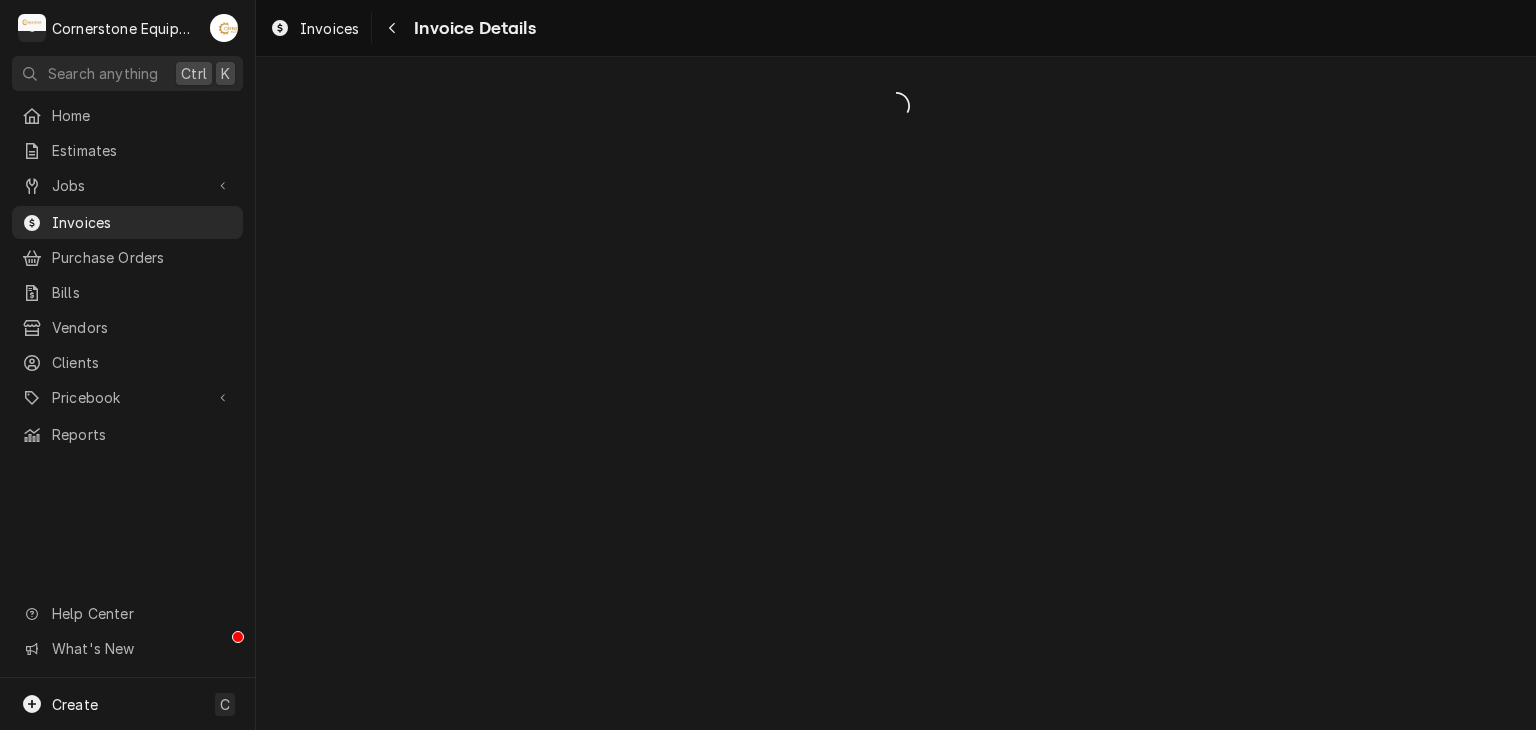scroll, scrollTop: 0, scrollLeft: 0, axis: both 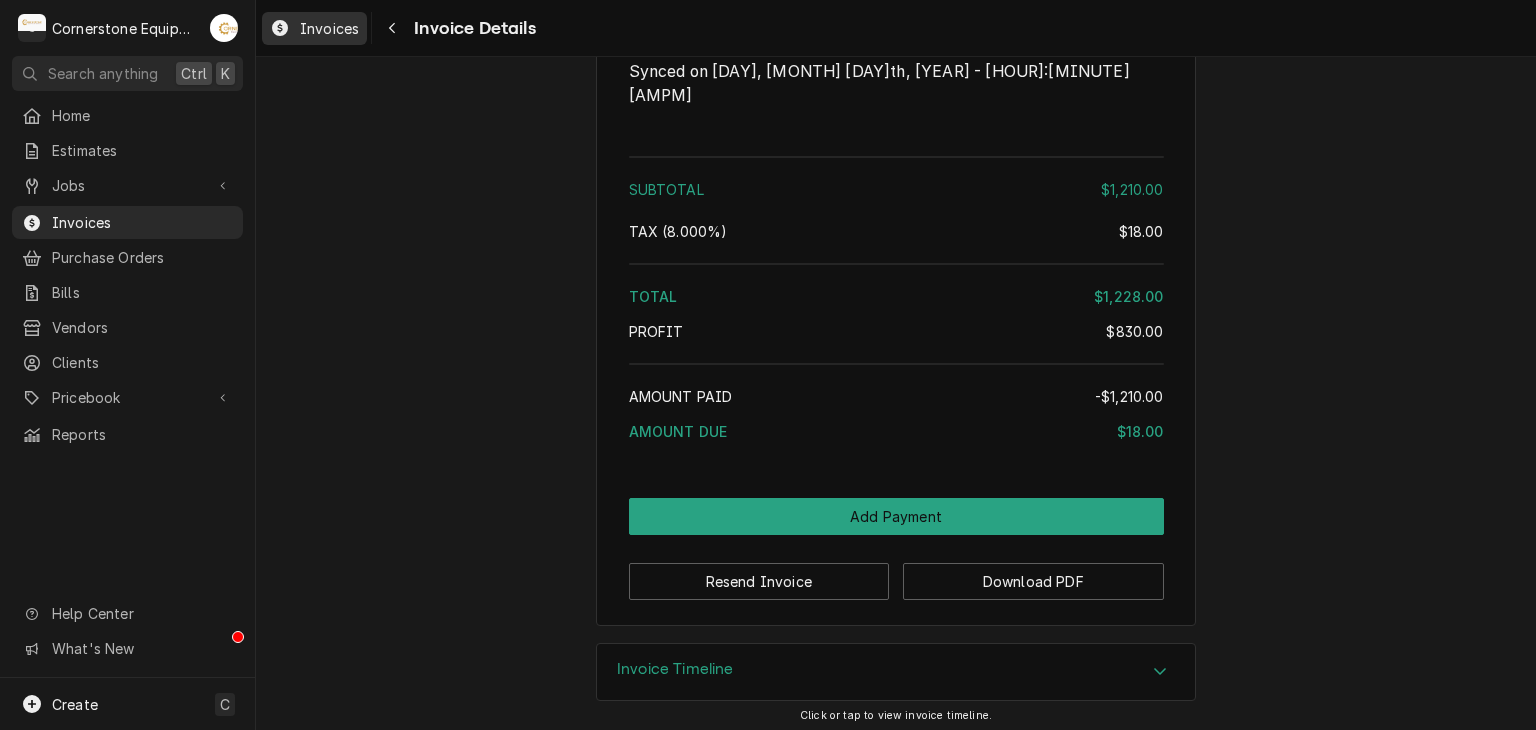 click on "Invoices" at bounding box center (329, 28) 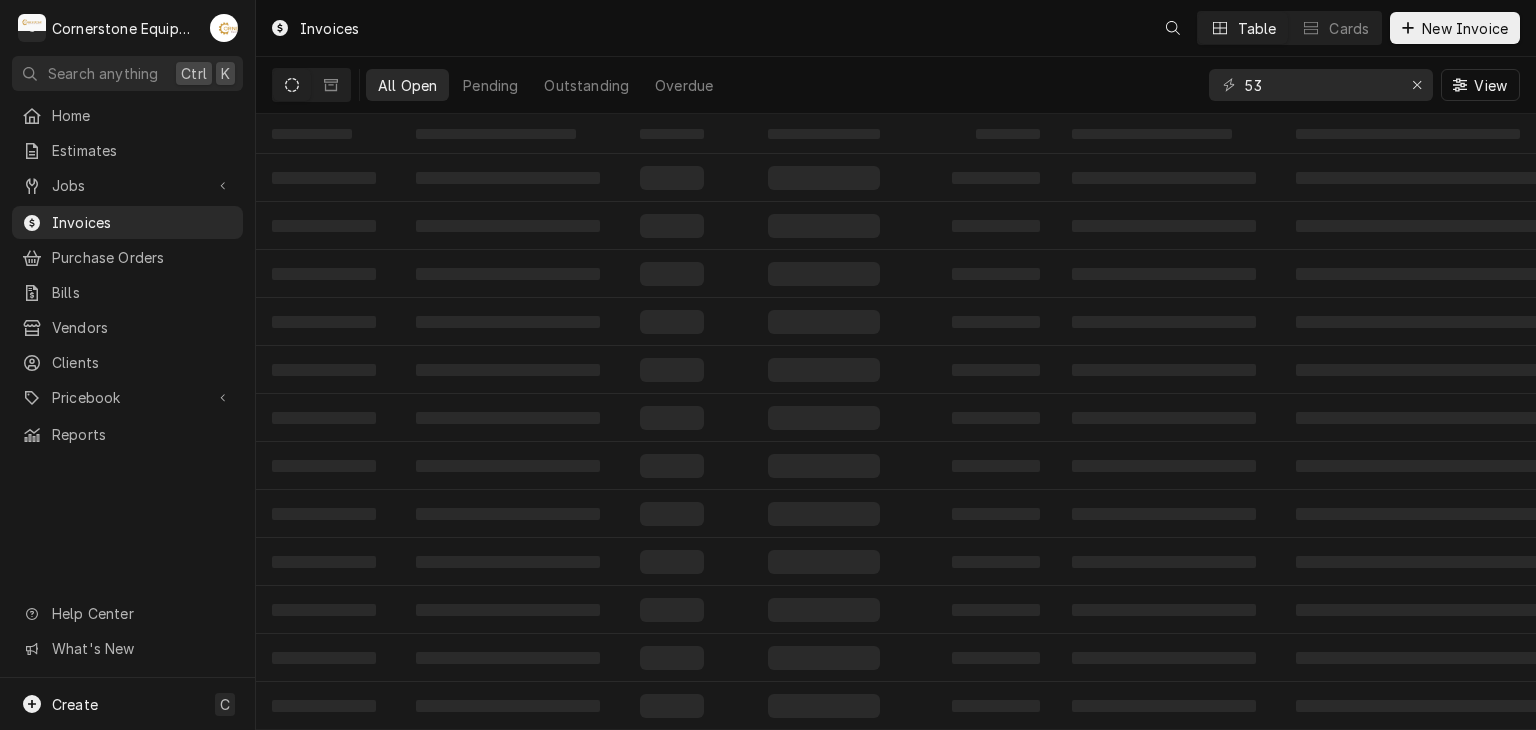 scroll, scrollTop: 0, scrollLeft: 0, axis: both 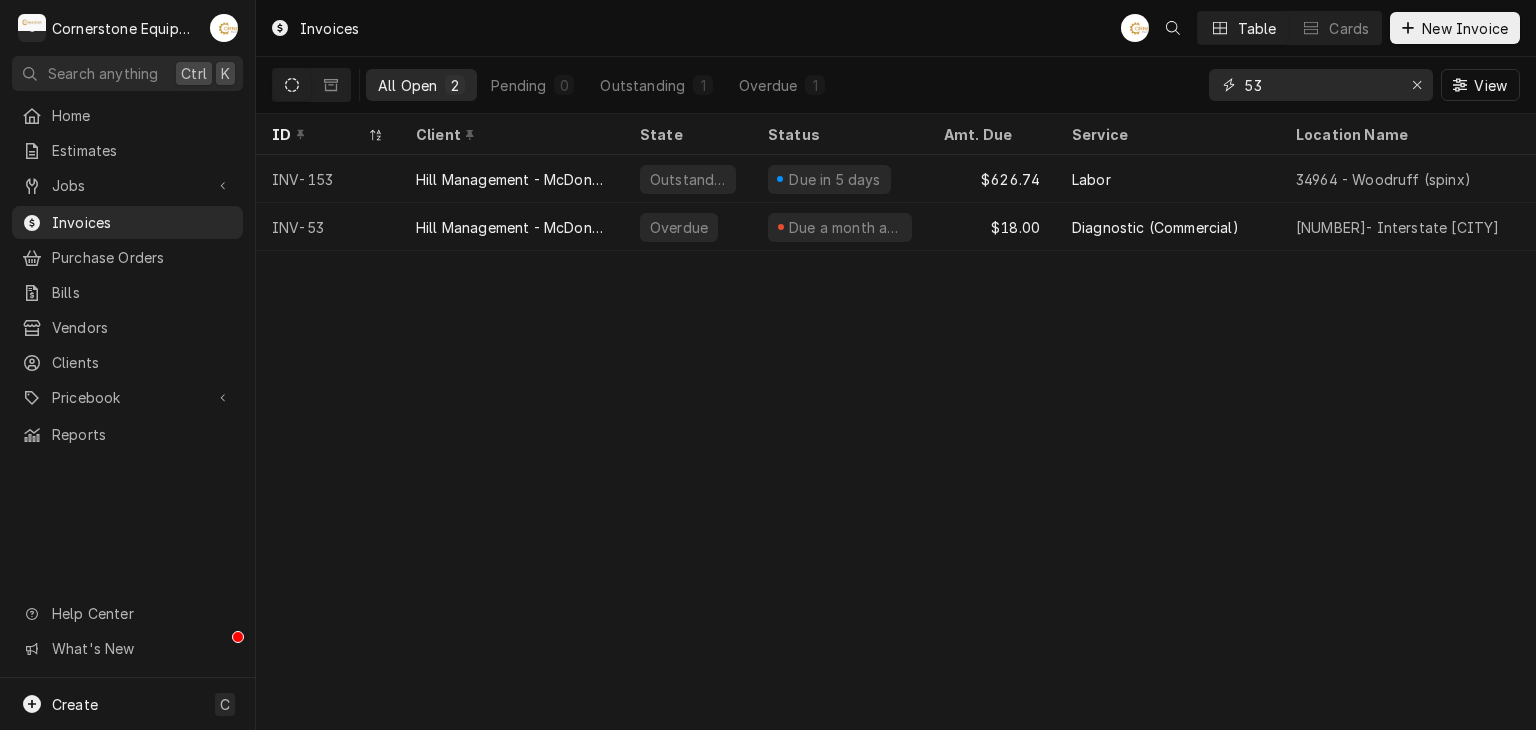 click on "53" at bounding box center [1320, 85] 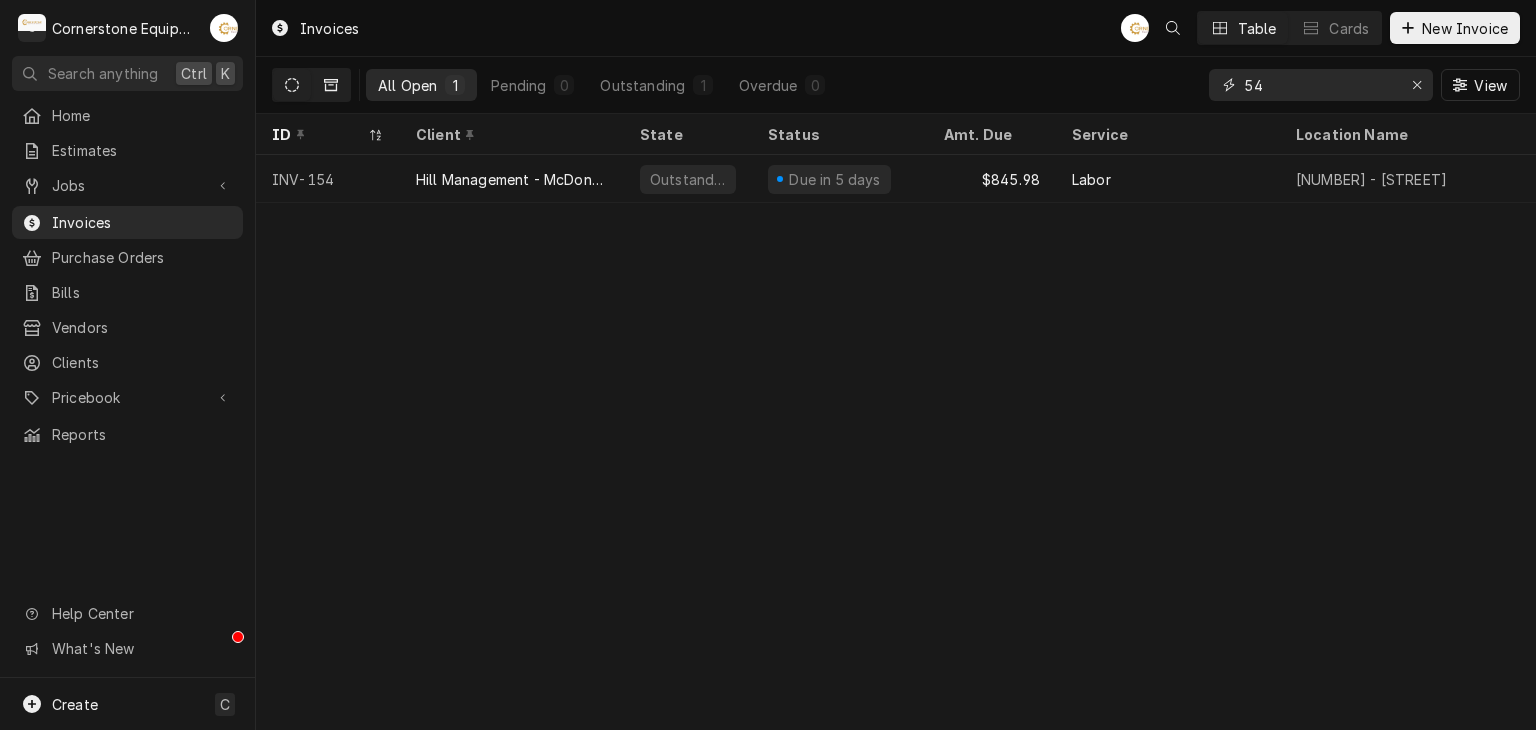 type on "54" 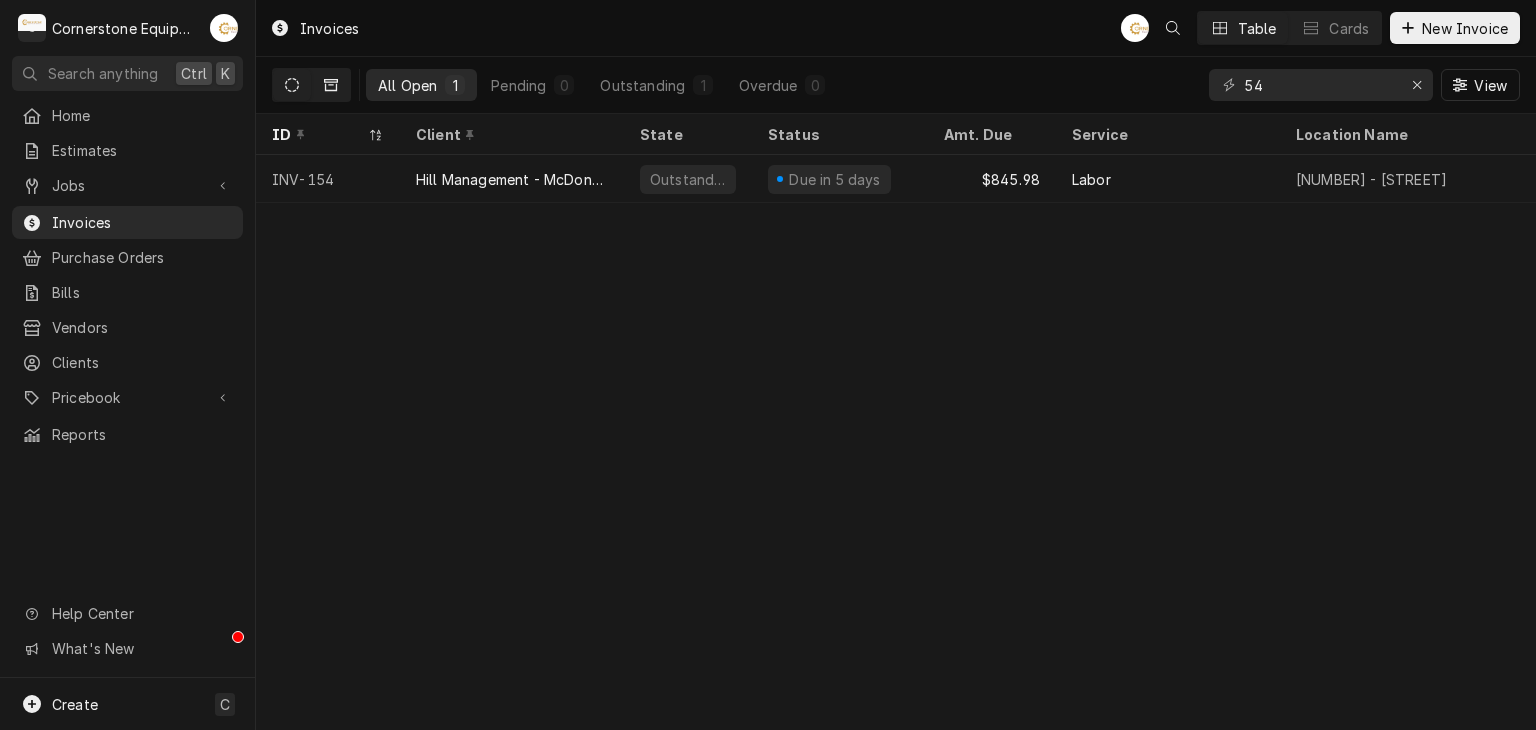 click 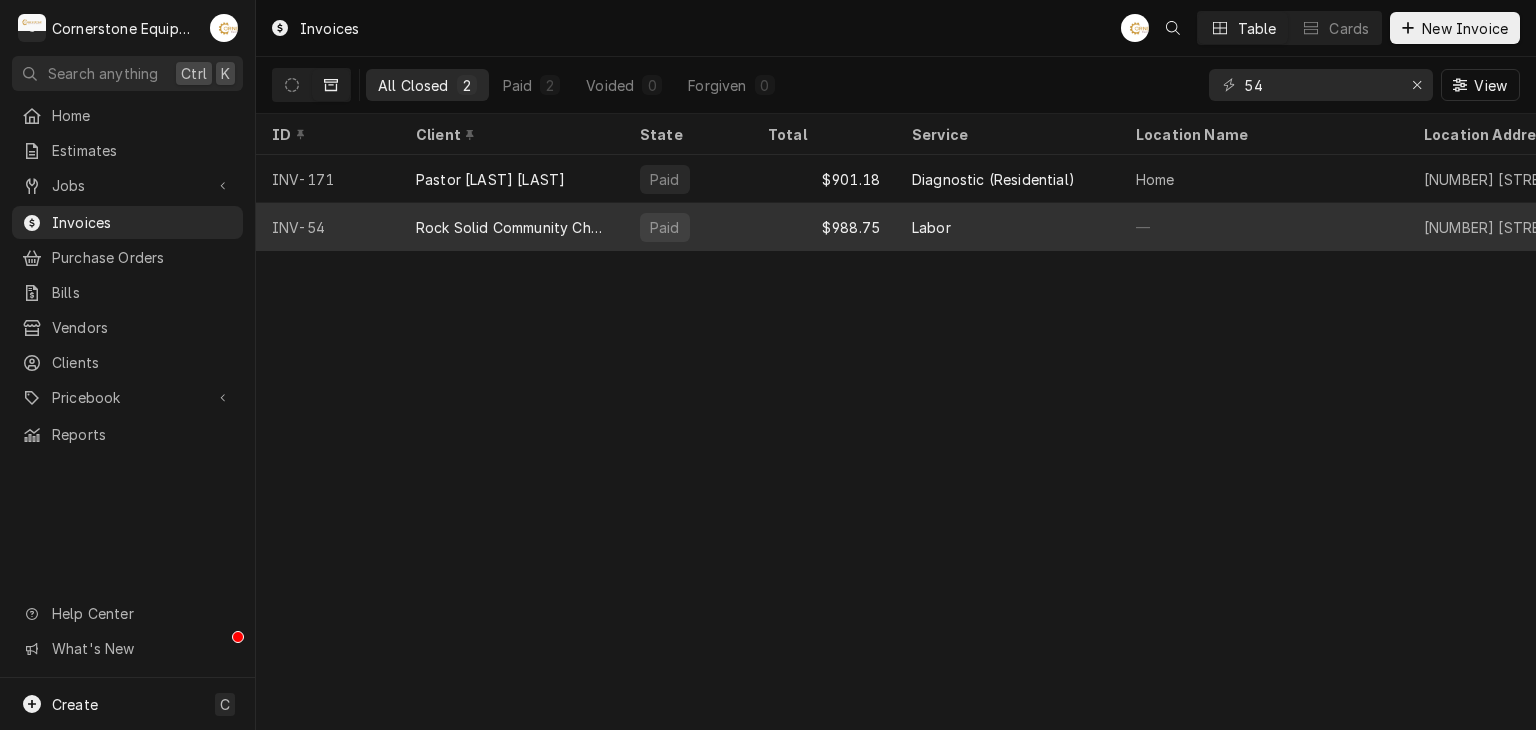 click on "Rock Solid Community Church" at bounding box center (512, 227) 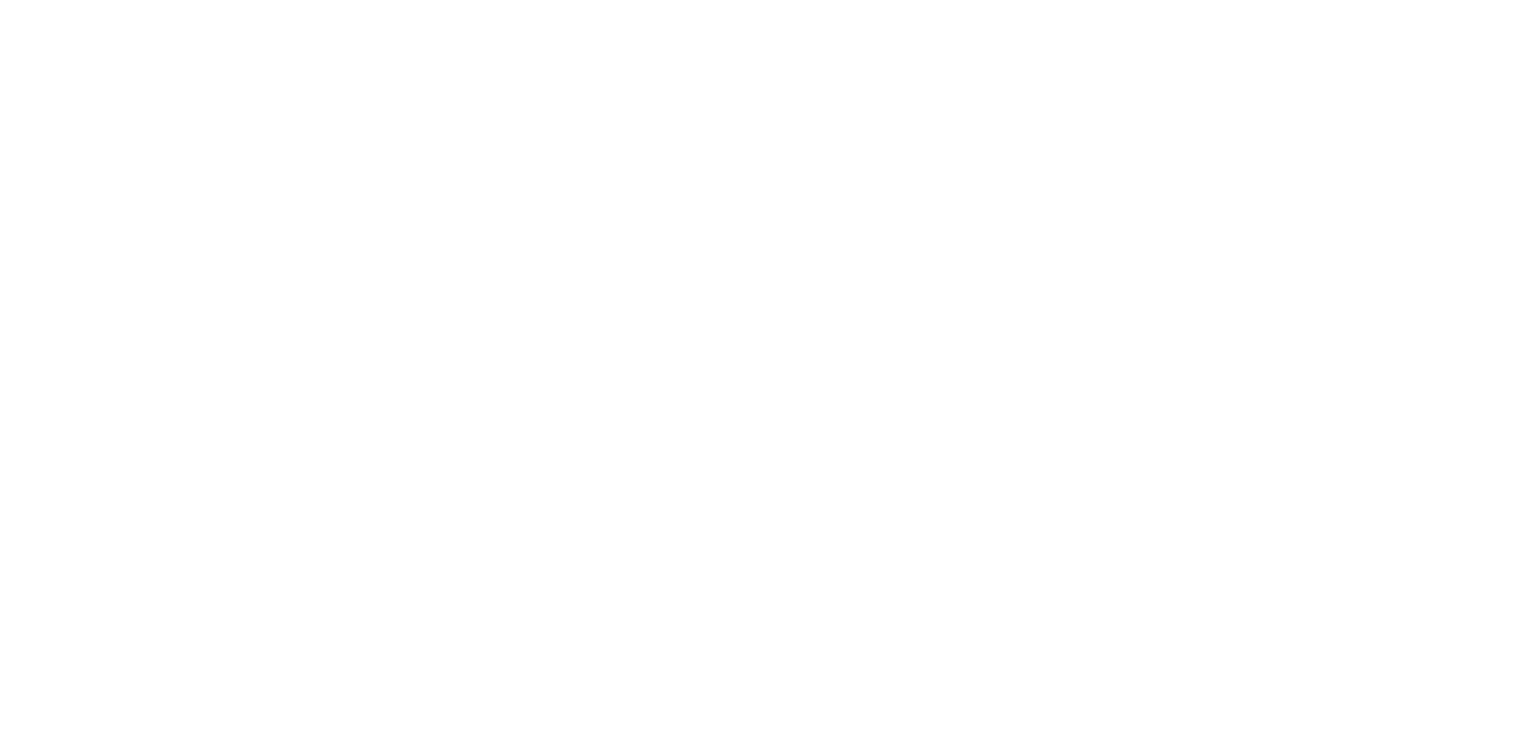 scroll, scrollTop: 0, scrollLeft: 0, axis: both 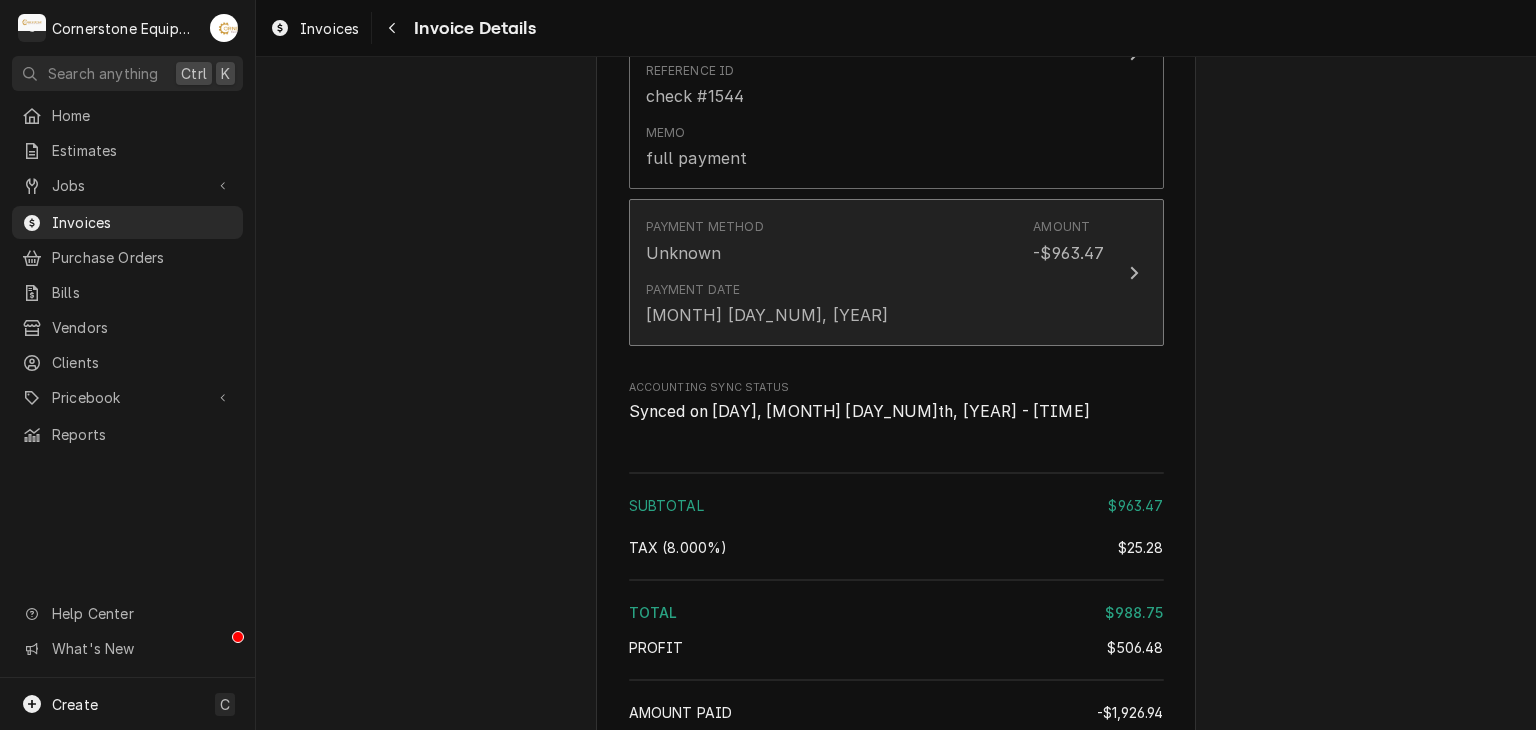click on "Payment Method Unknown Amount -$963.47 Payment Date Jun 9, 2025" at bounding box center [896, 272] 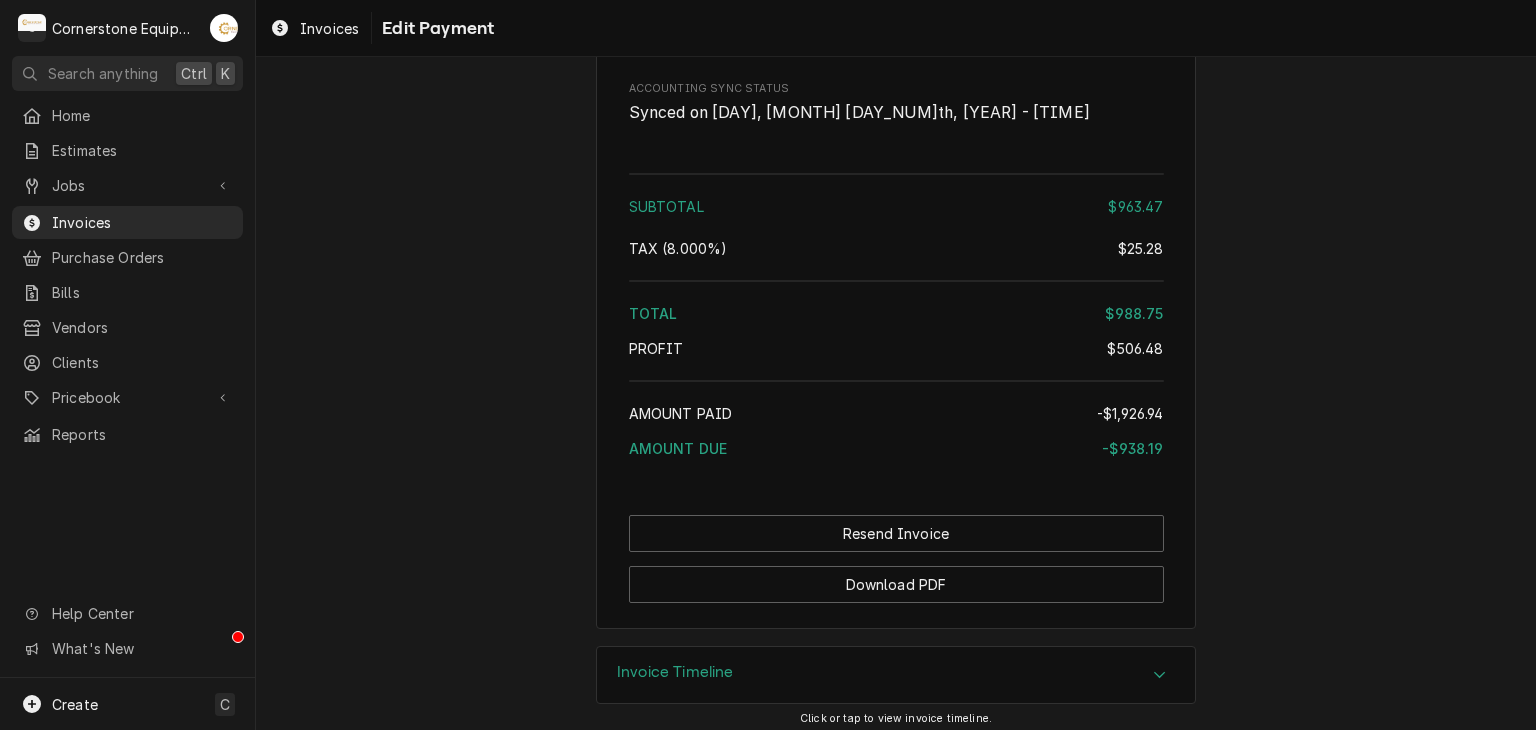 scroll, scrollTop: 3965, scrollLeft: 0, axis: vertical 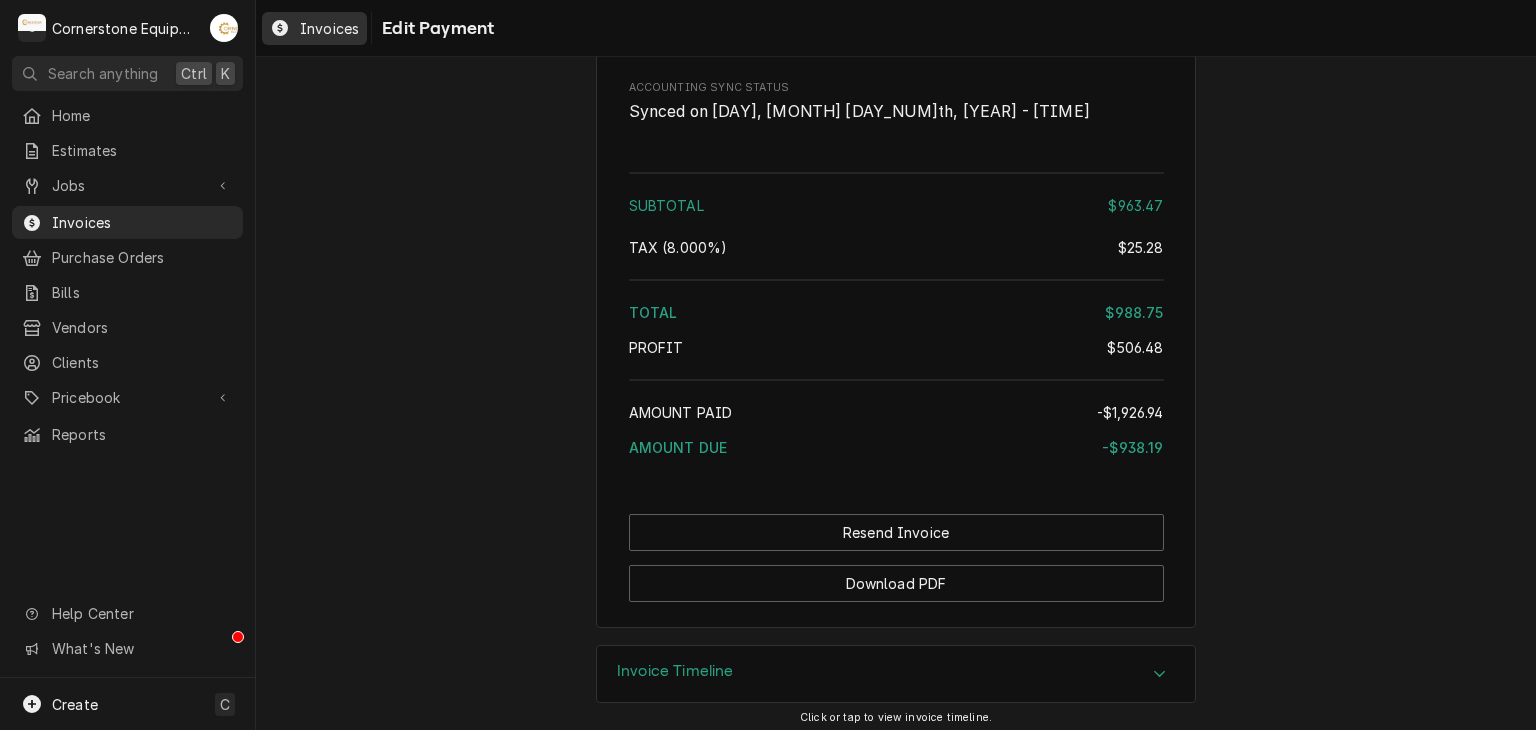 click on "Invoices" at bounding box center [329, 28] 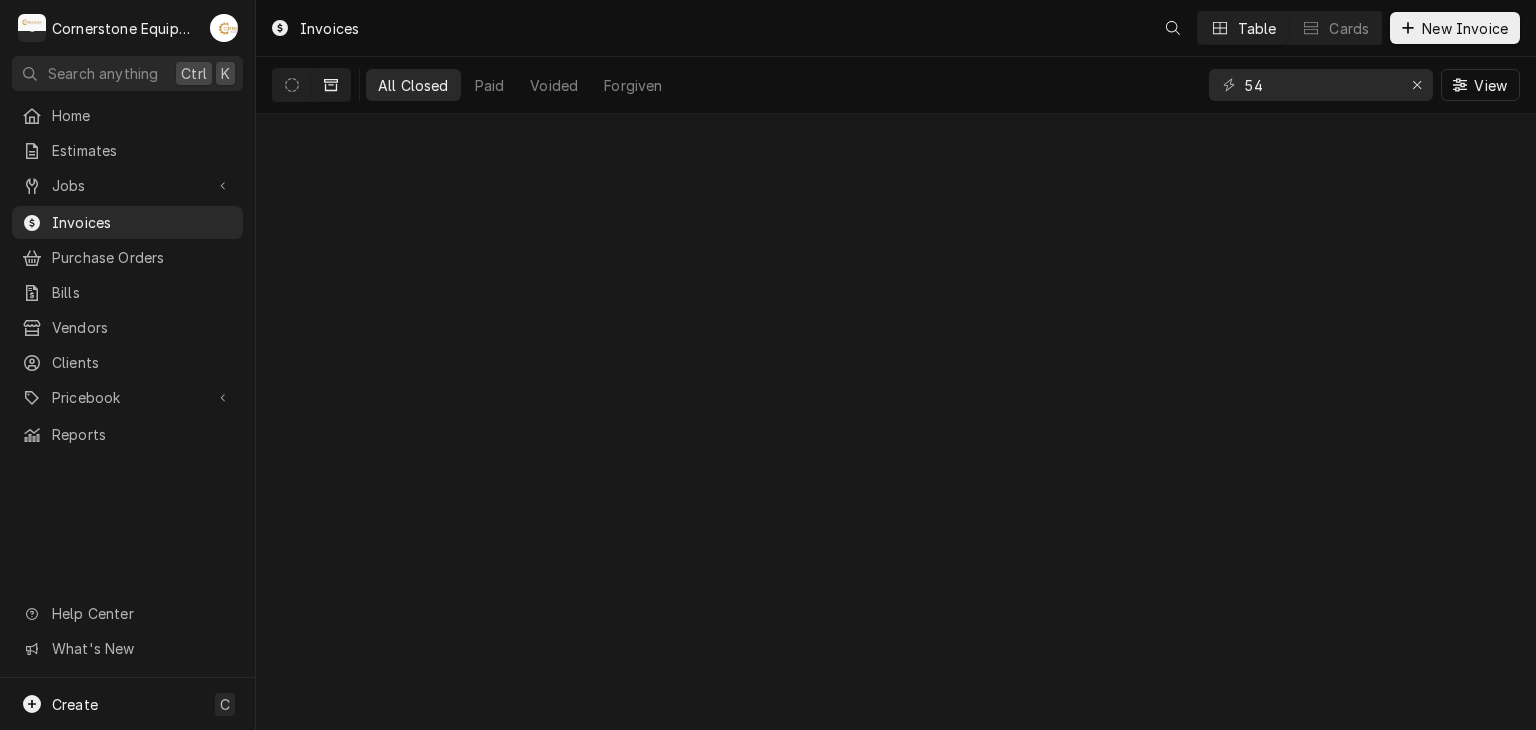 scroll, scrollTop: 0, scrollLeft: 0, axis: both 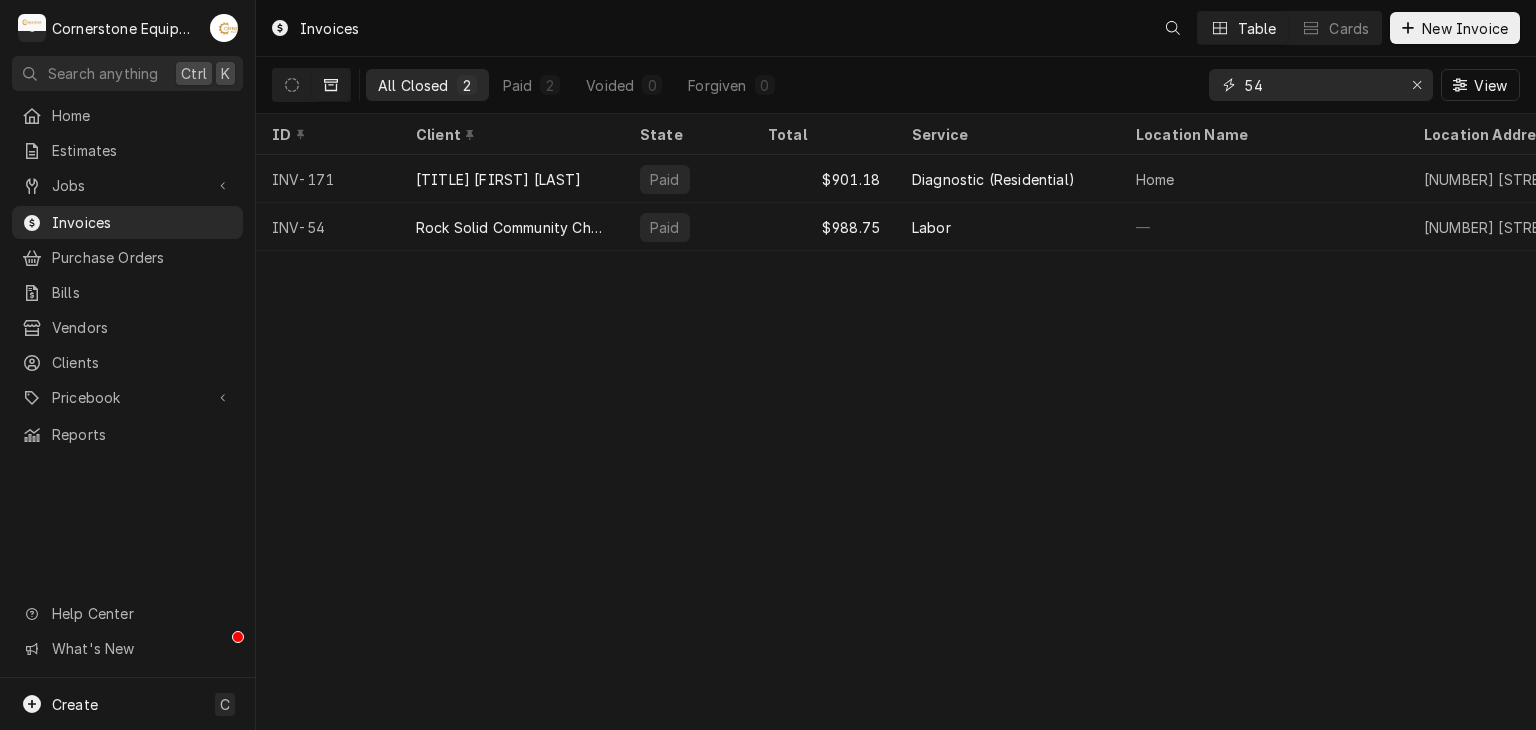 click on "54" at bounding box center (1320, 85) 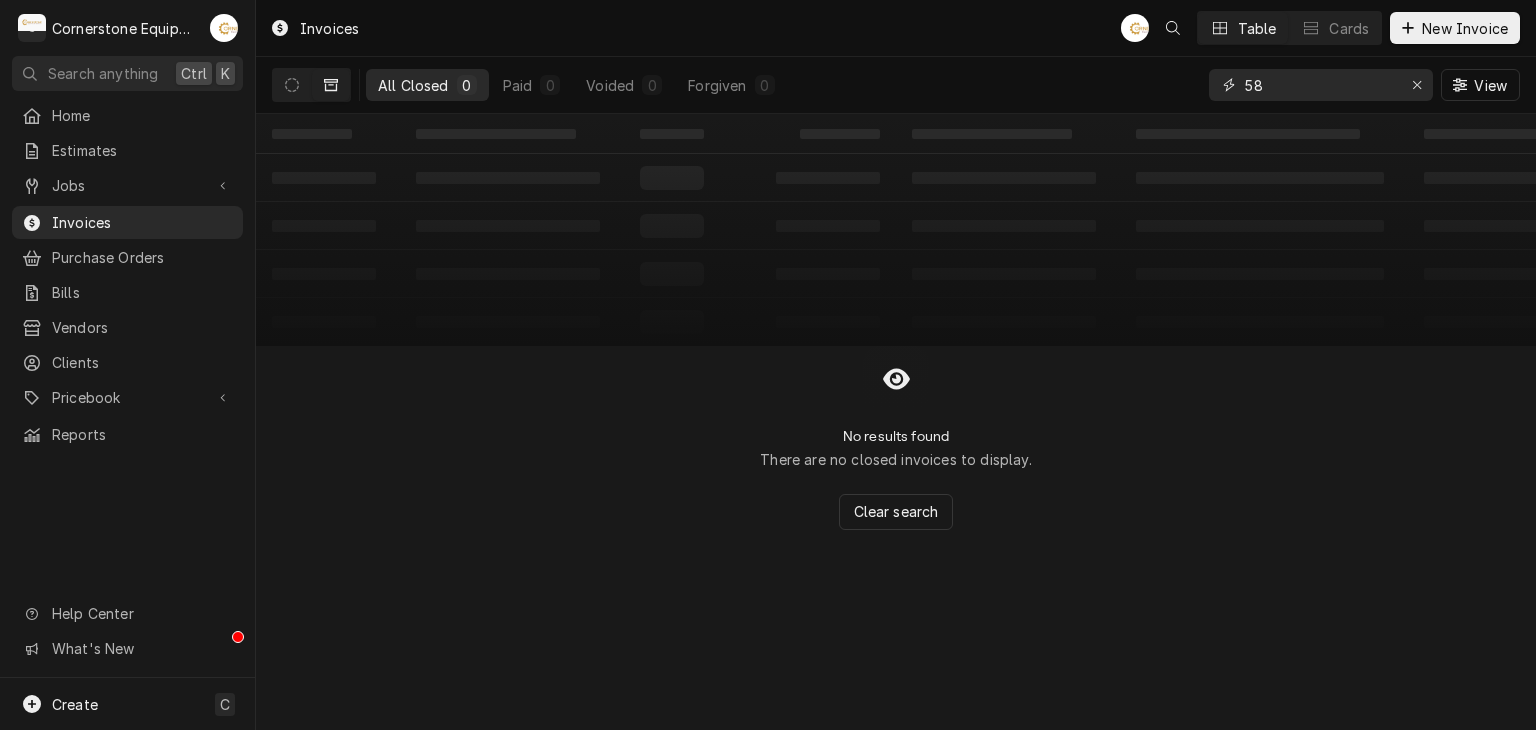 type on "58" 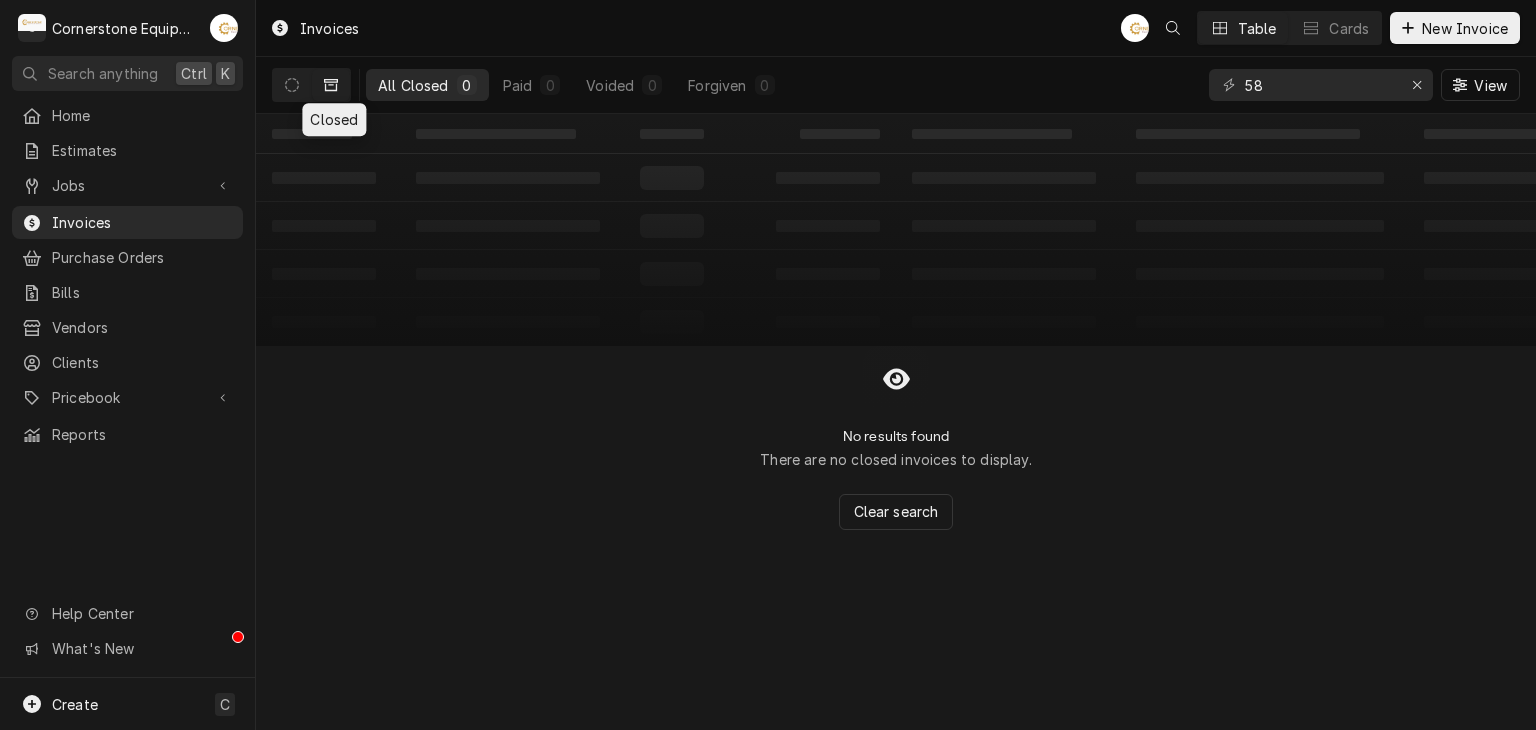 click 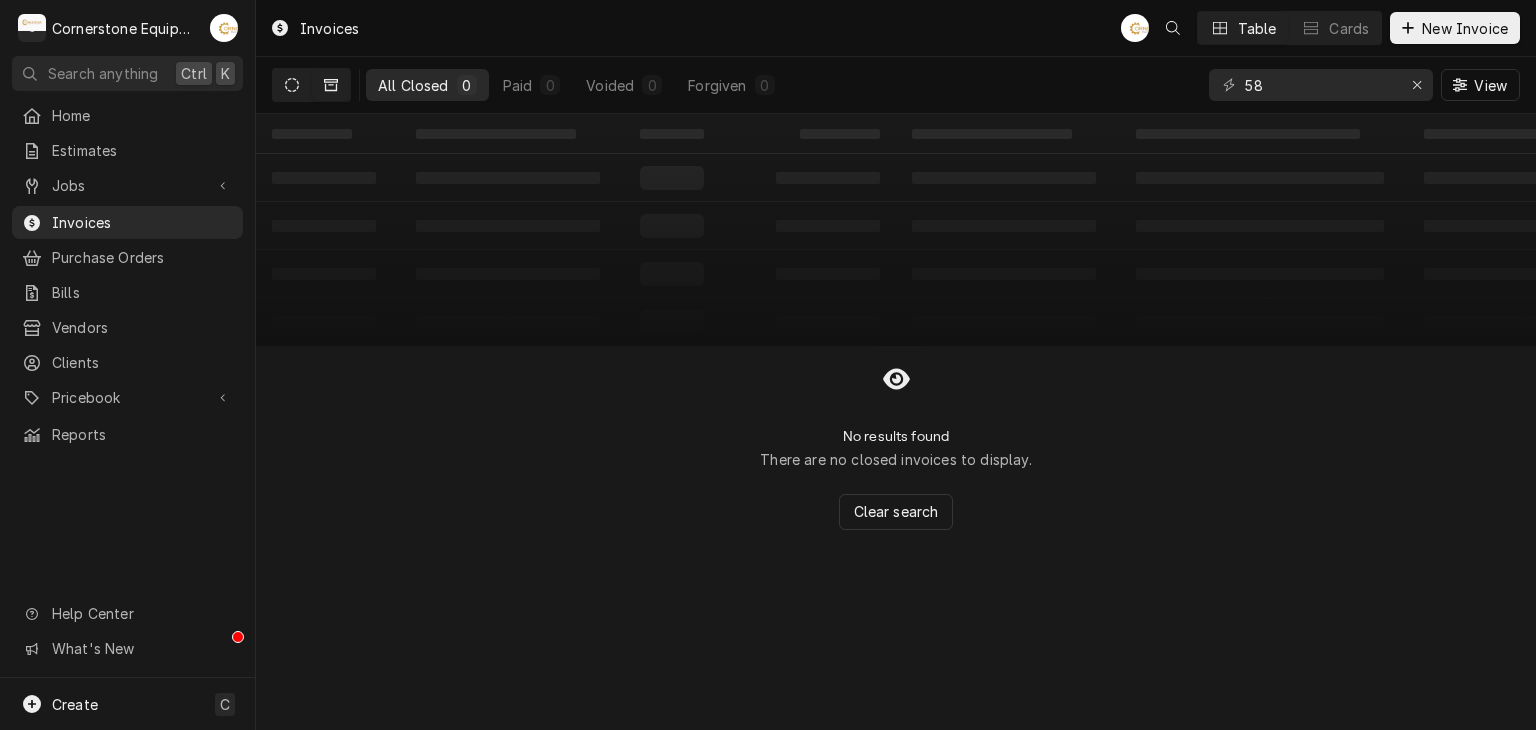 click 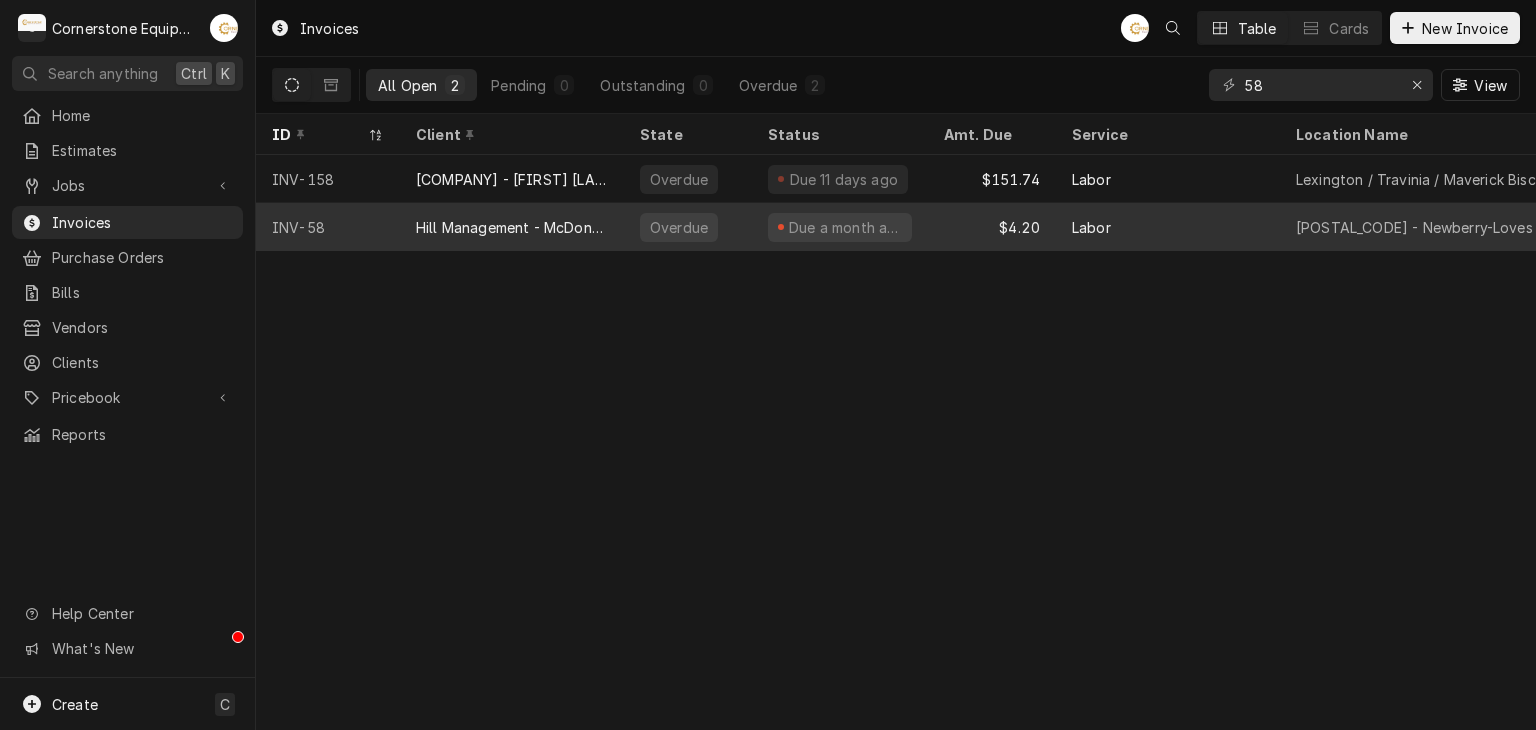 click on "Hill Management - McDonald’s" at bounding box center [512, 227] 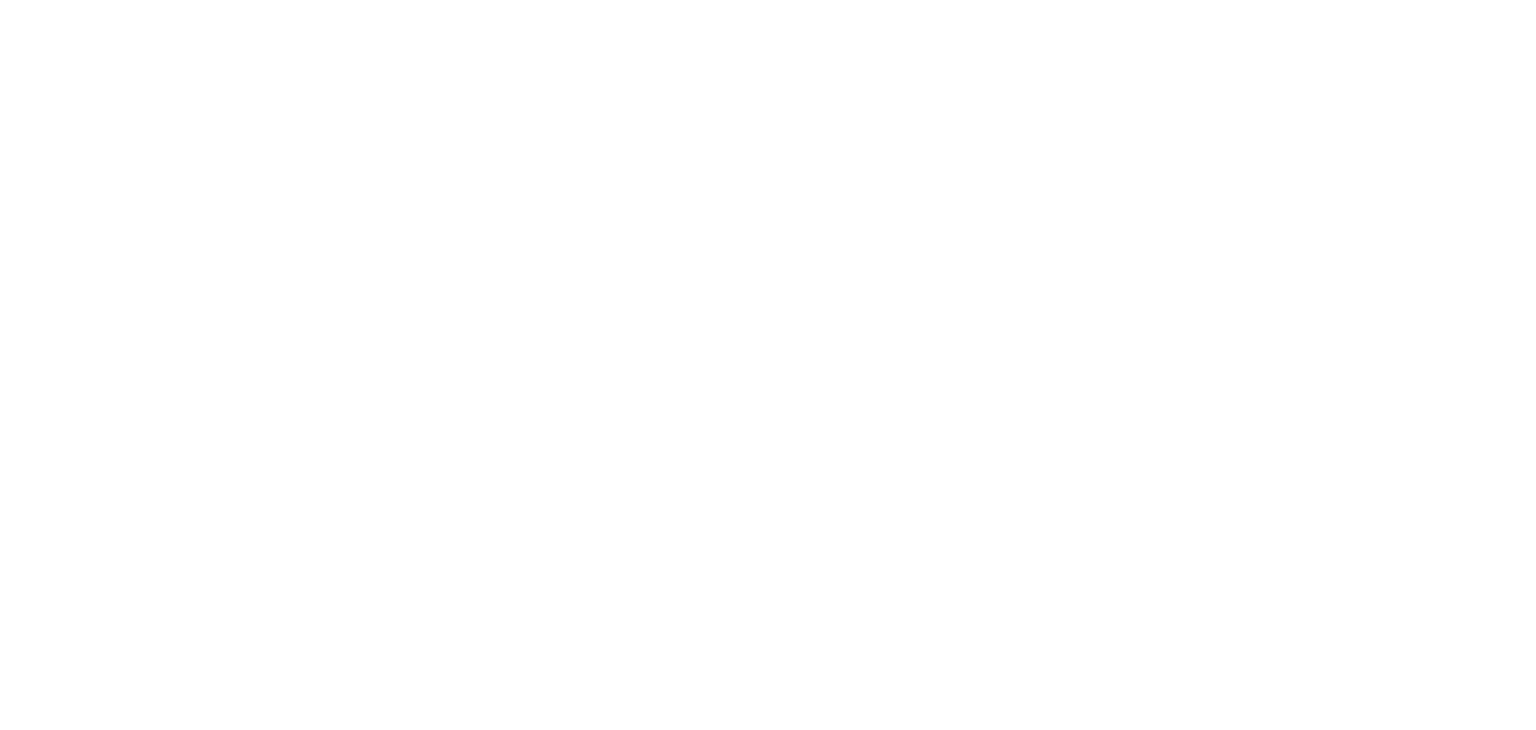 scroll, scrollTop: 0, scrollLeft: 0, axis: both 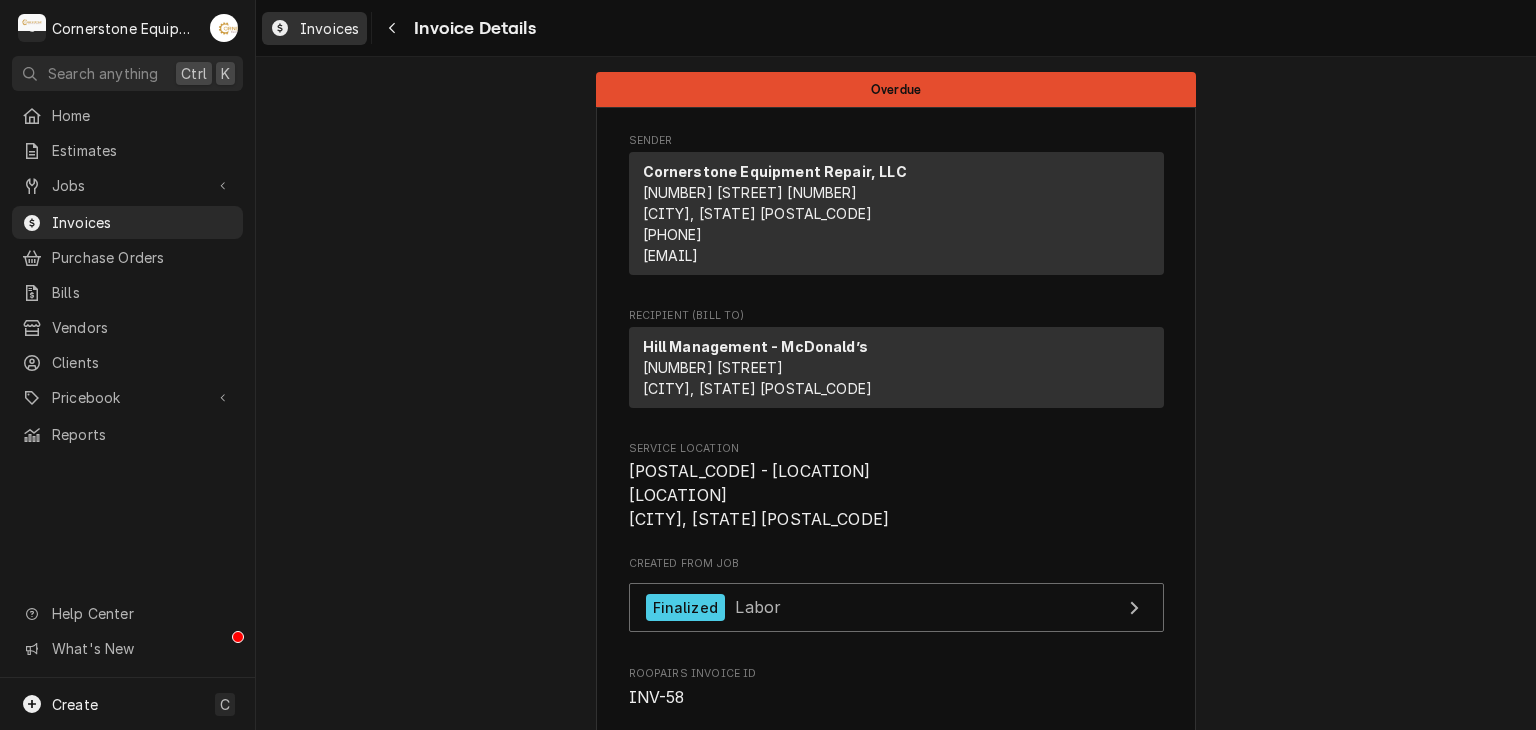 click on "Invoices" at bounding box center [329, 28] 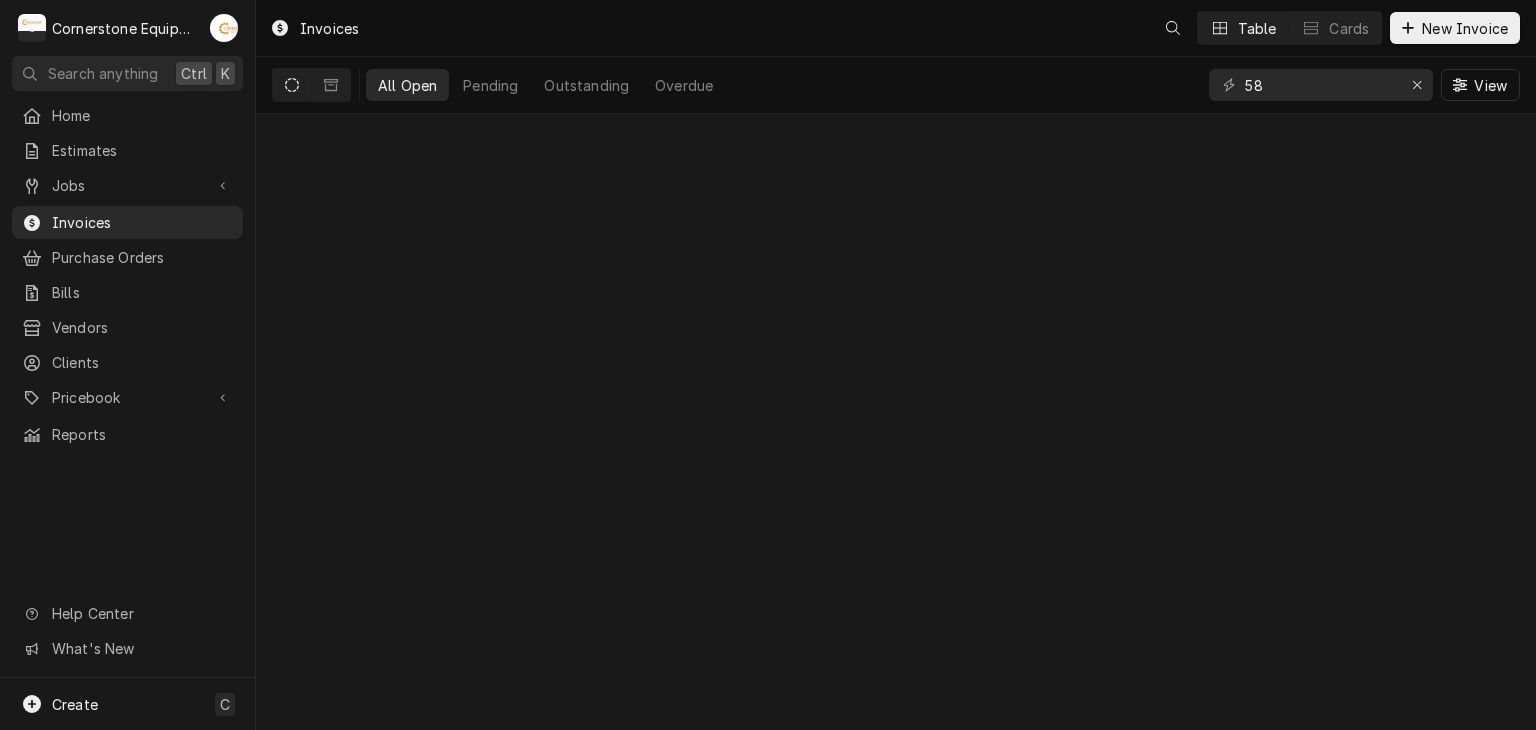 scroll, scrollTop: 0, scrollLeft: 0, axis: both 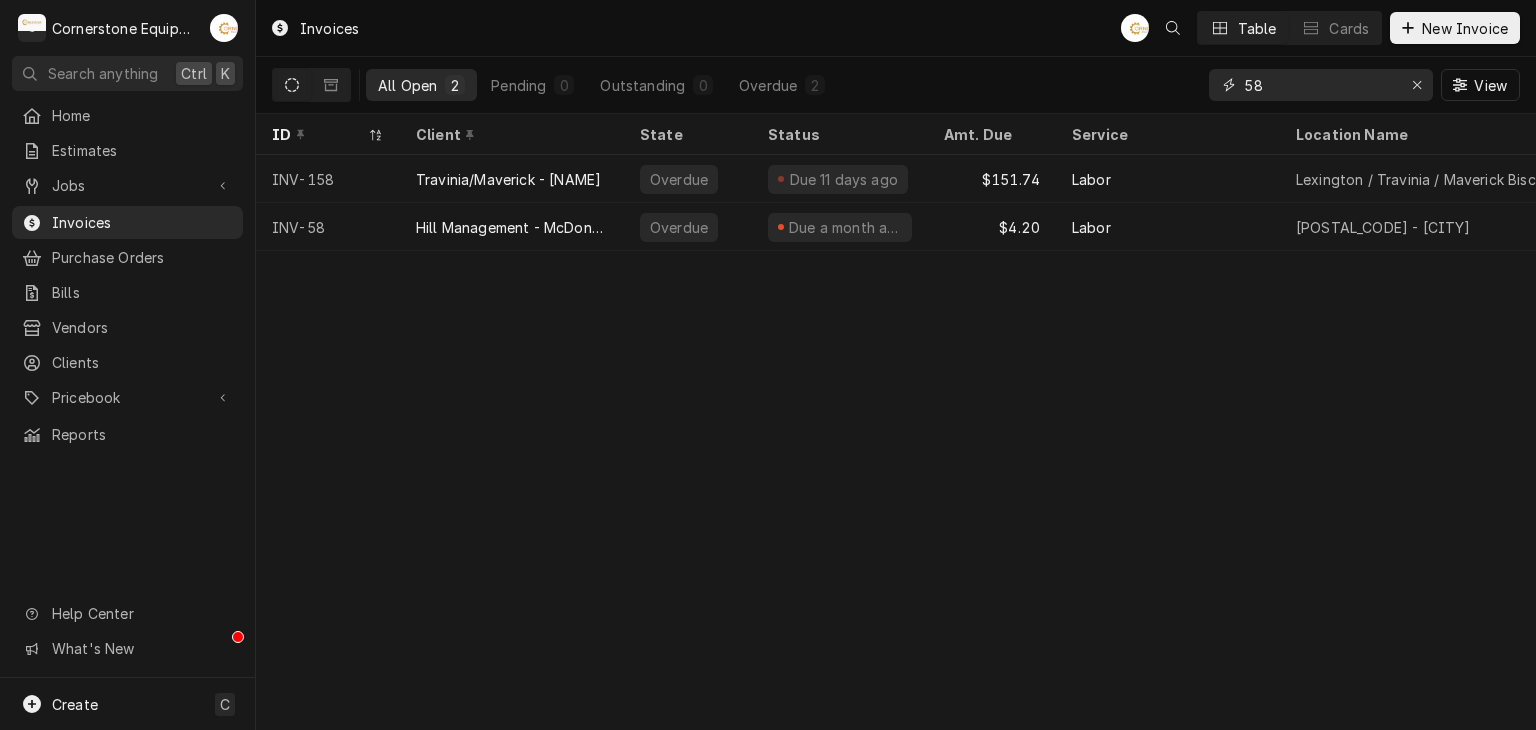 click on "58" at bounding box center (1320, 85) 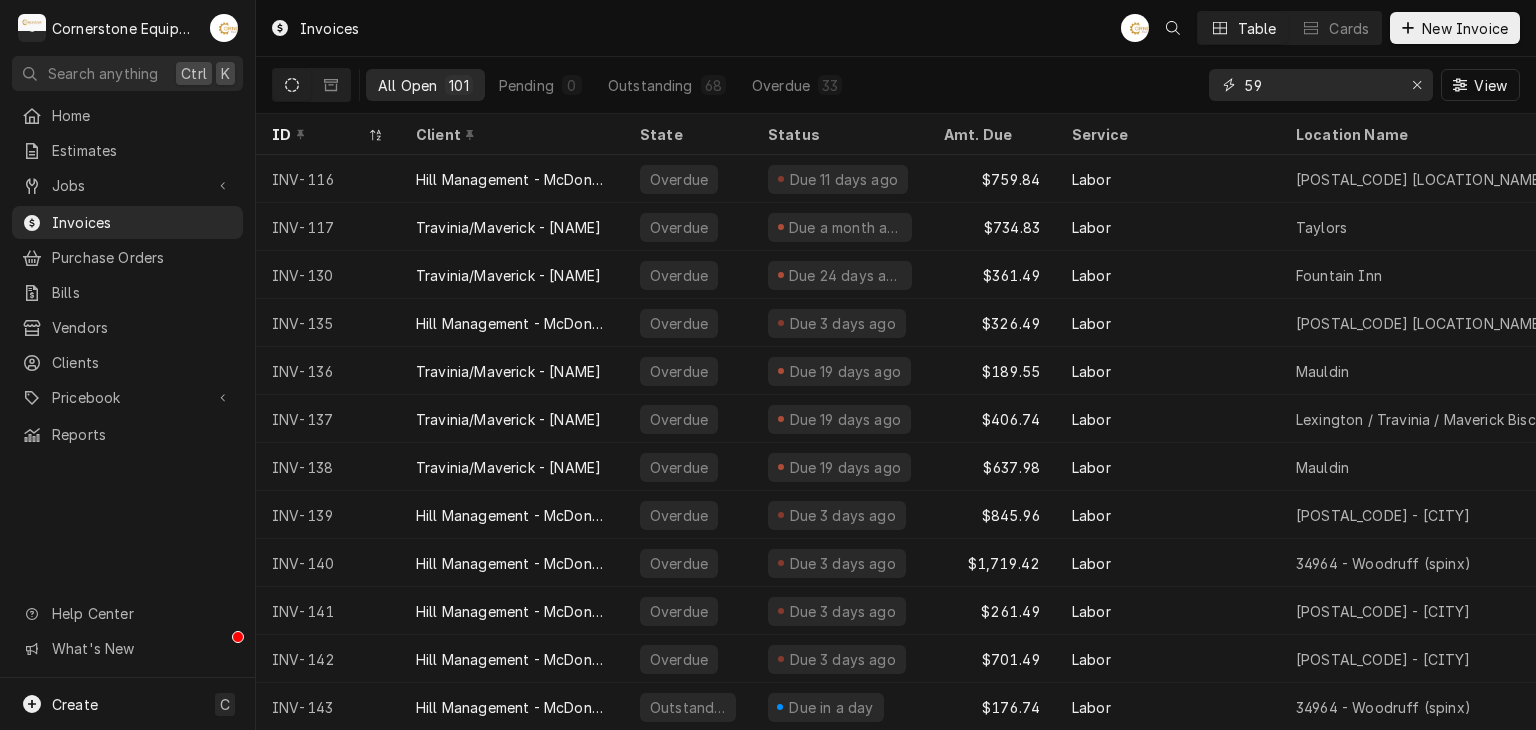 type on "59" 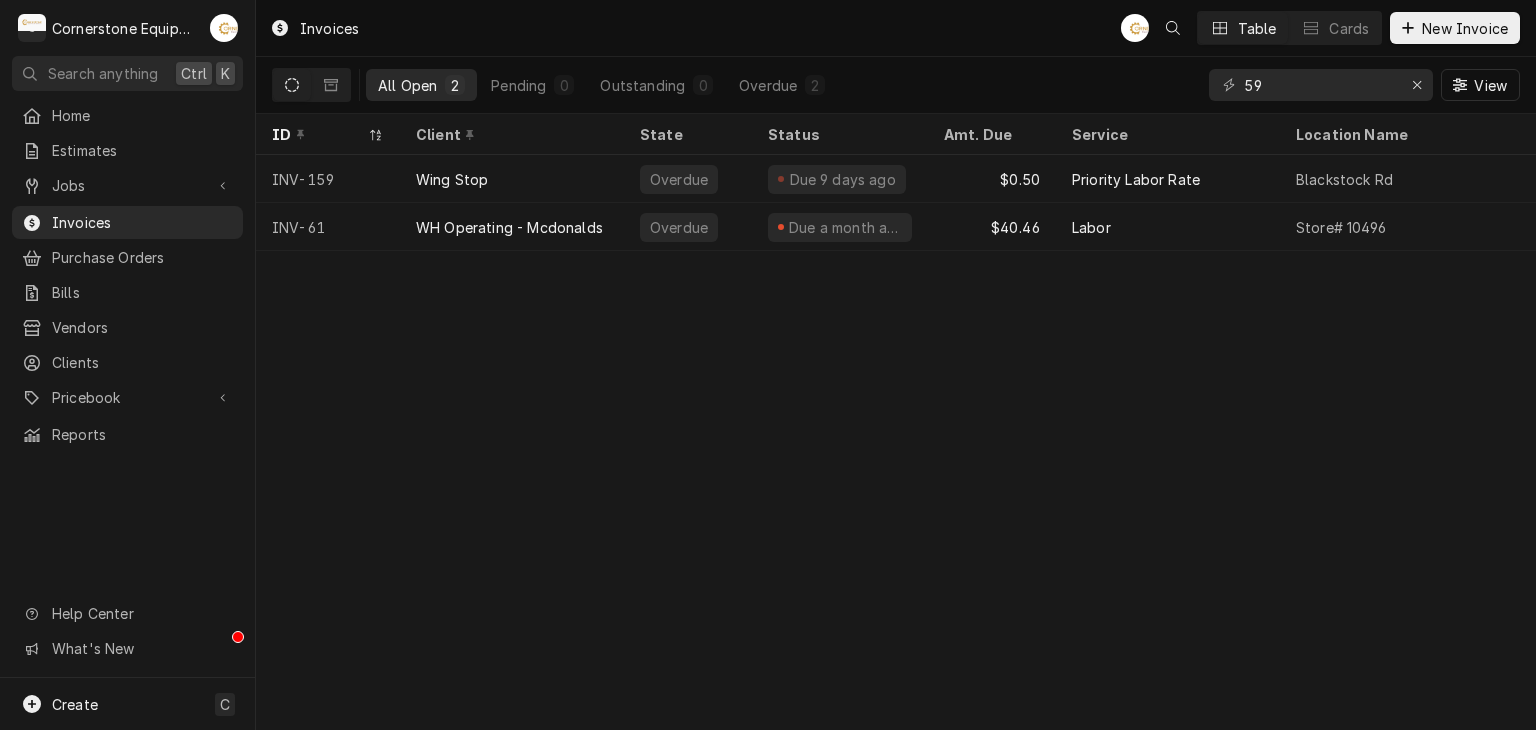 click 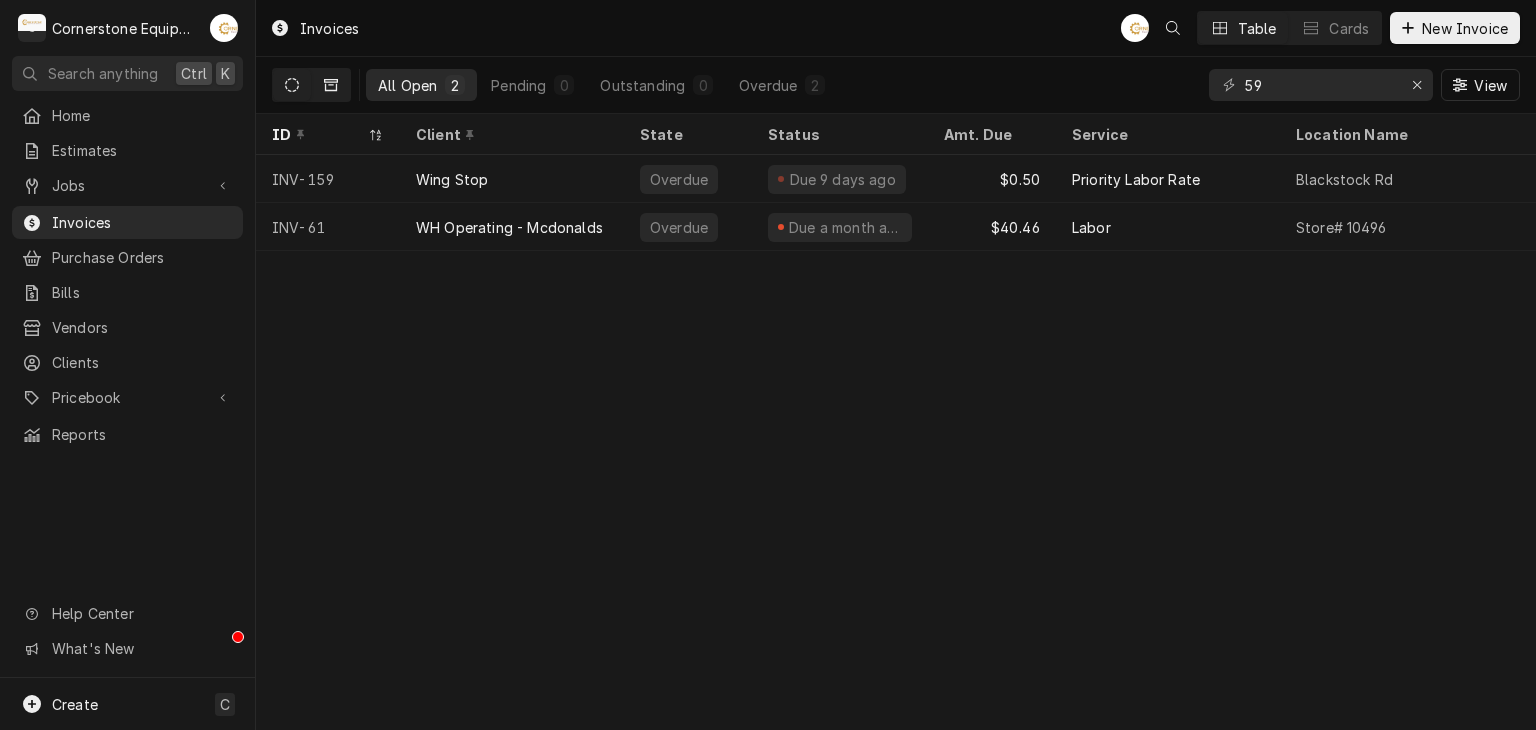 click 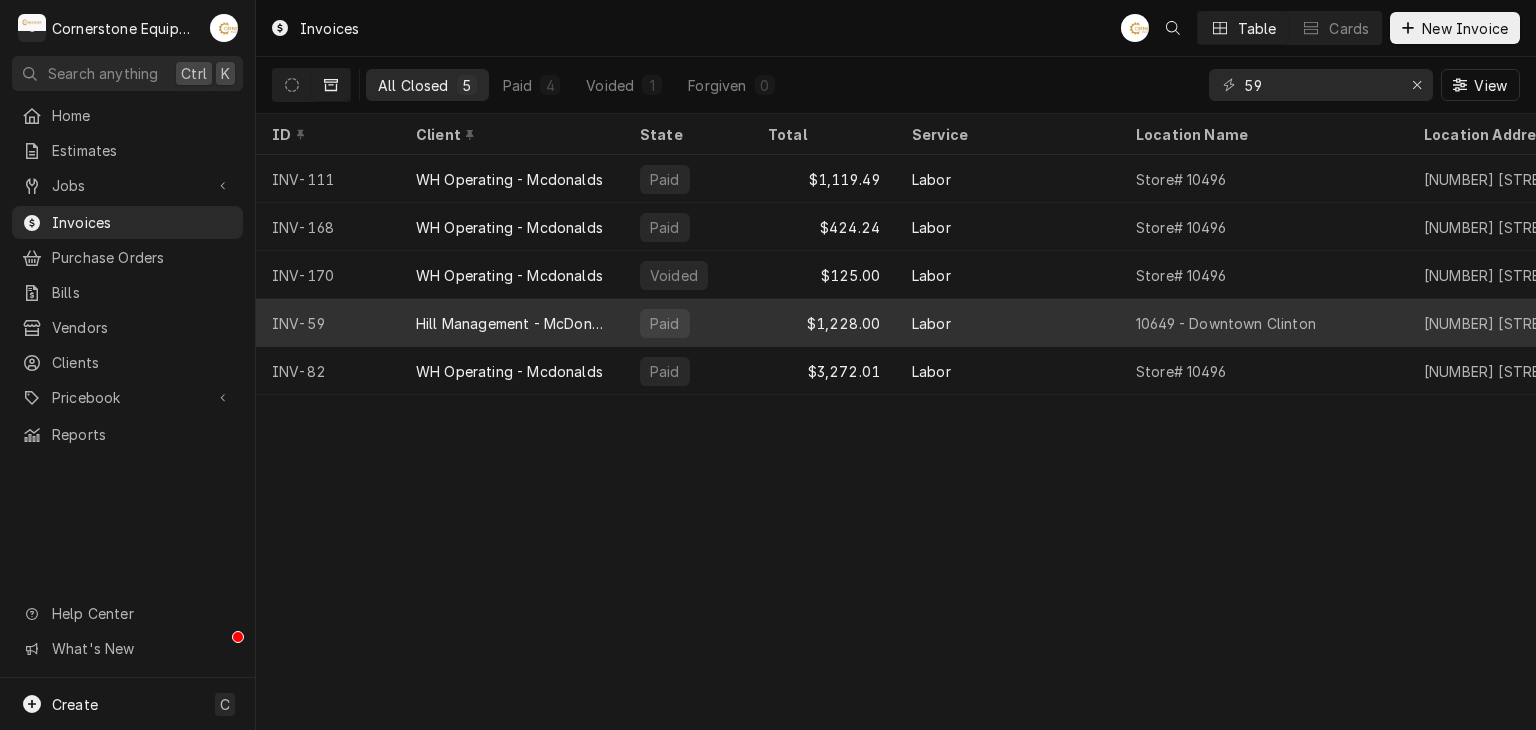 click on "Hill Management - McDonald’s" at bounding box center [512, 323] 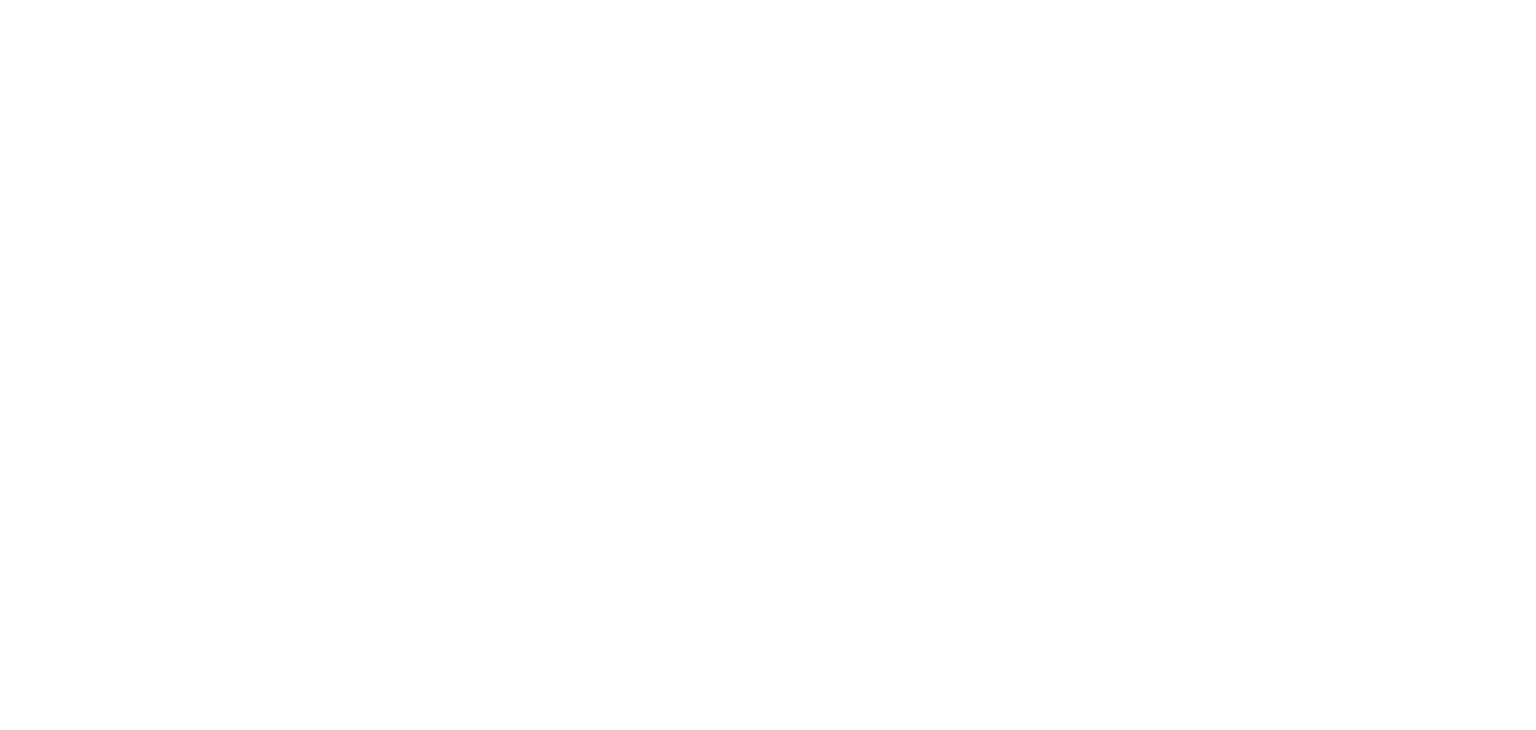 scroll, scrollTop: 0, scrollLeft: 0, axis: both 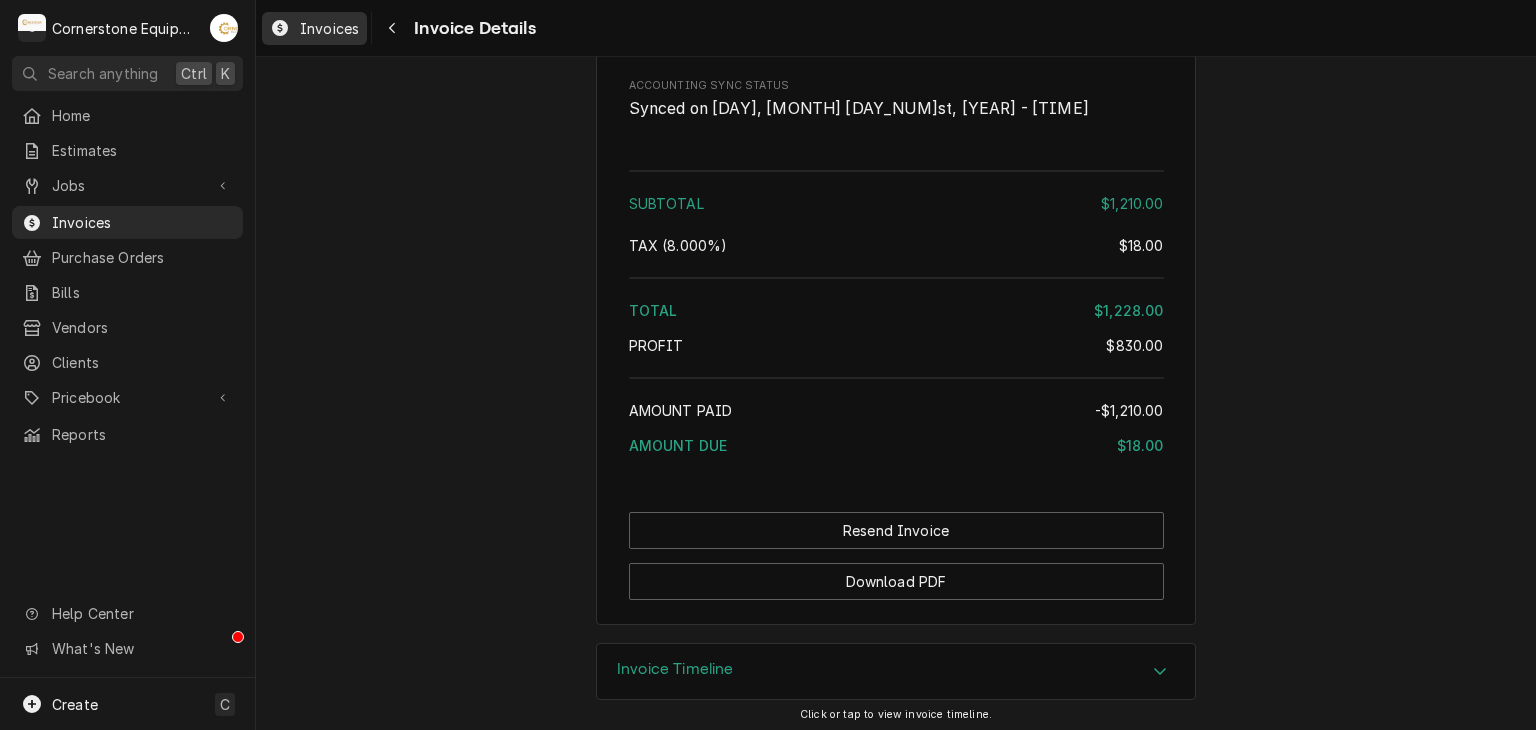 click on "Invoices" at bounding box center [329, 28] 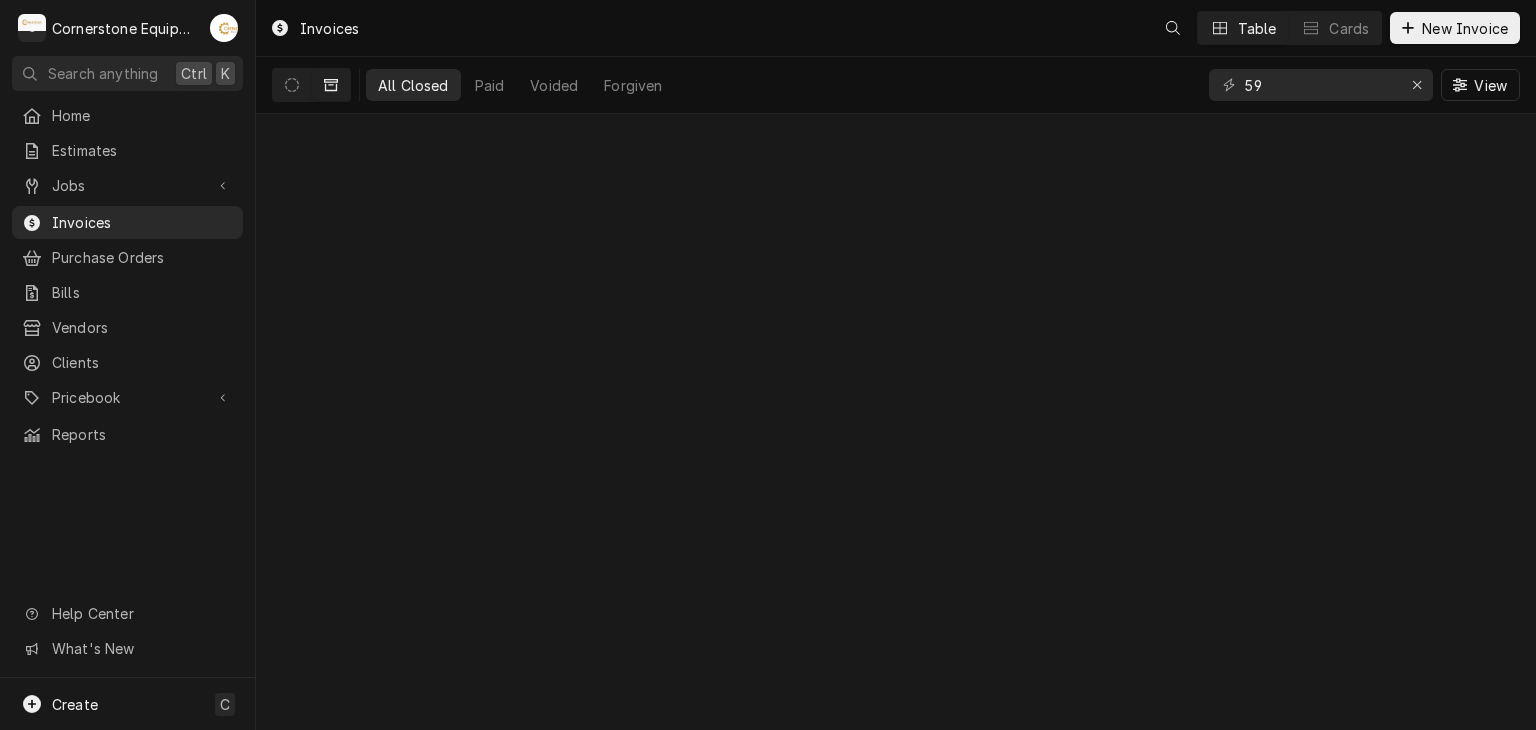 scroll, scrollTop: 0, scrollLeft: 0, axis: both 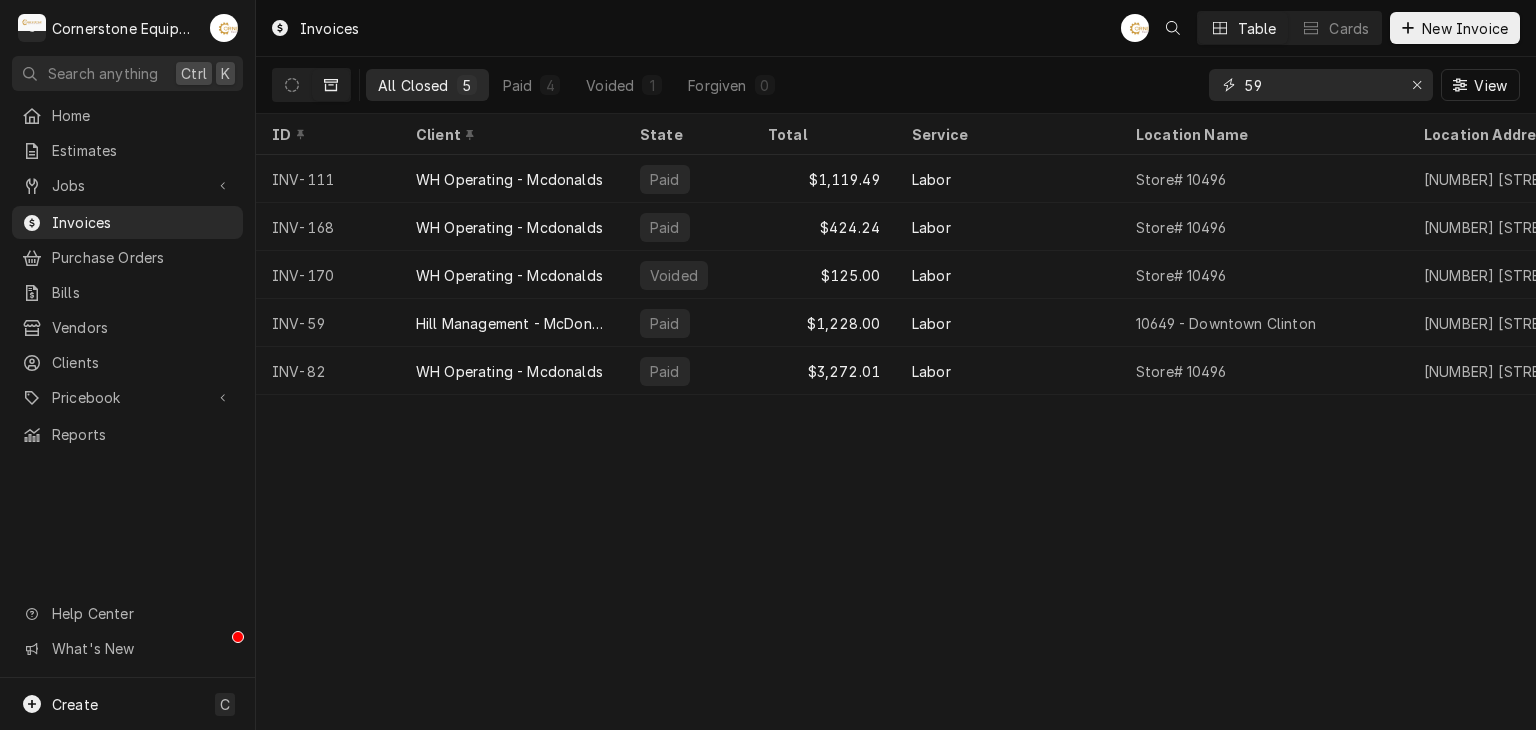 click on "59" at bounding box center (1320, 85) 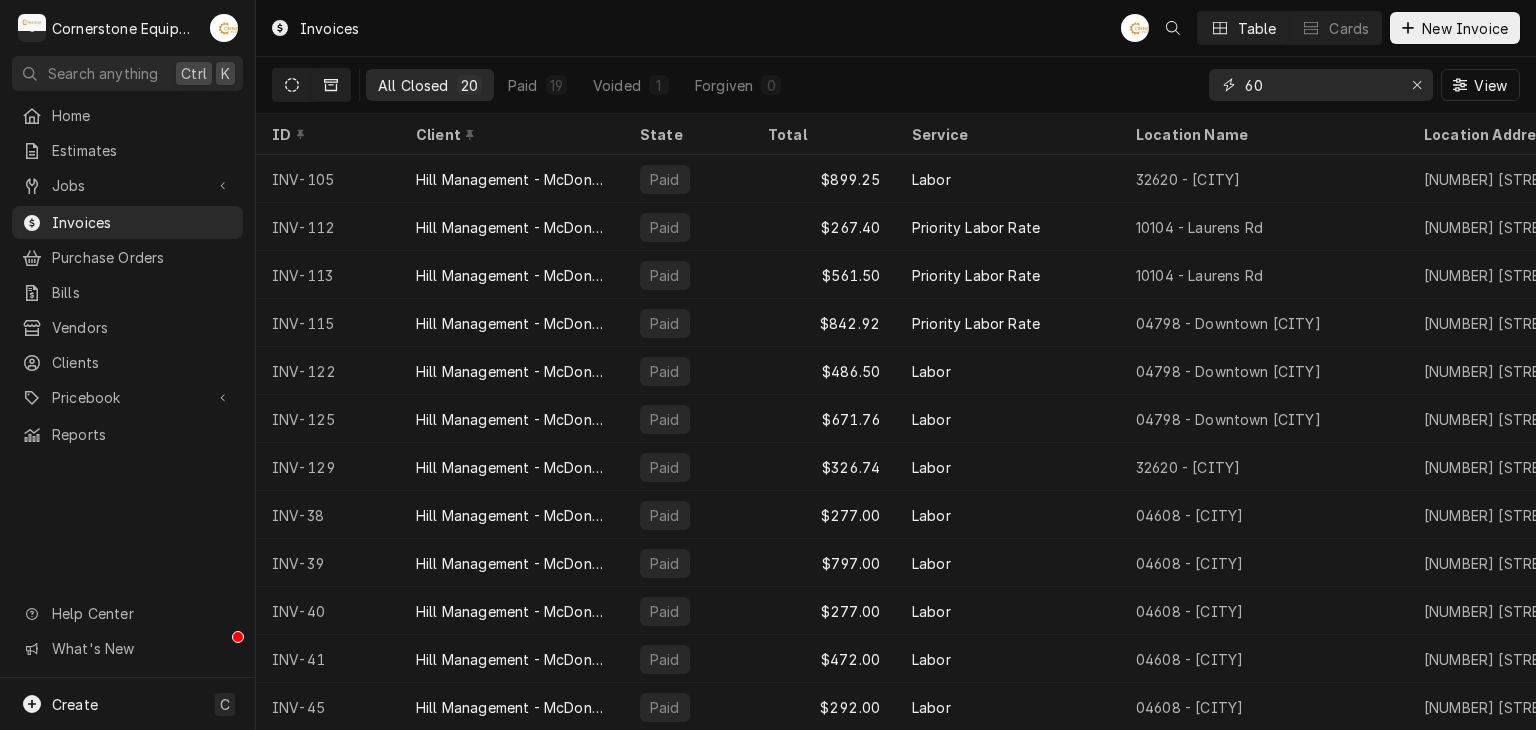 type on "60" 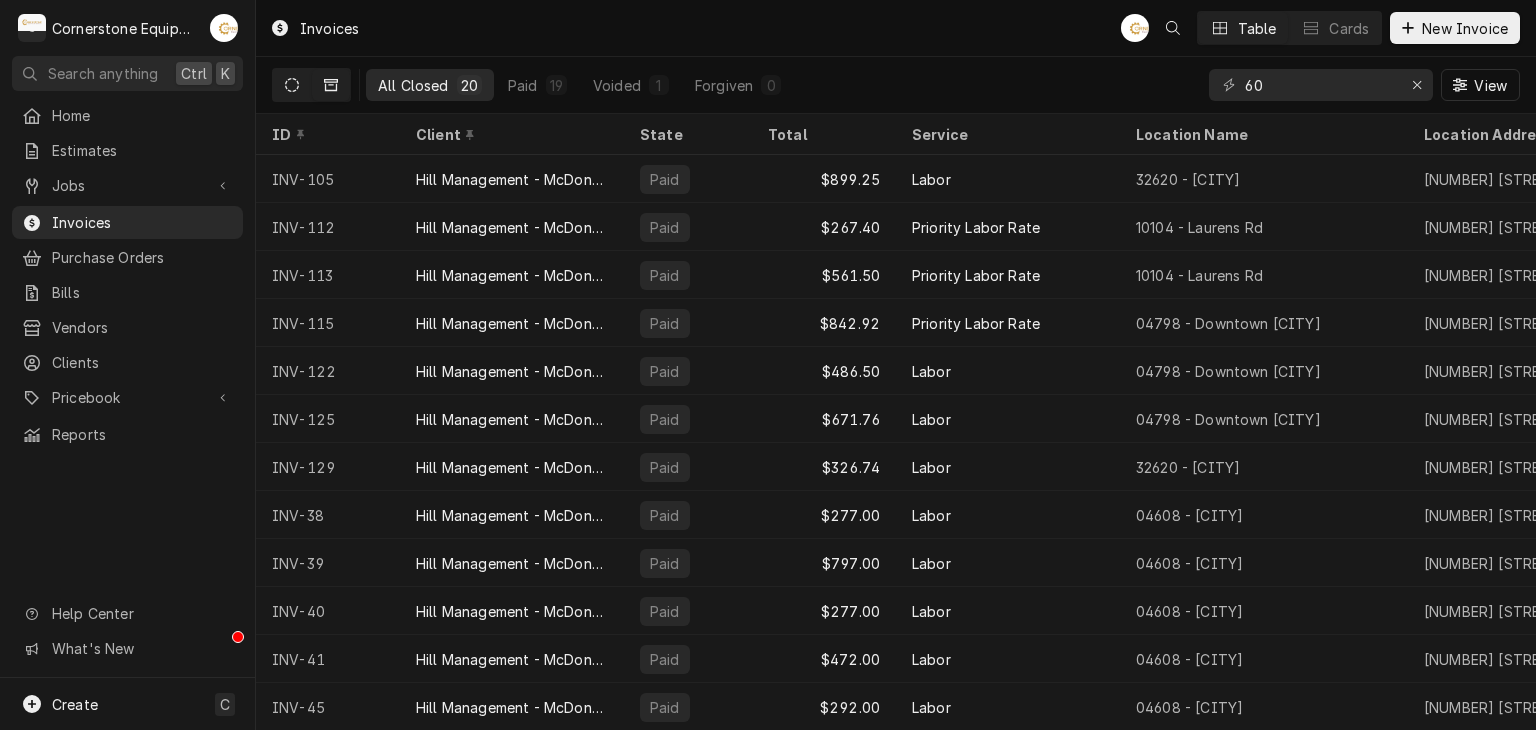 click at bounding box center [292, 85] 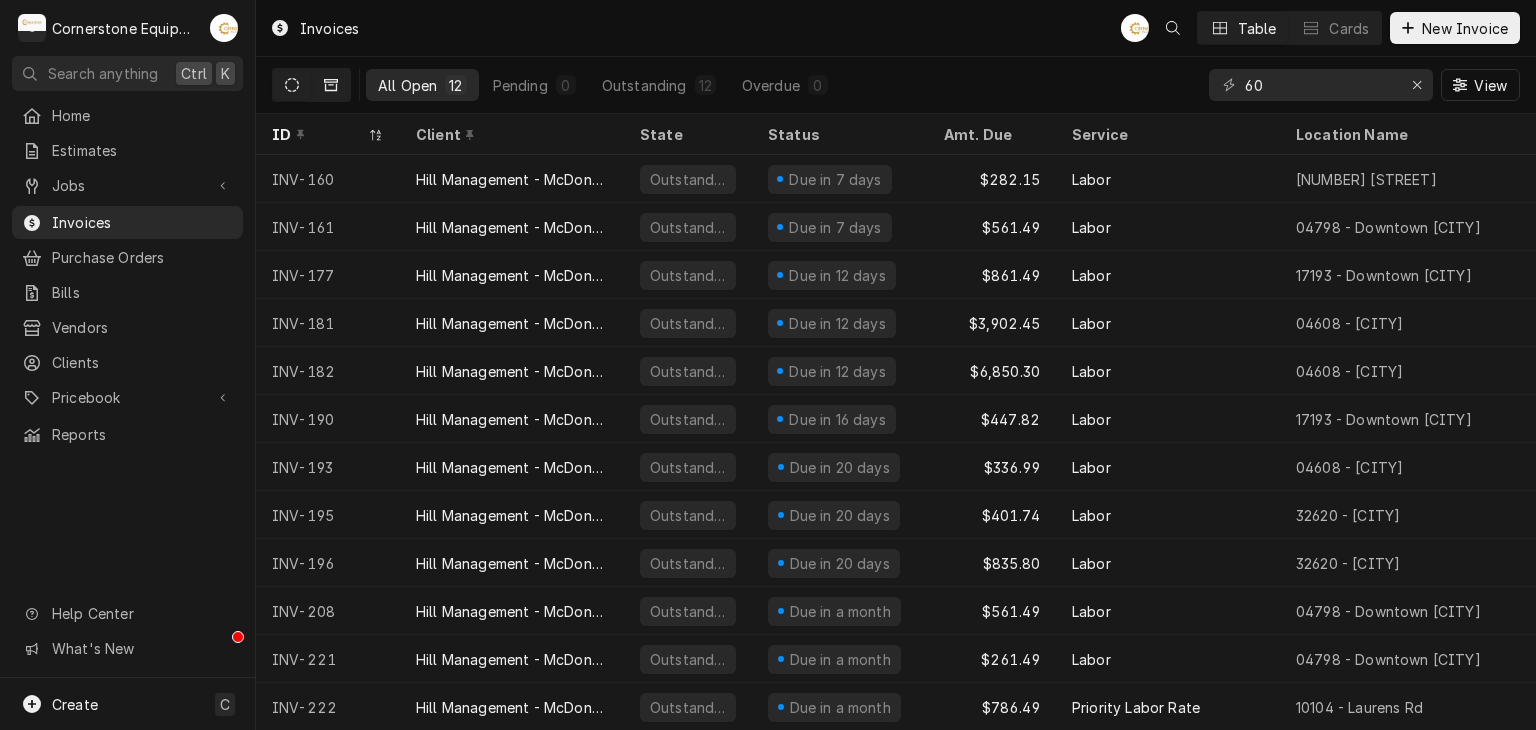 click 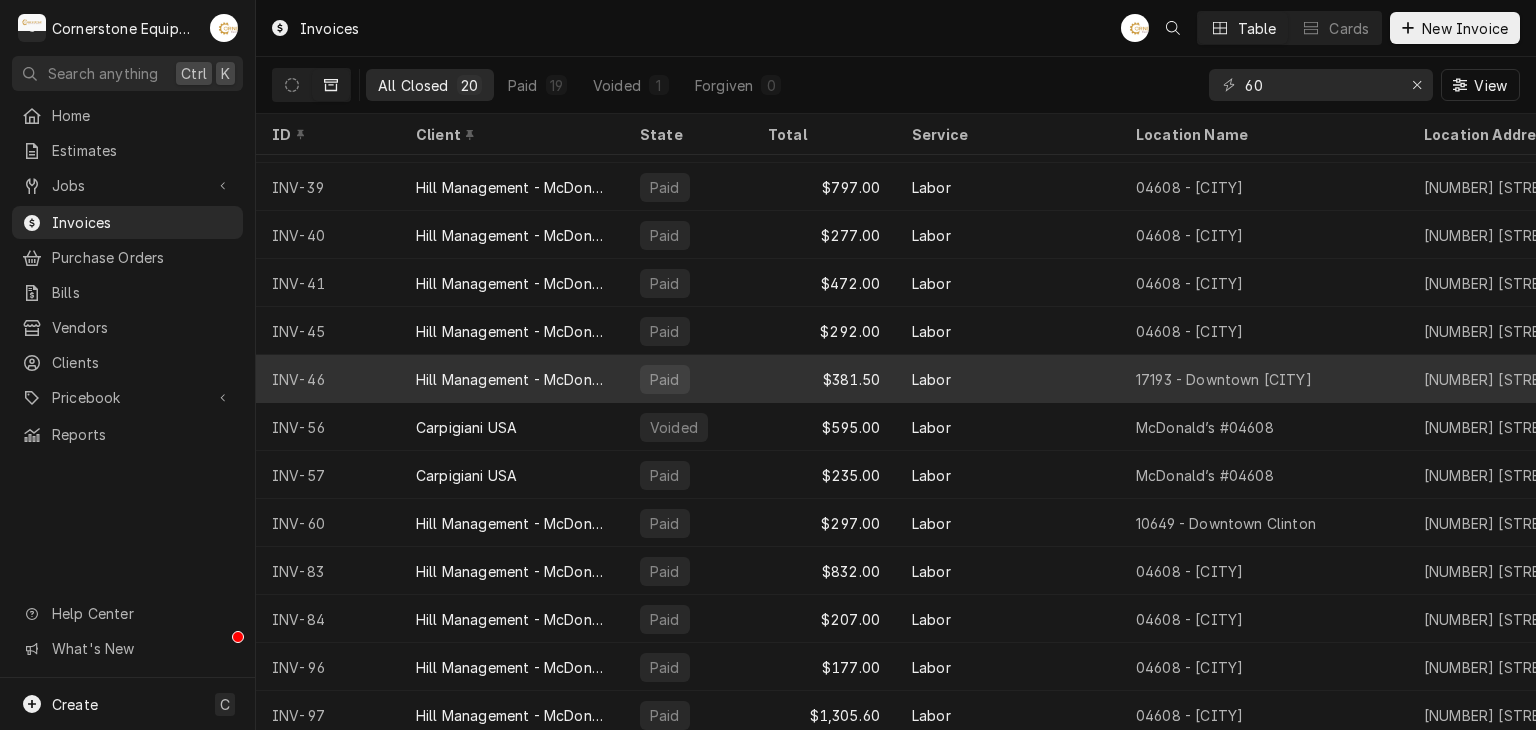 scroll, scrollTop: 397, scrollLeft: 0, axis: vertical 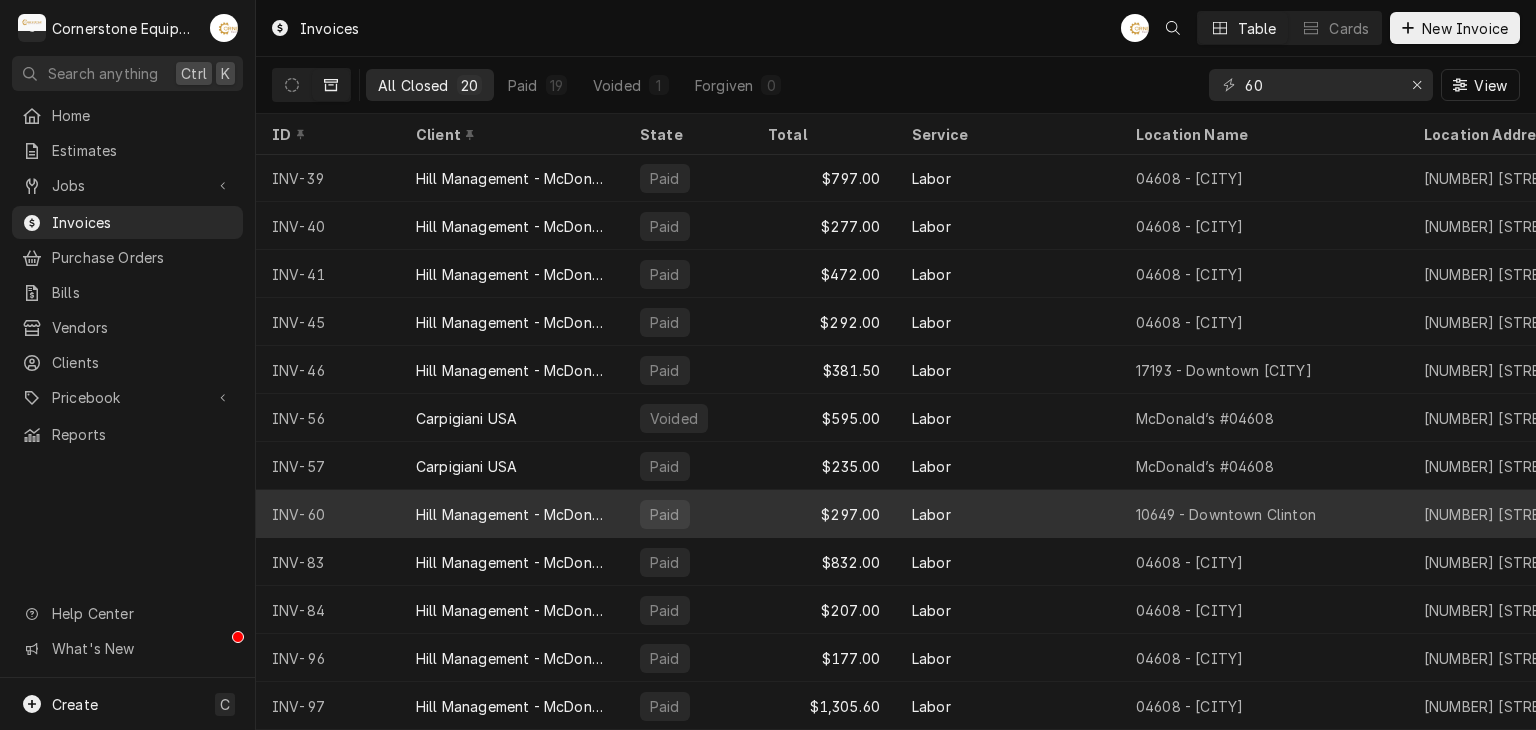 click on "Hill Management - McDonald’s" at bounding box center (512, 514) 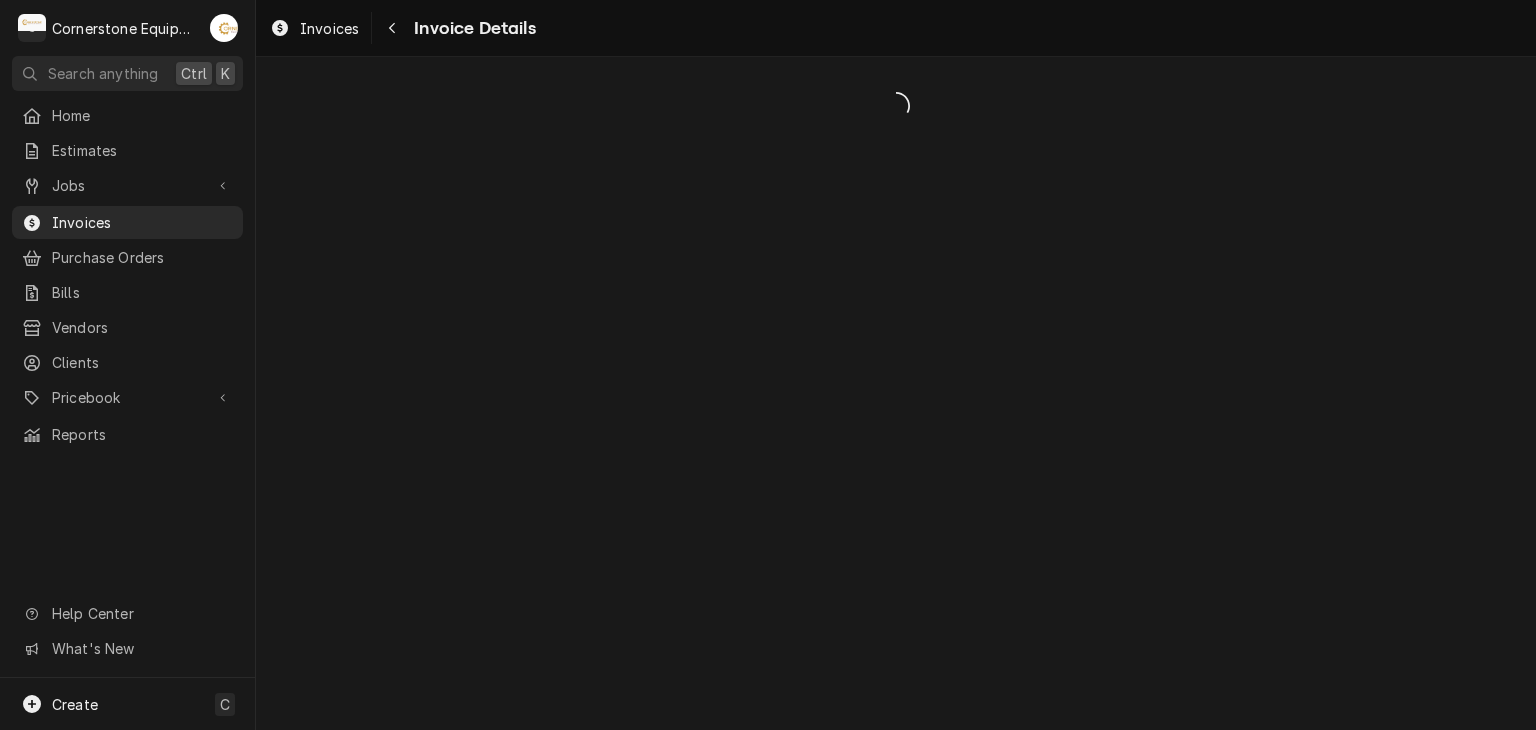 scroll, scrollTop: 0, scrollLeft: 0, axis: both 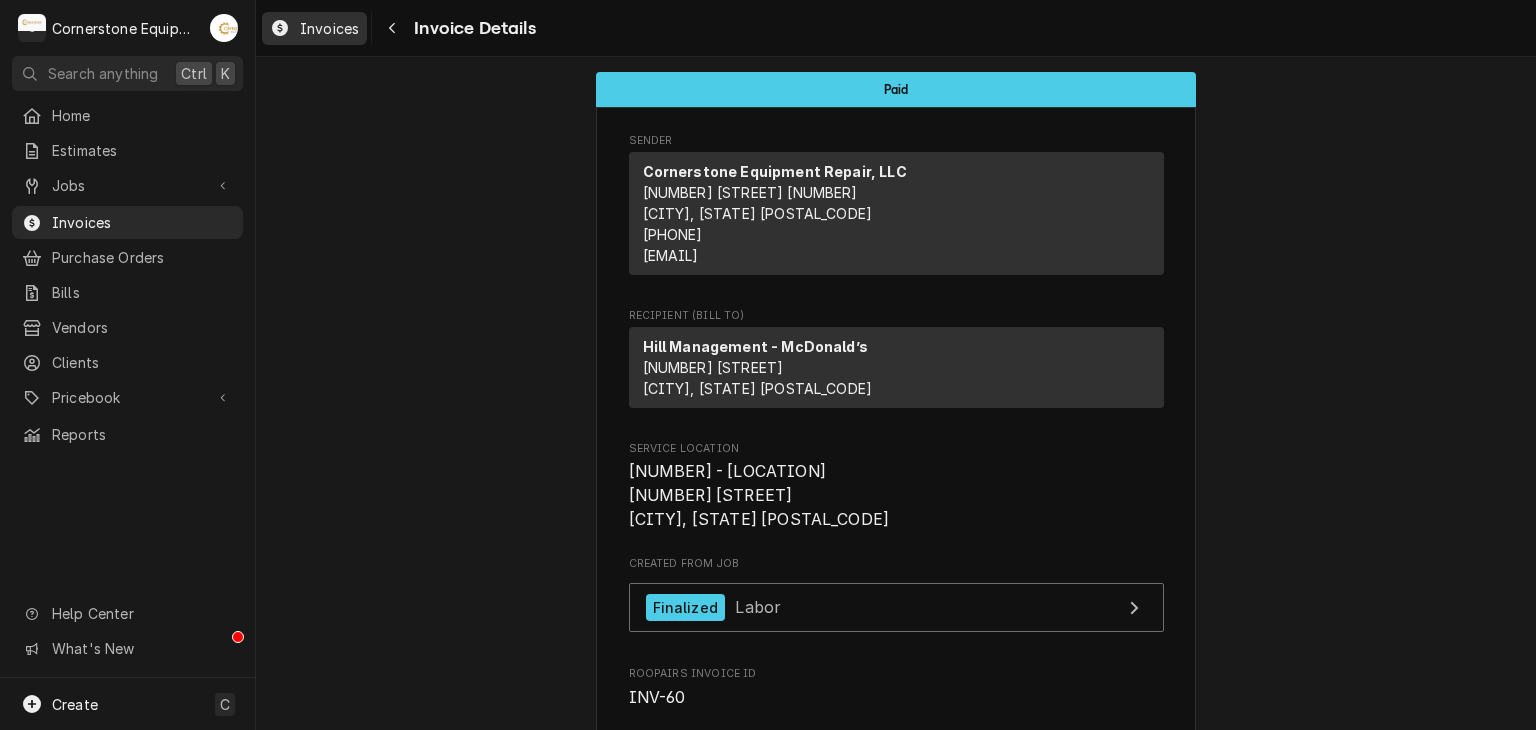 click on "Invoices" at bounding box center [329, 28] 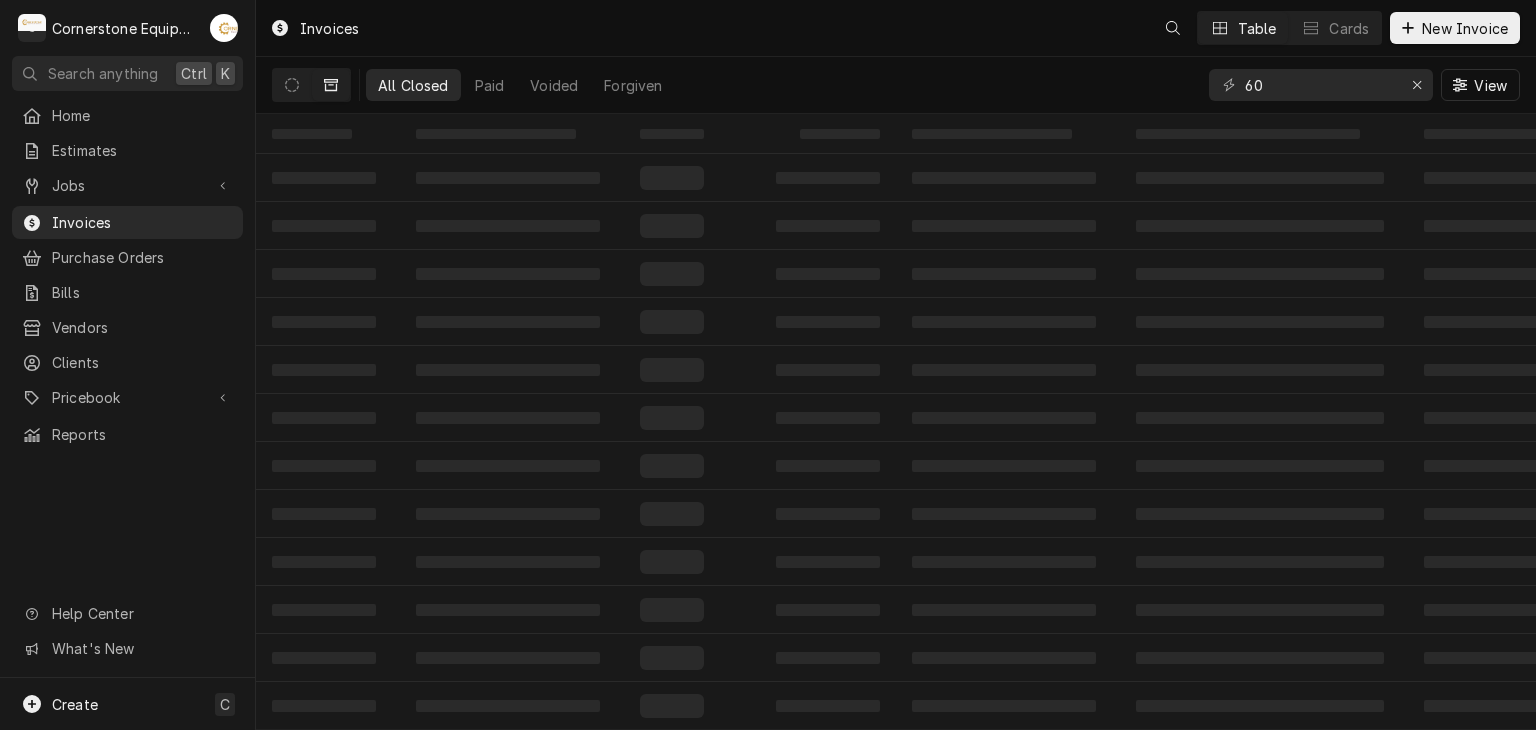 scroll, scrollTop: 0, scrollLeft: 0, axis: both 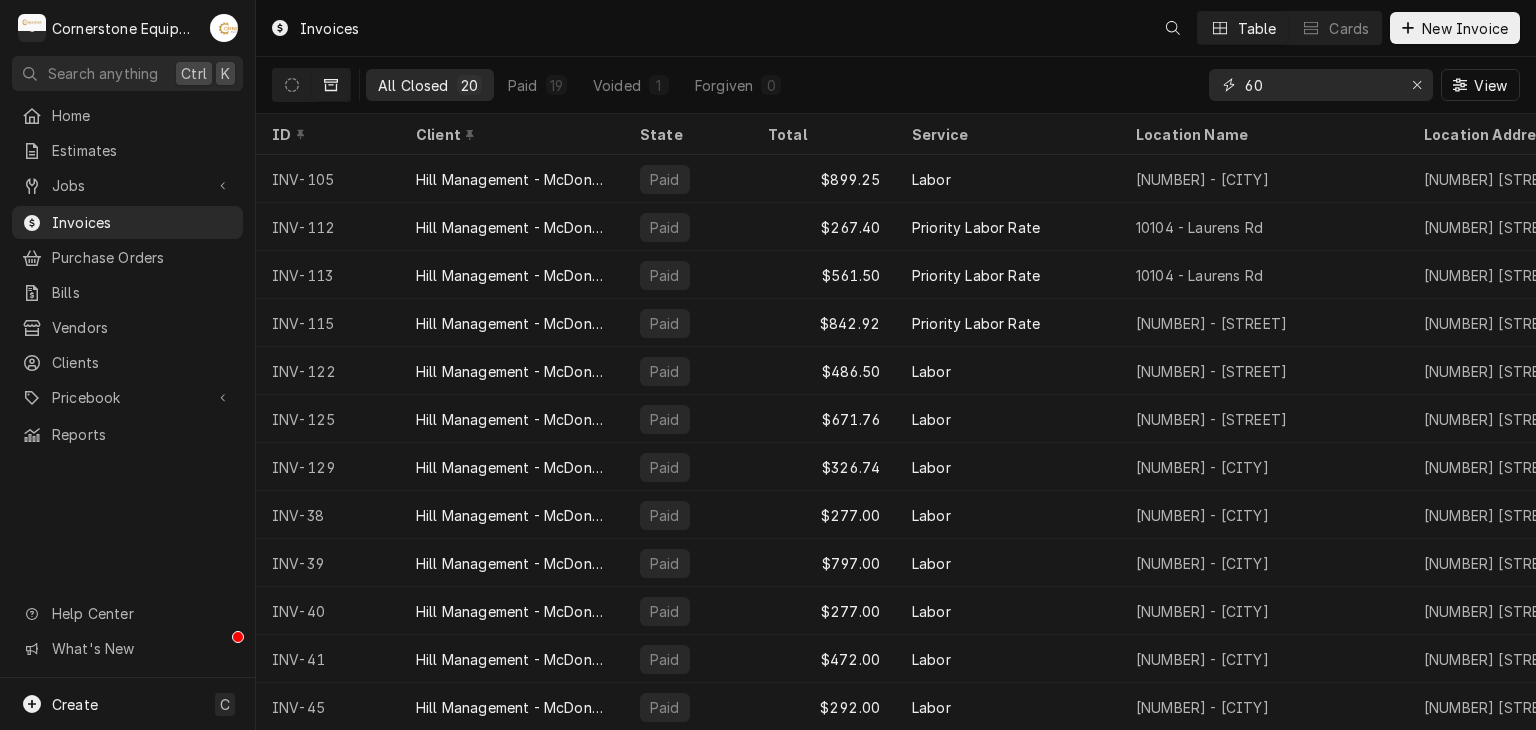 click on "60" at bounding box center [1320, 85] 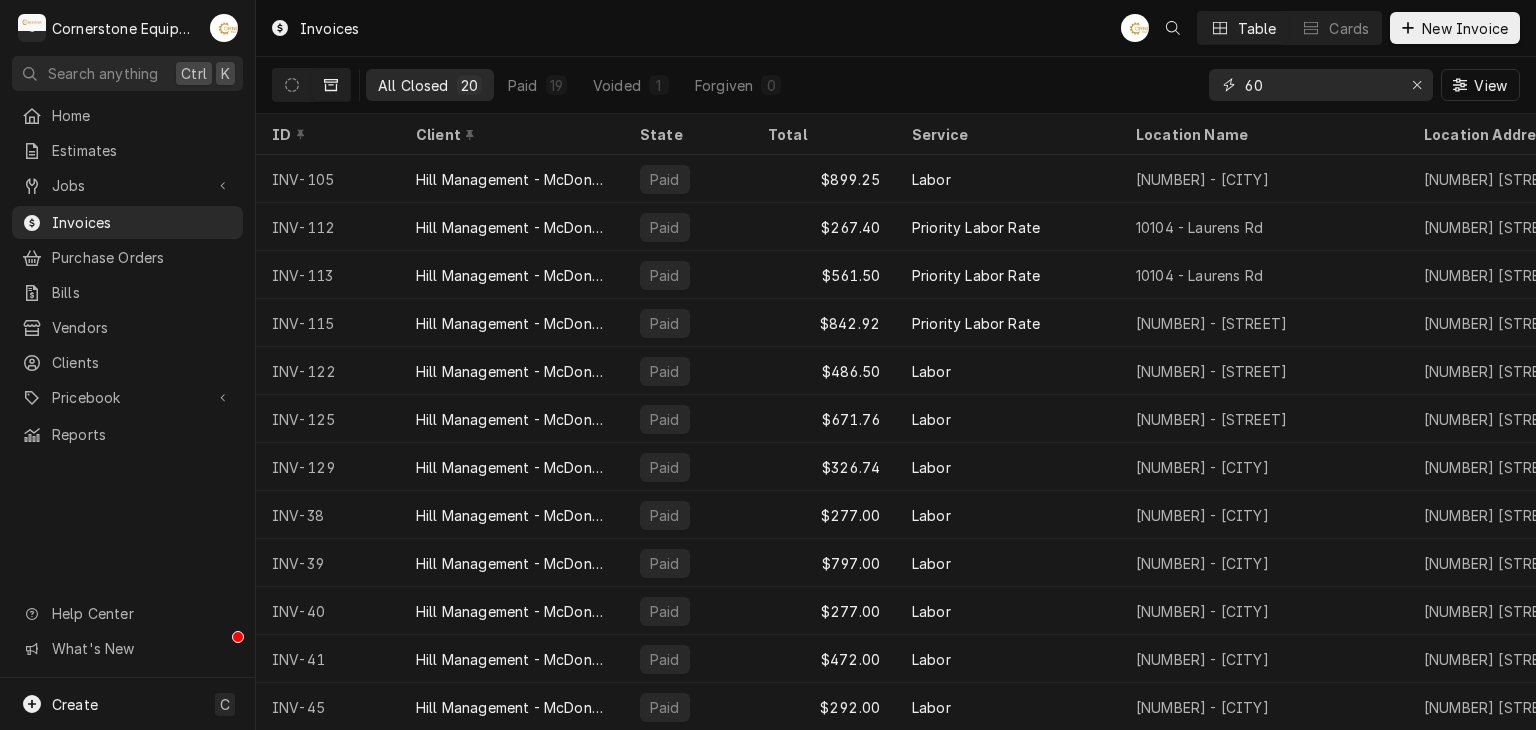 type on "6" 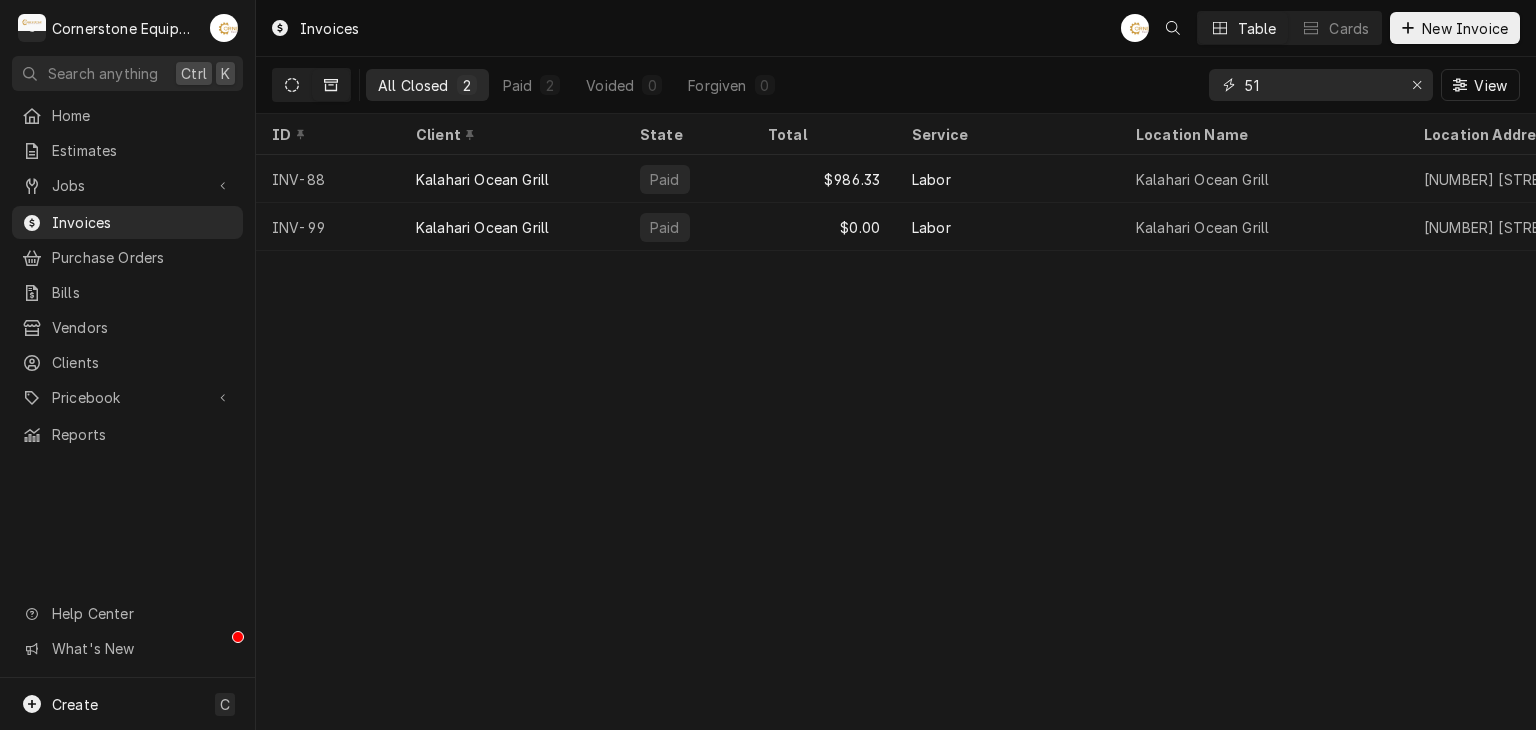 type on "51" 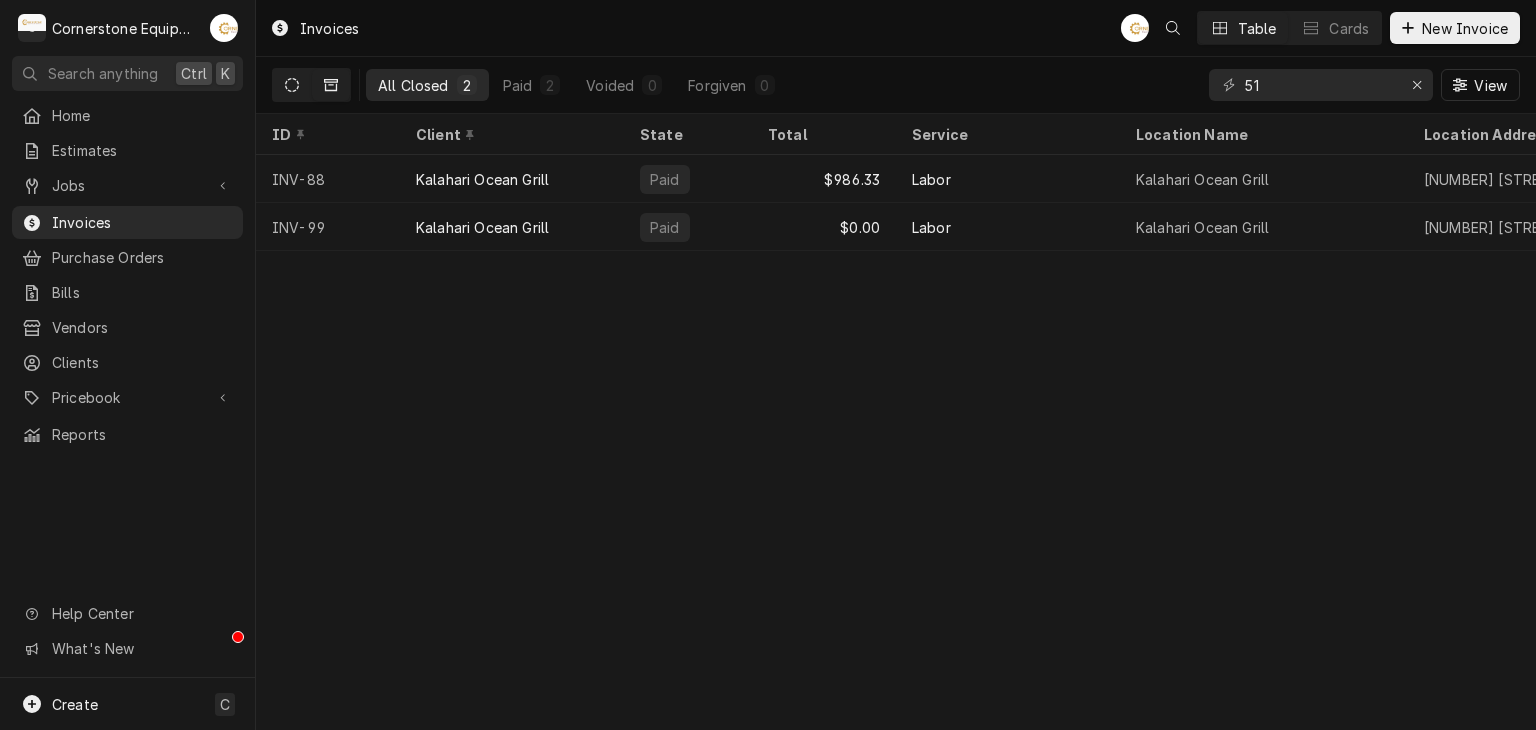 click 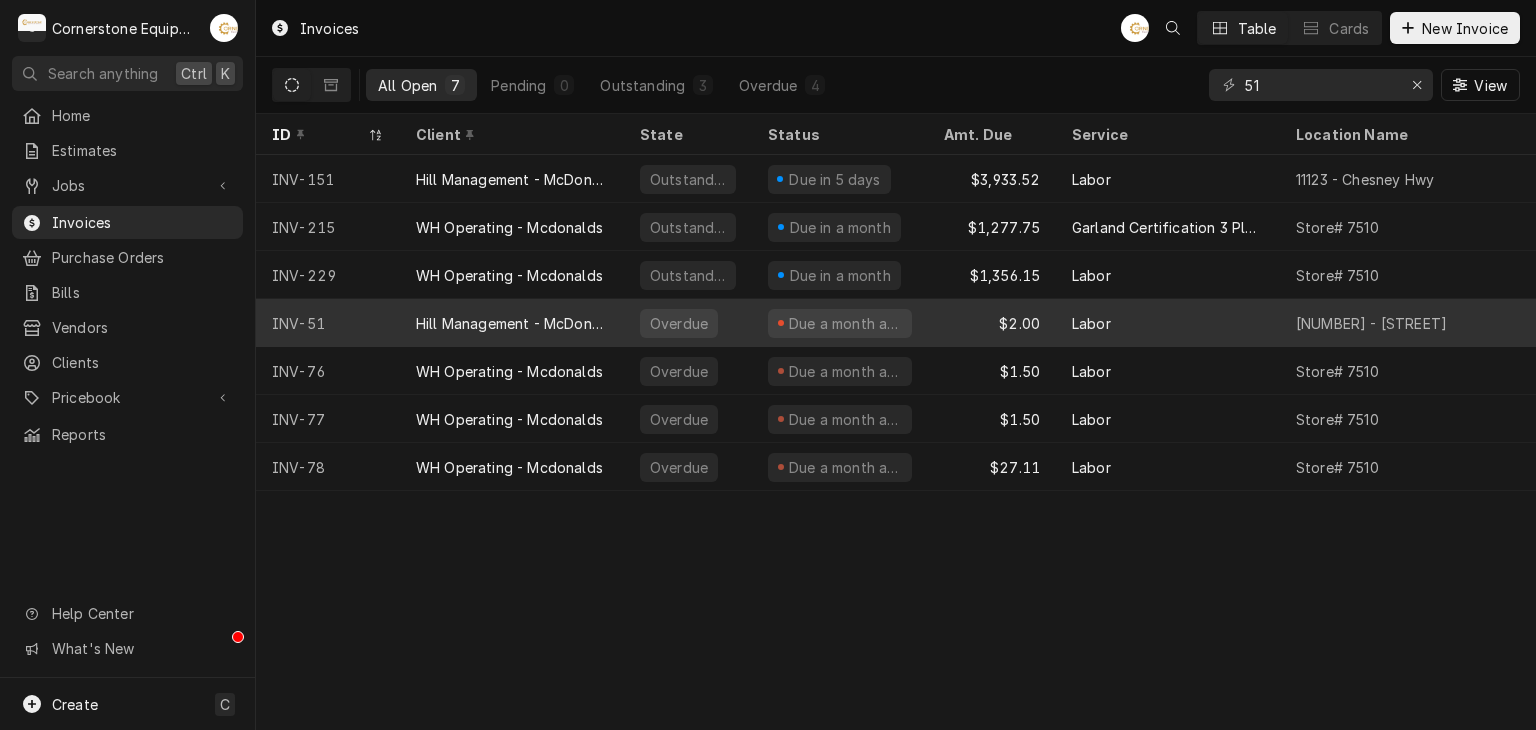click on "Hill Management - McDonald’s" at bounding box center (512, 323) 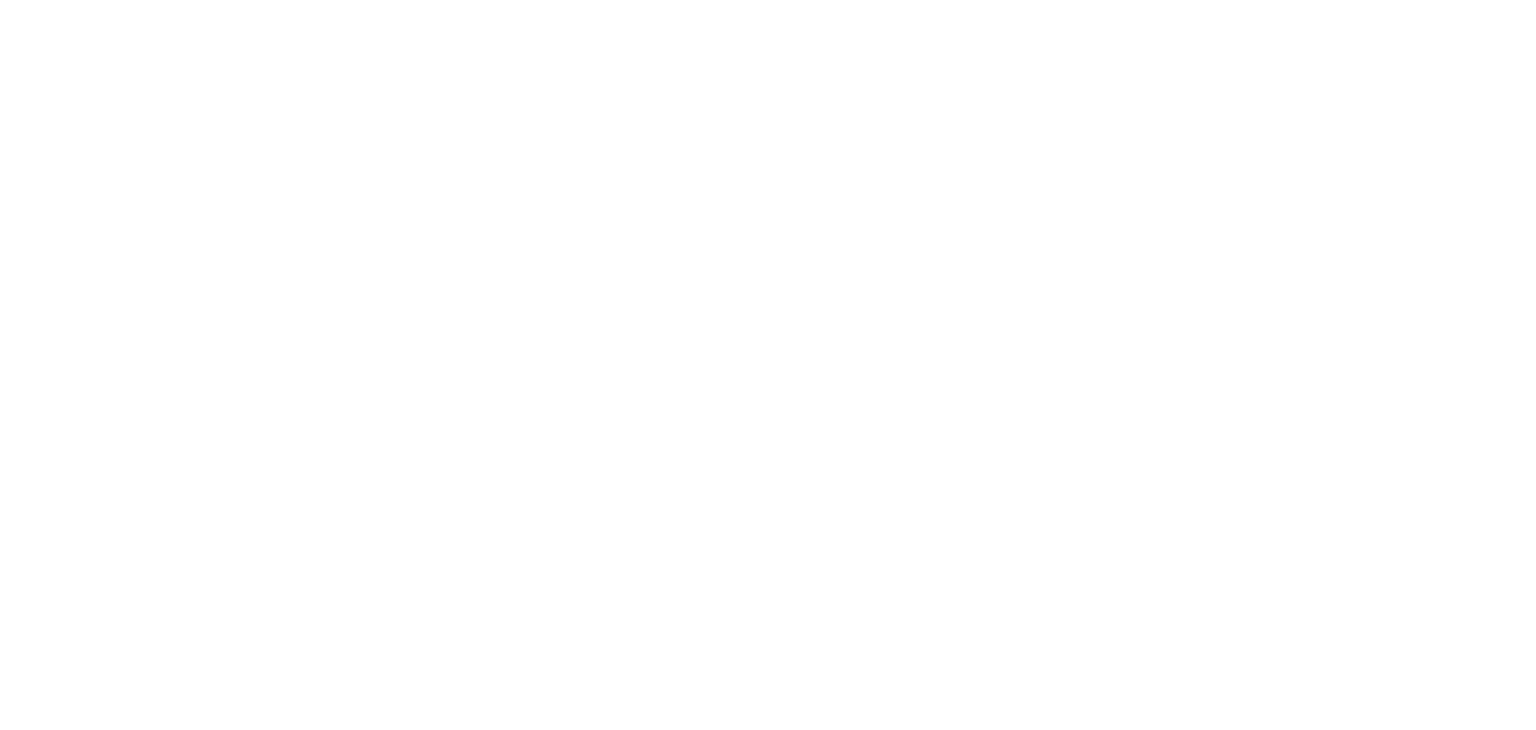 scroll, scrollTop: 0, scrollLeft: 0, axis: both 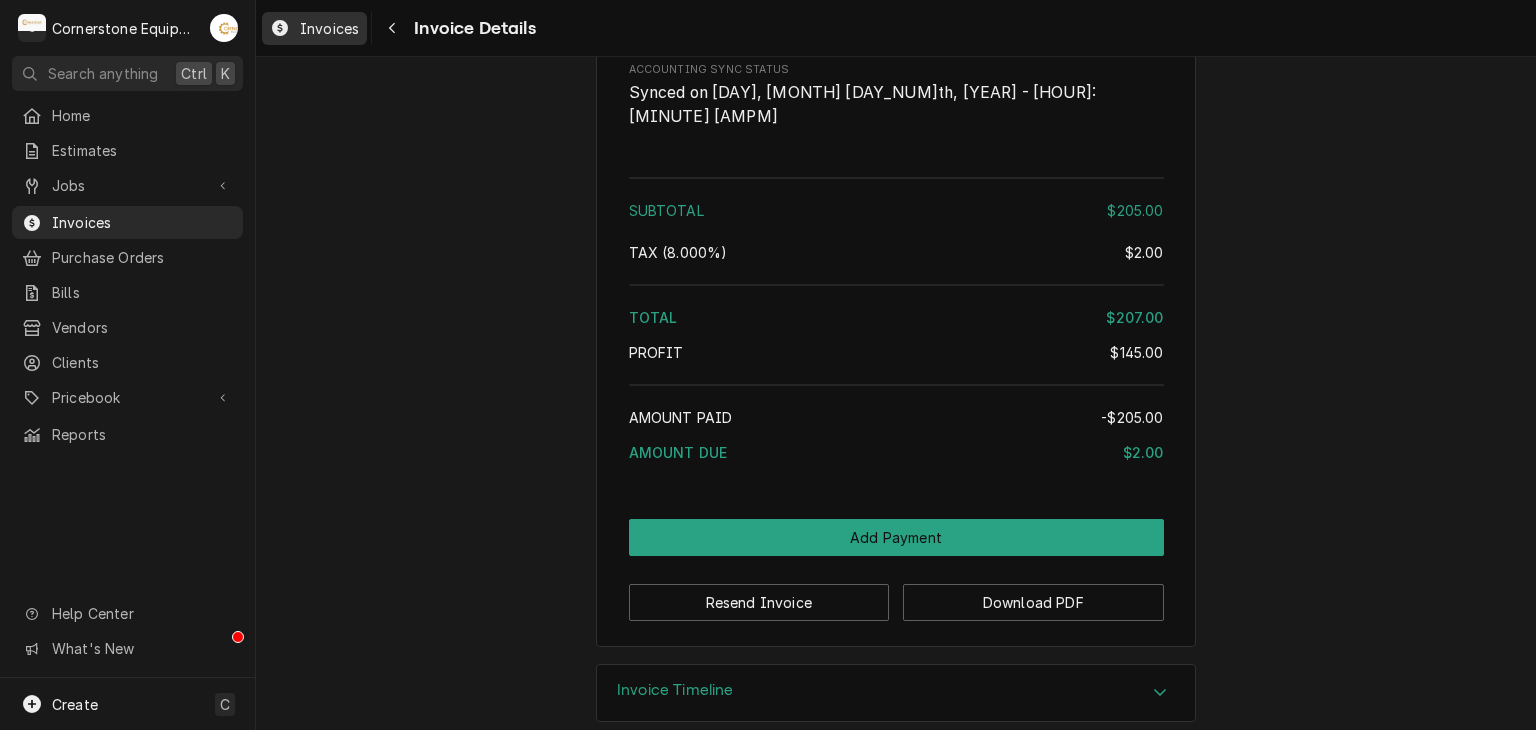 click on "Invoices" at bounding box center (329, 28) 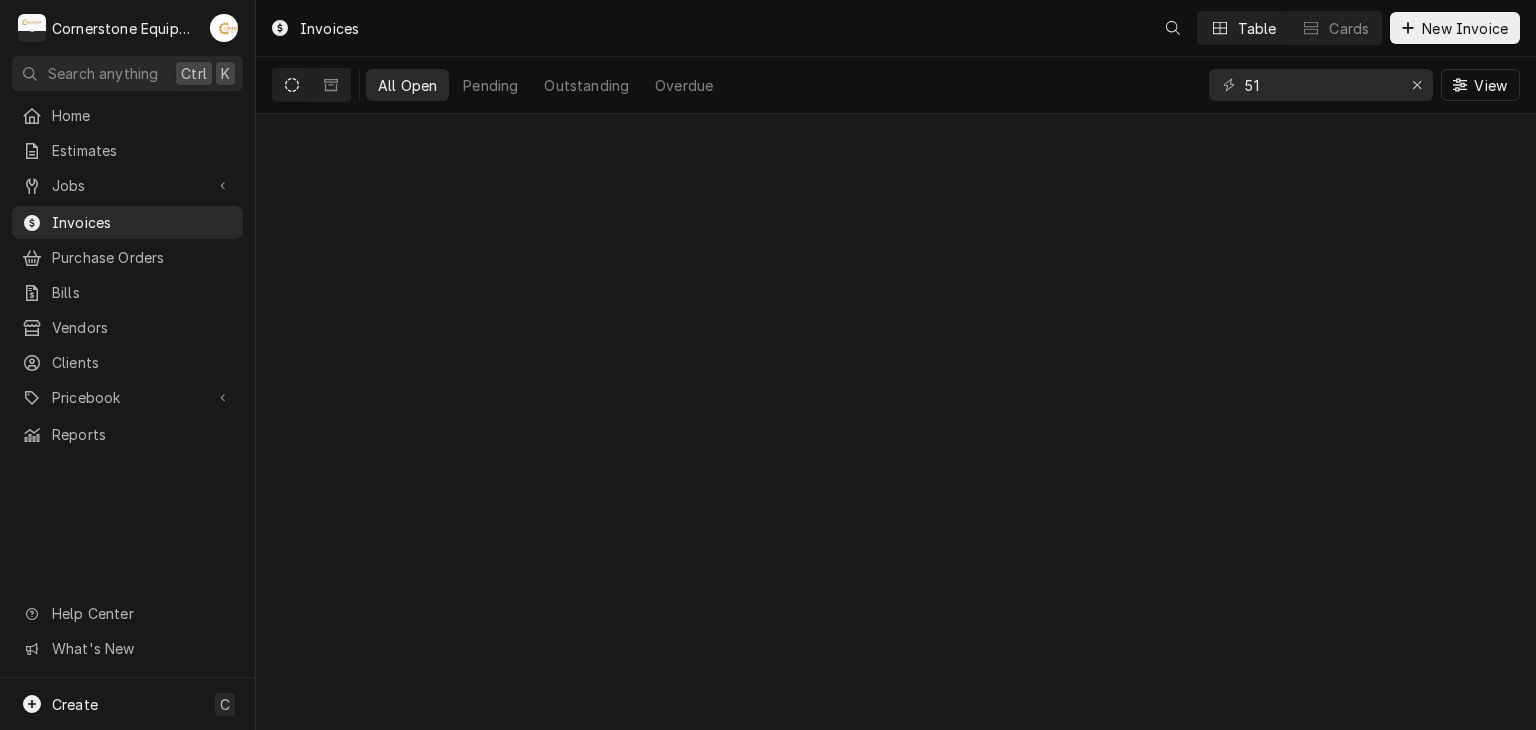 scroll, scrollTop: 0, scrollLeft: 0, axis: both 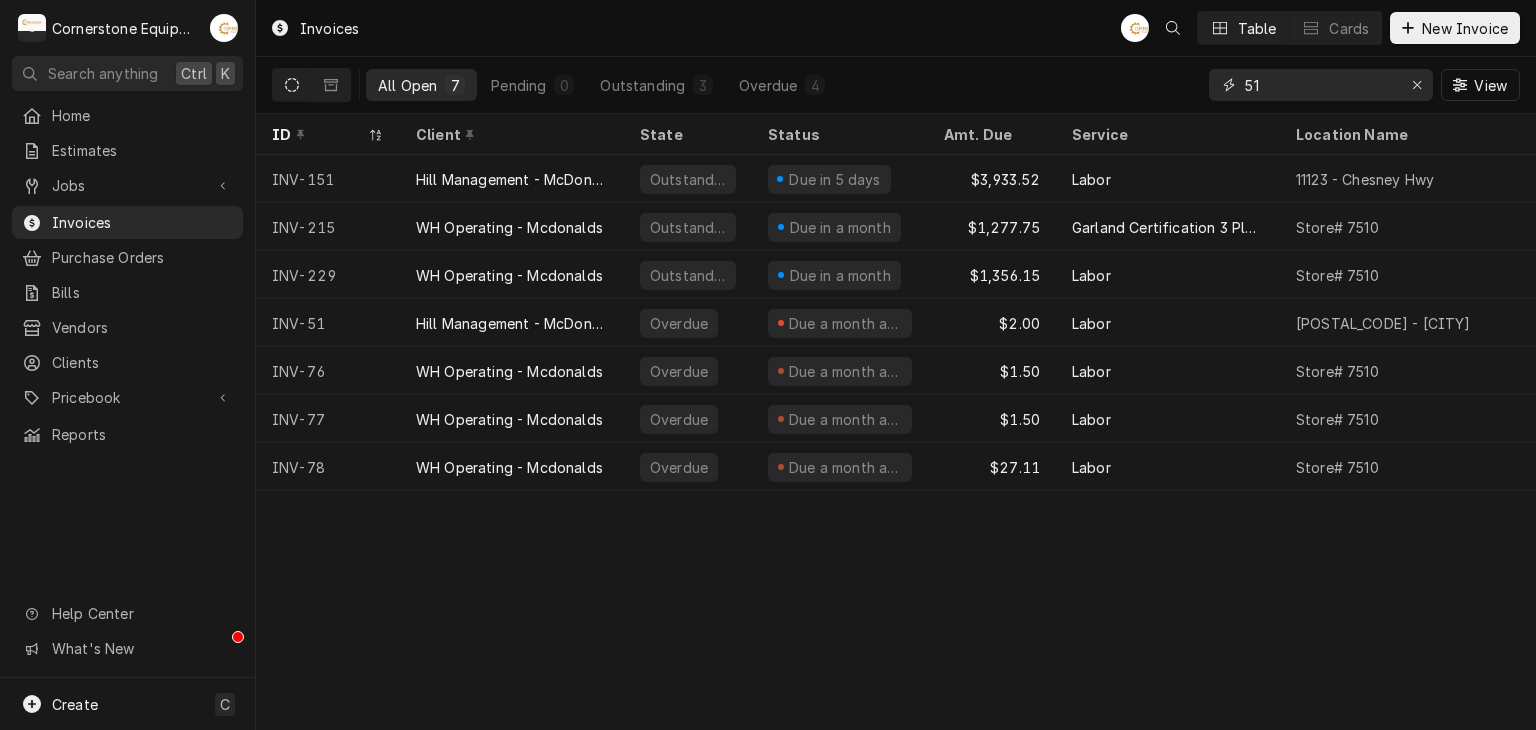 click on "51" at bounding box center (1320, 85) 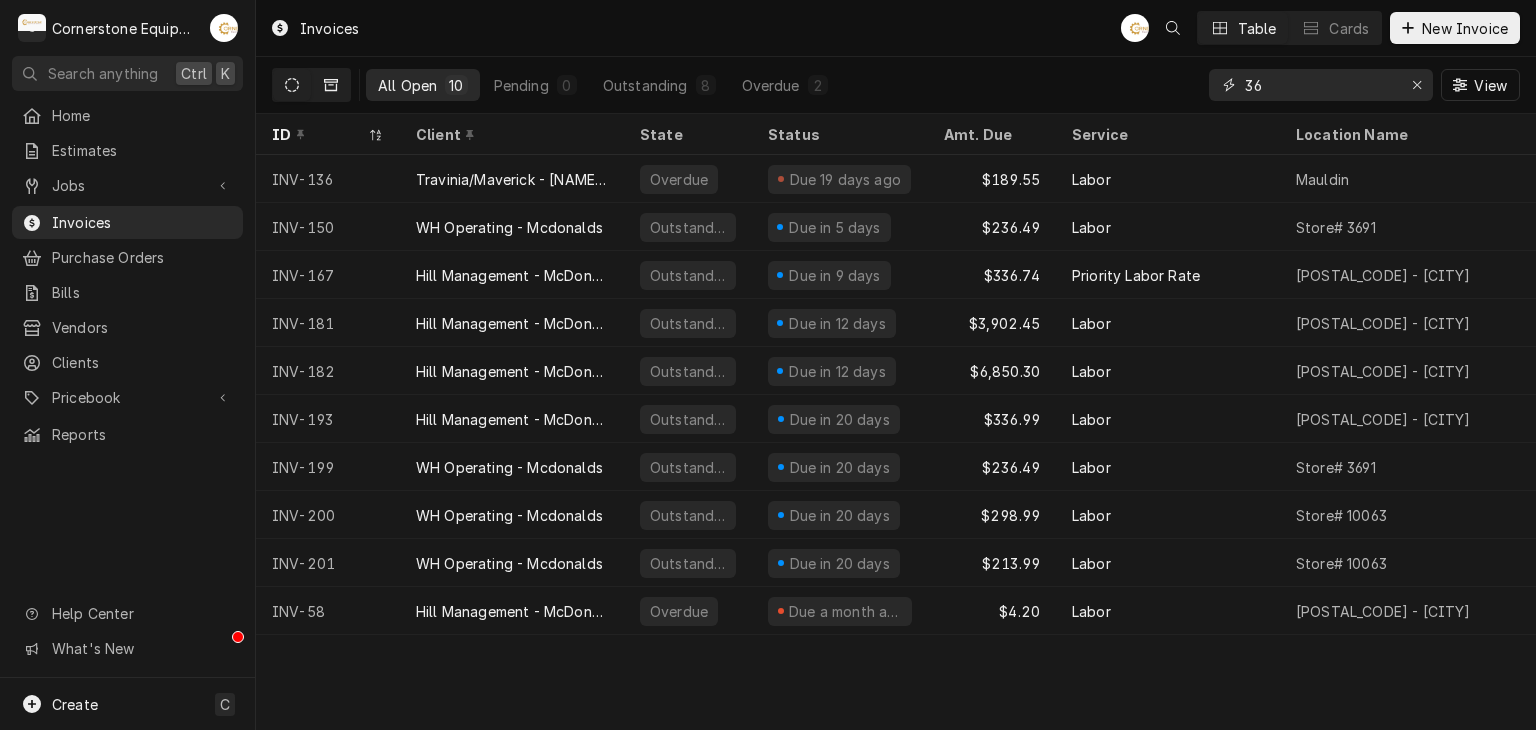 type on "36" 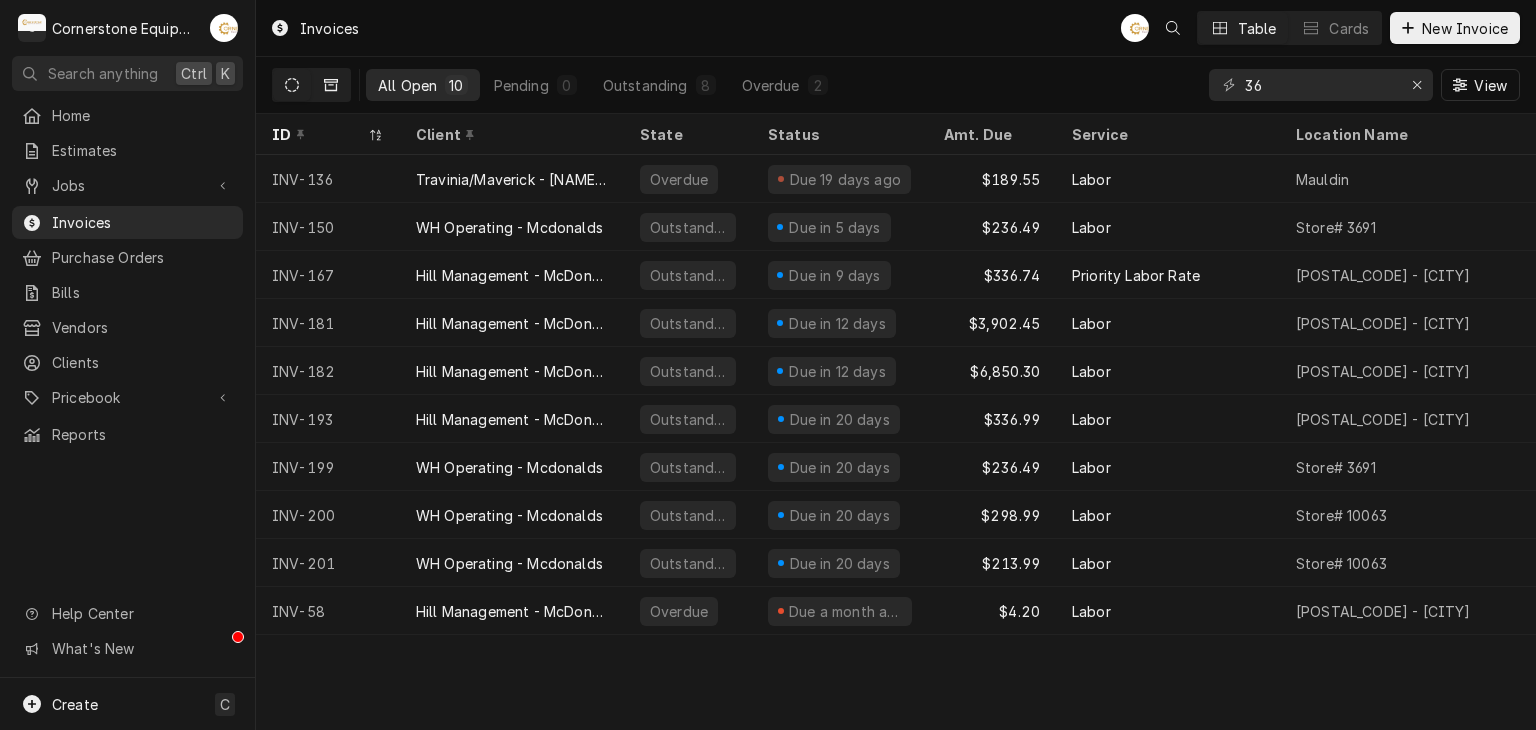 click 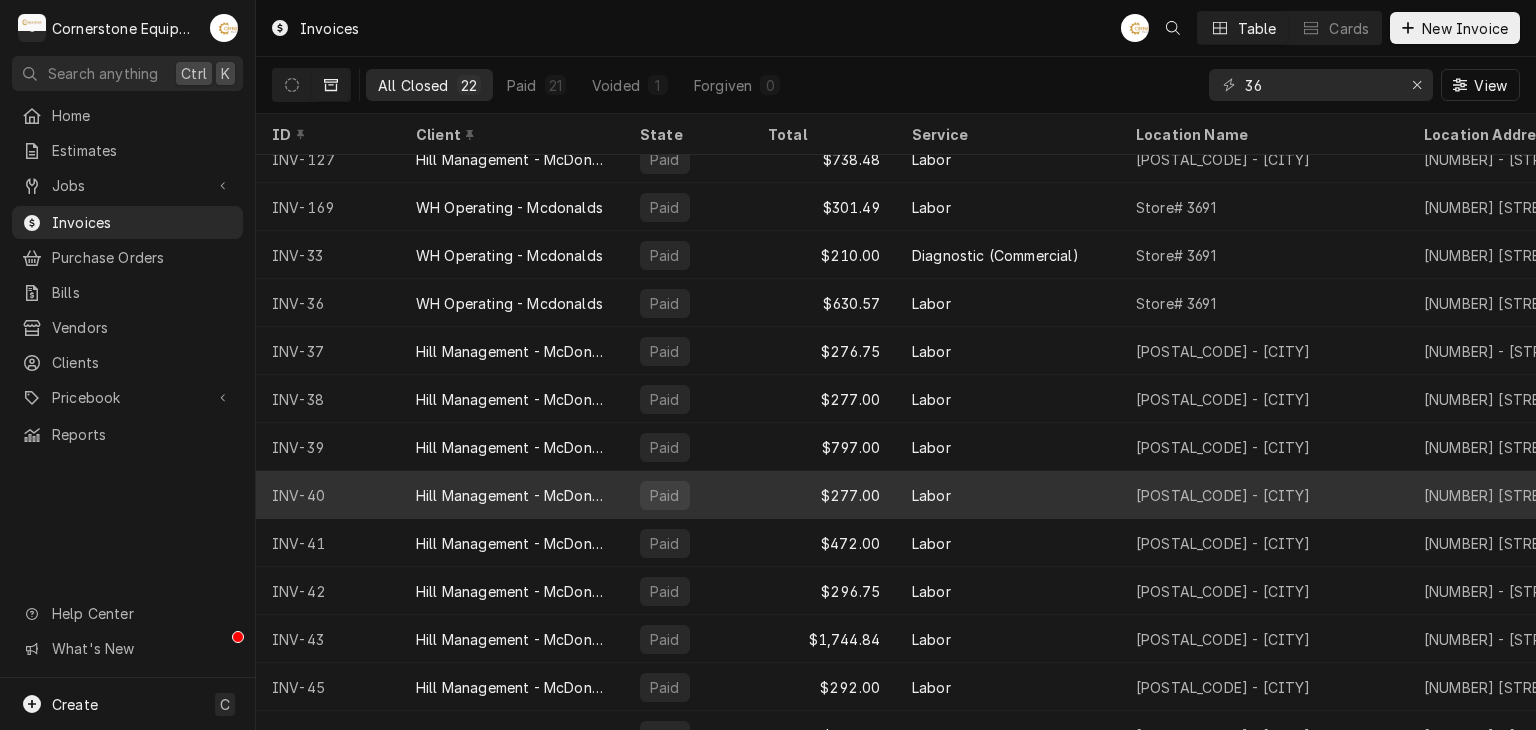 scroll, scrollTop: 0, scrollLeft: 0, axis: both 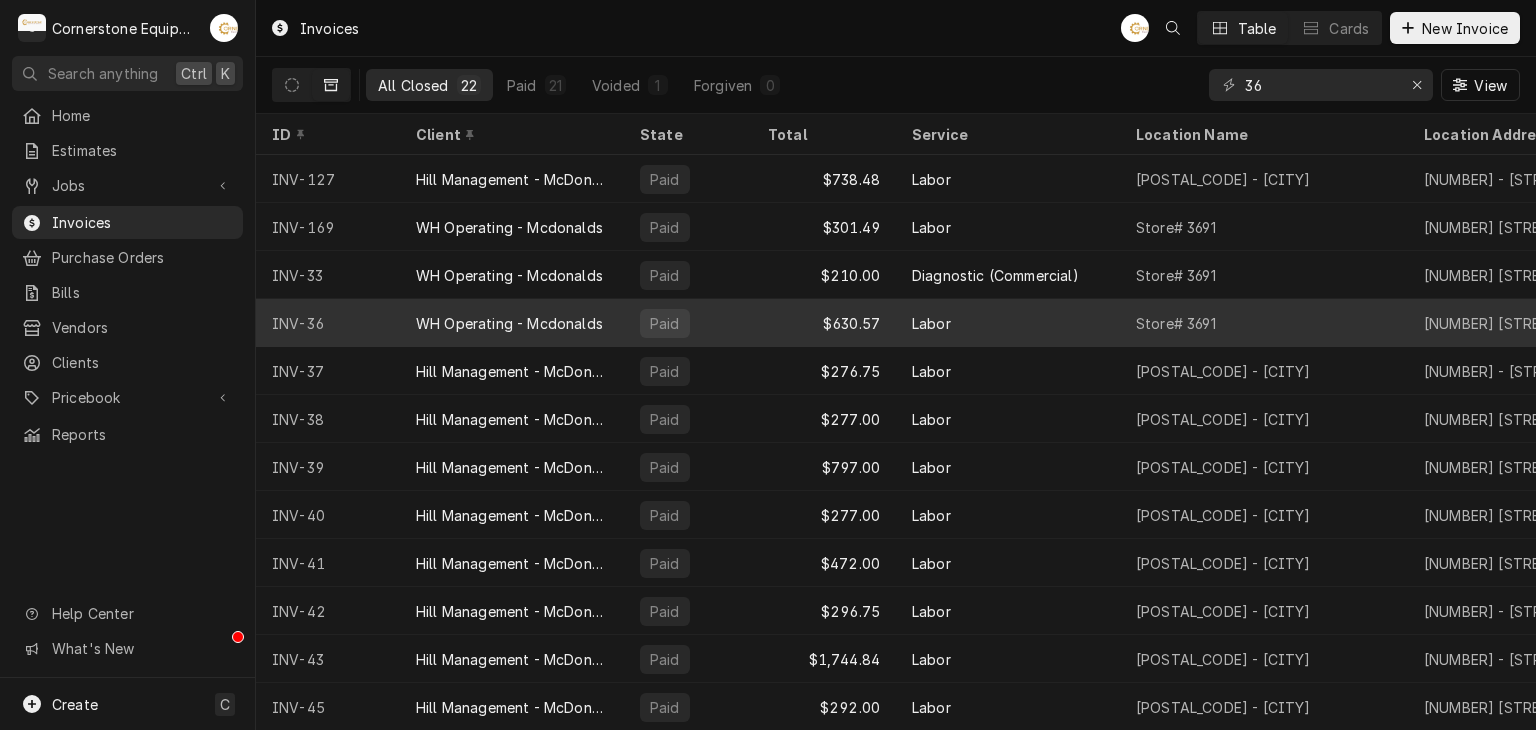 click on "WH Operating - Mcdonalds" at bounding box center [509, 323] 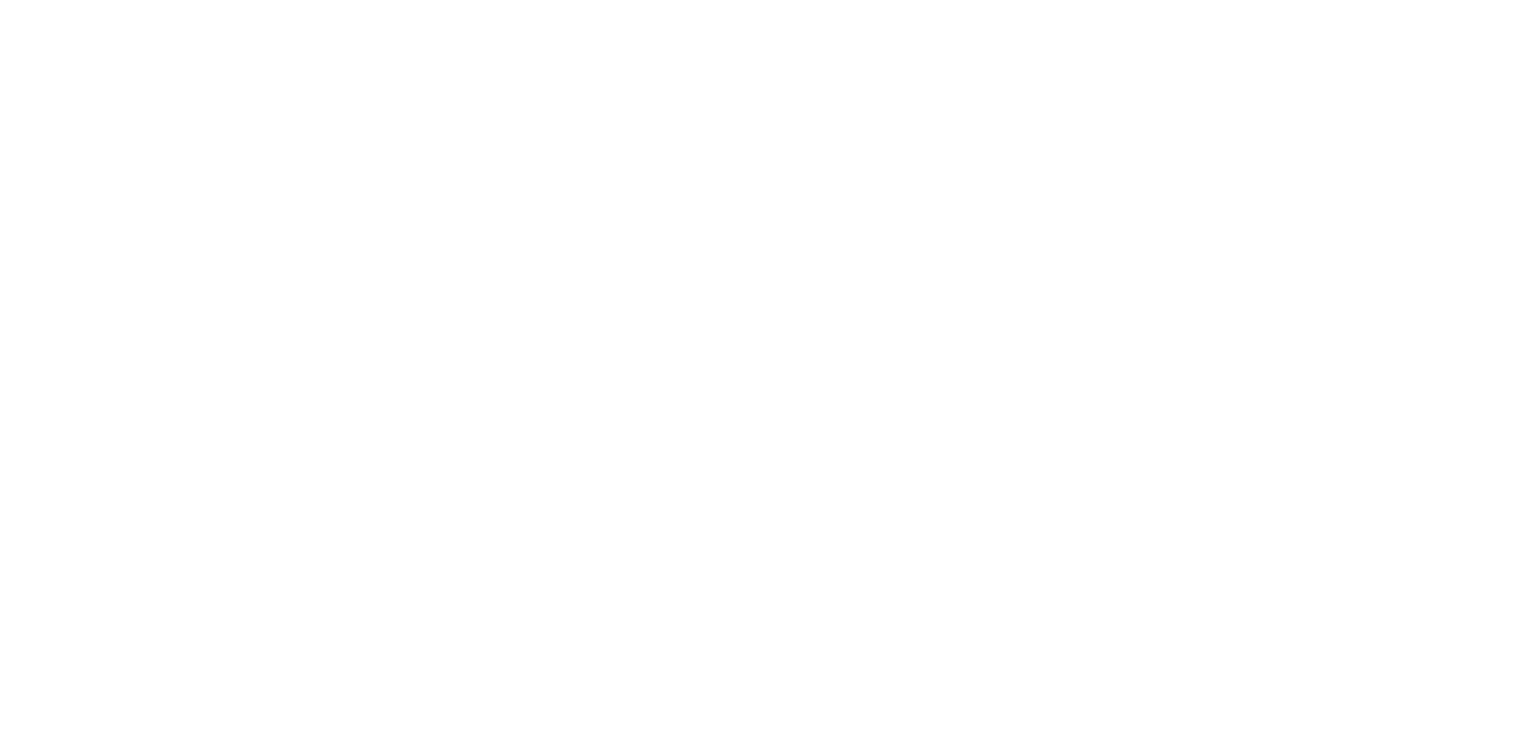 scroll, scrollTop: 0, scrollLeft: 0, axis: both 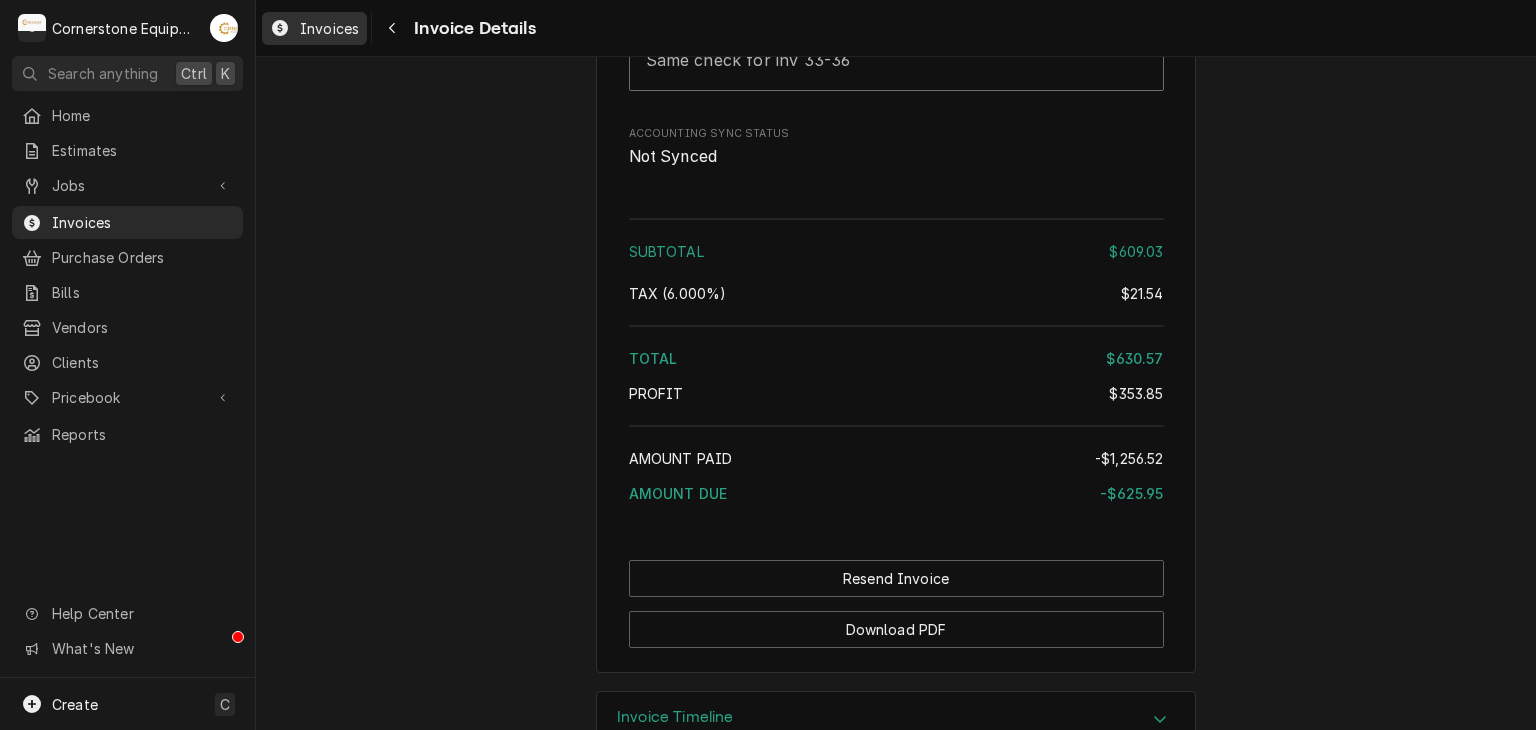 click on "Invoices" at bounding box center [329, 28] 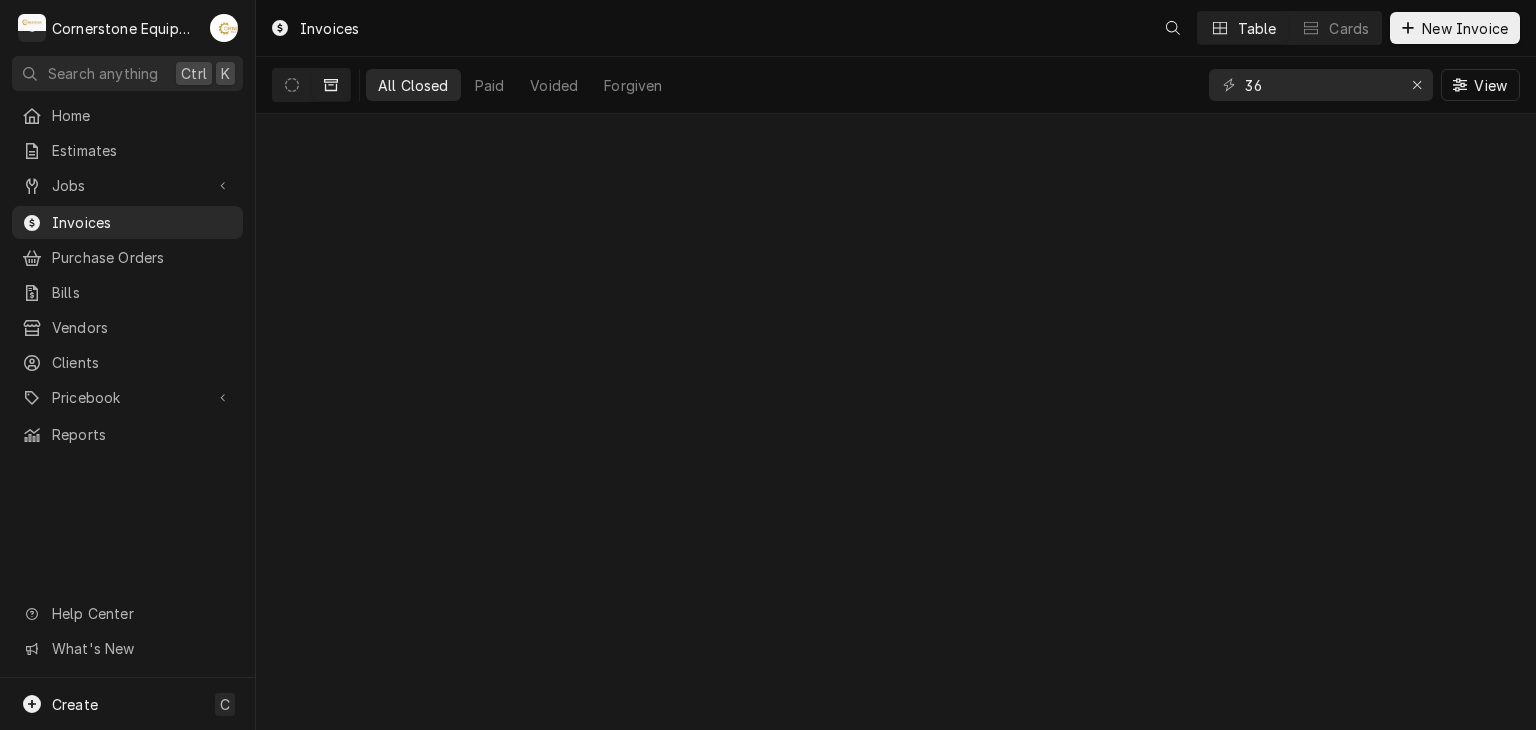 scroll, scrollTop: 0, scrollLeft: 0, axis: both 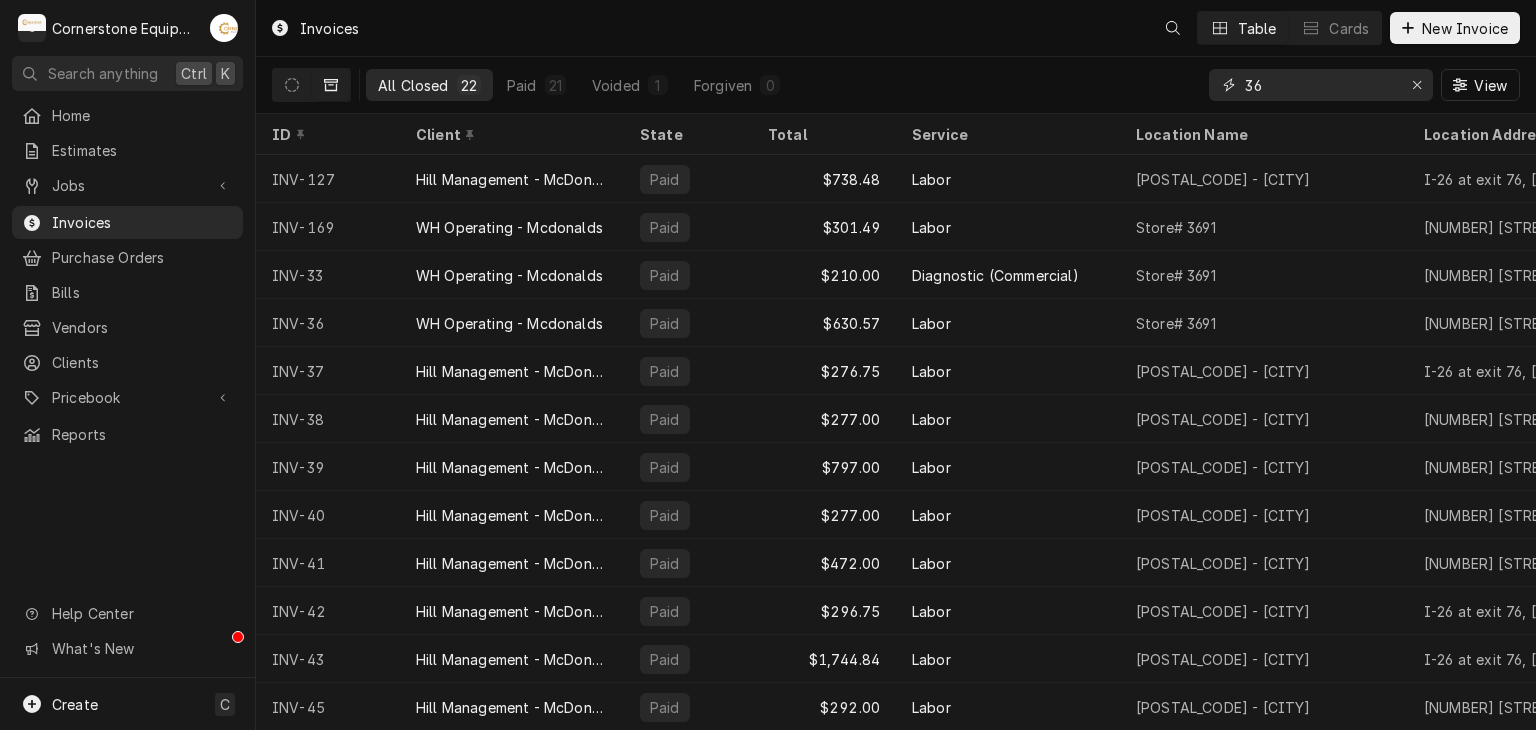 click on "36" at bounding box center (1320, 85) 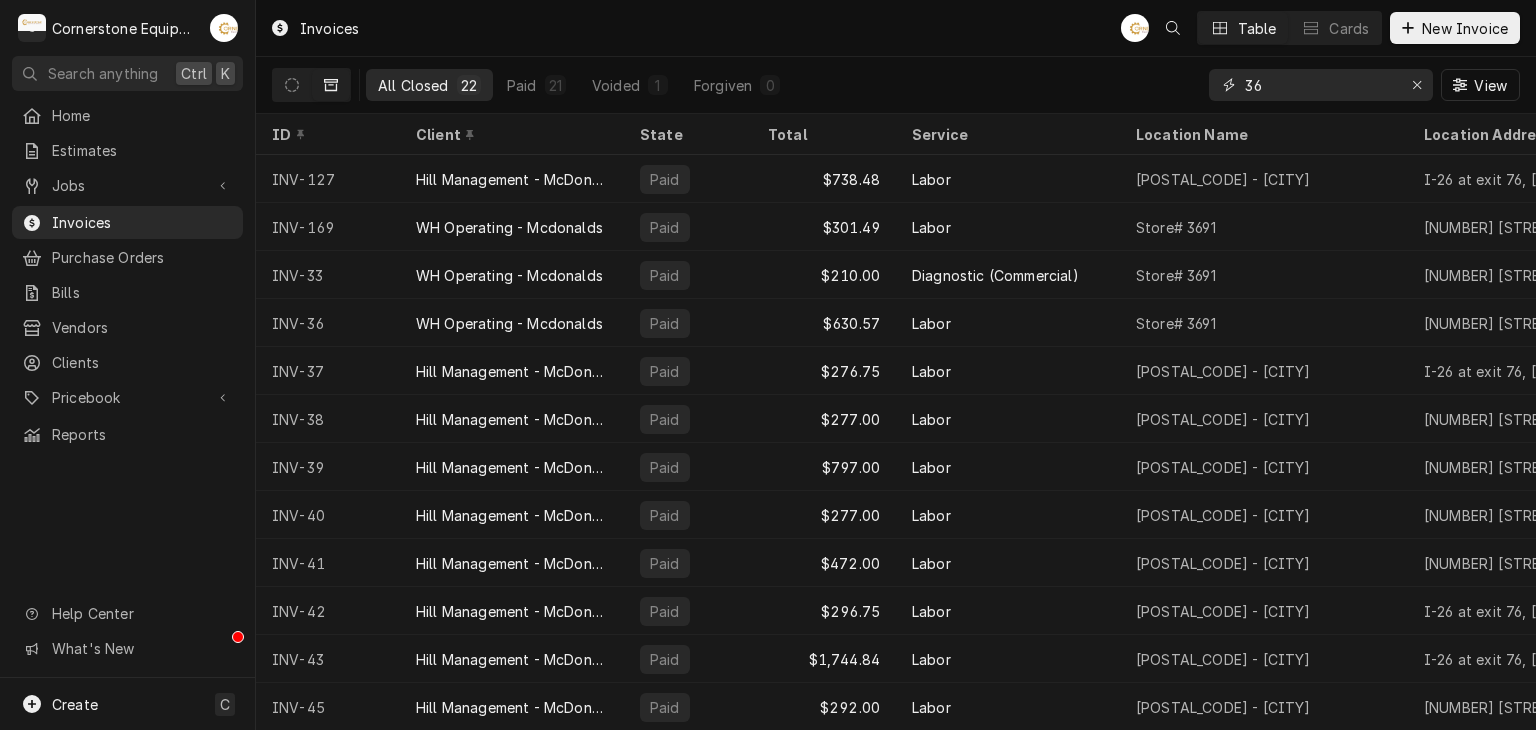 type on "3" 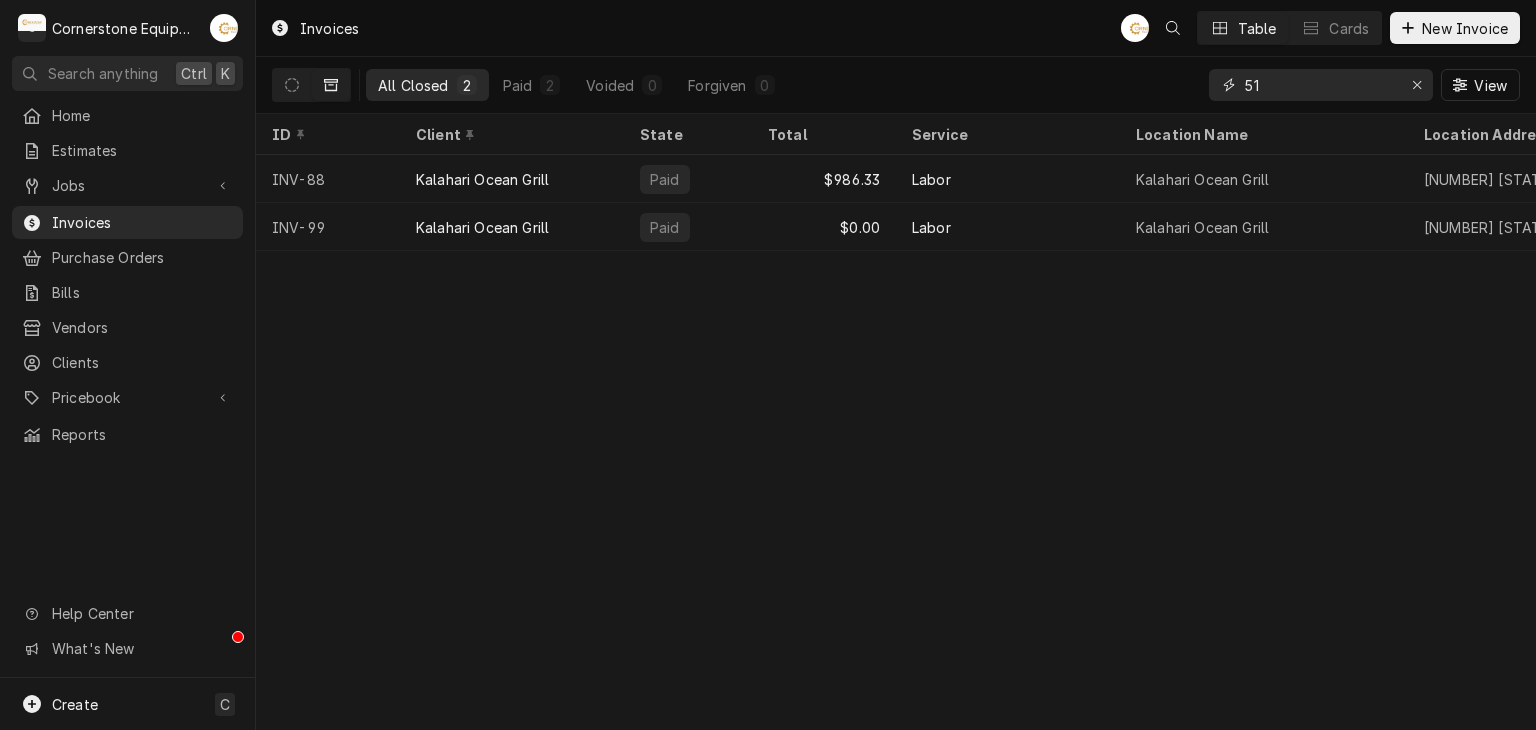 click on "51" at bounding box center [1320, 85] 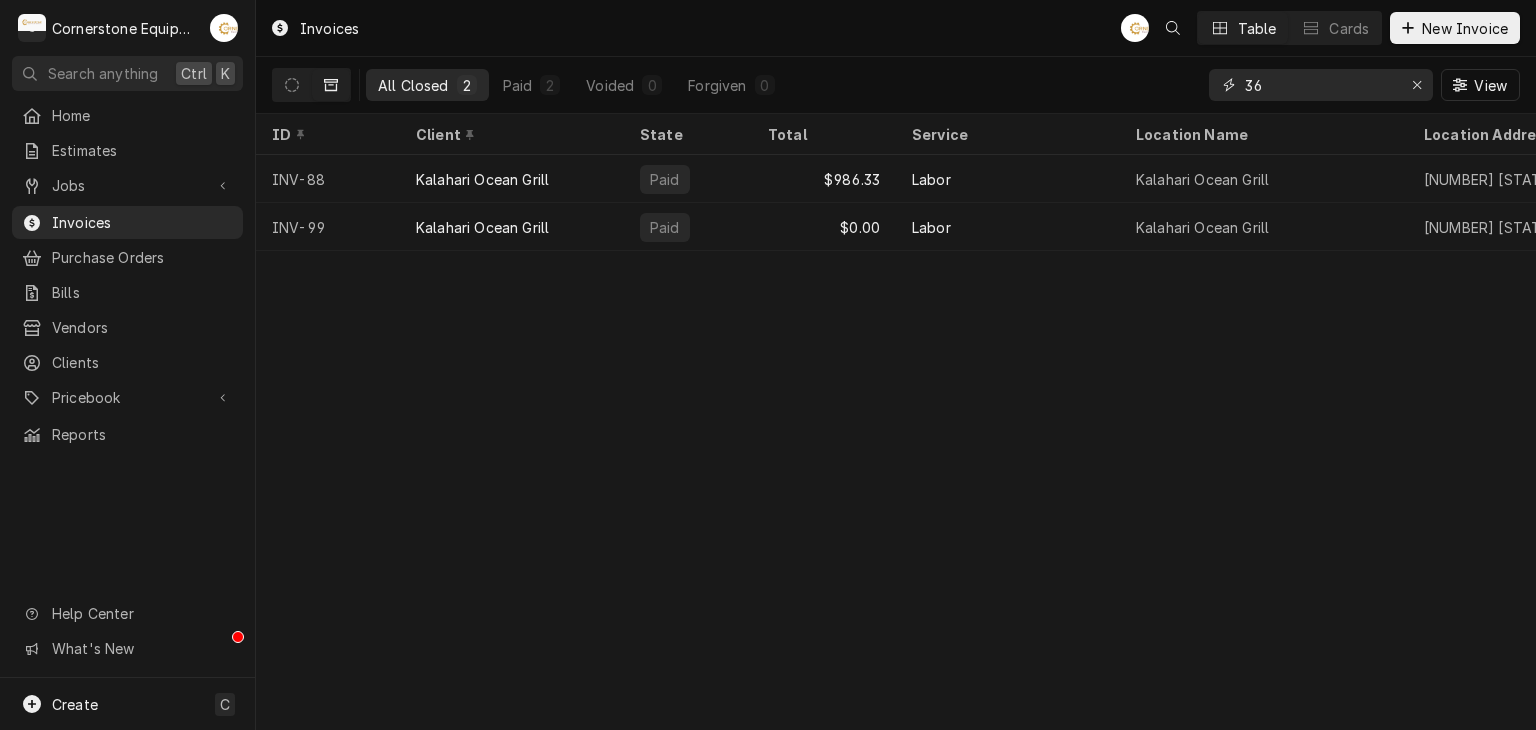 type on "36" 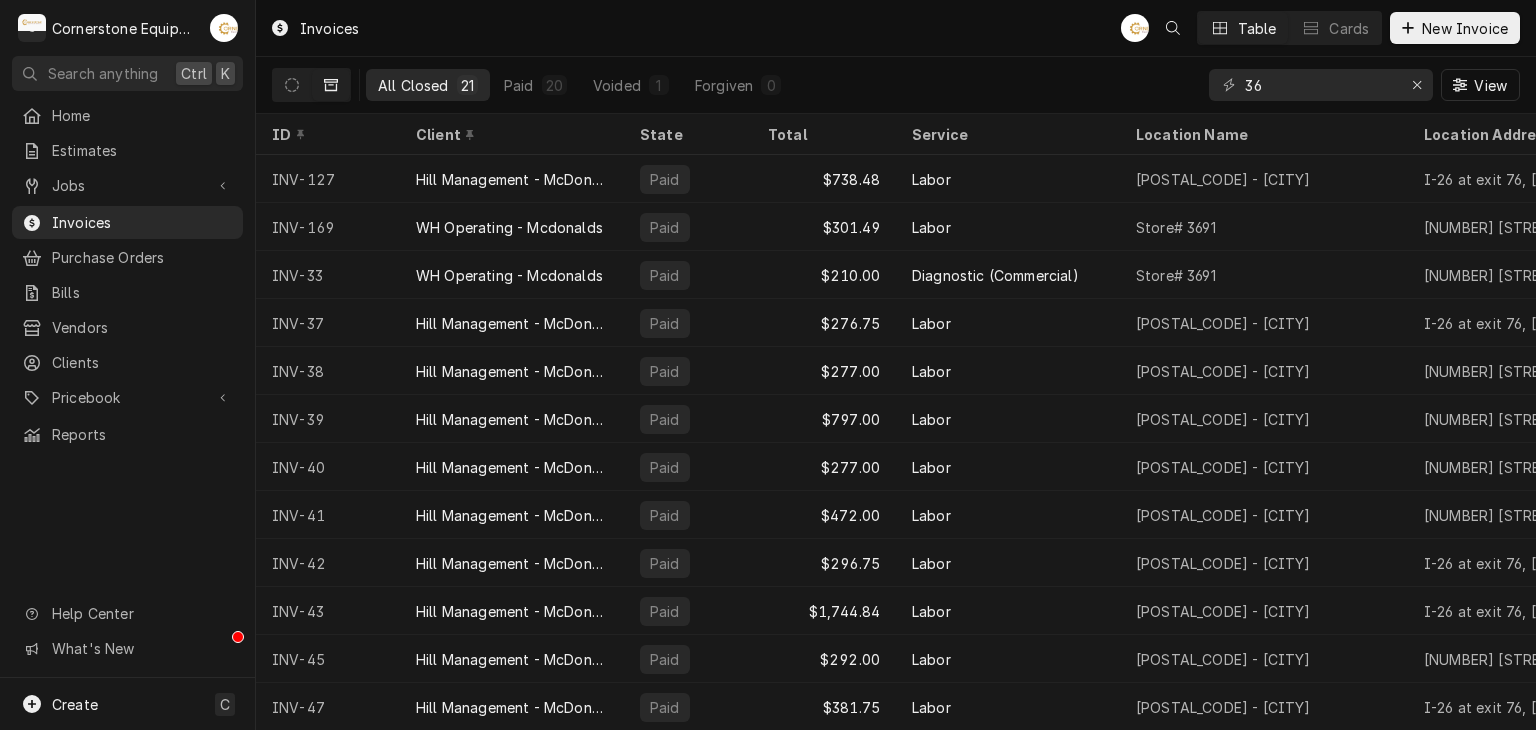 click 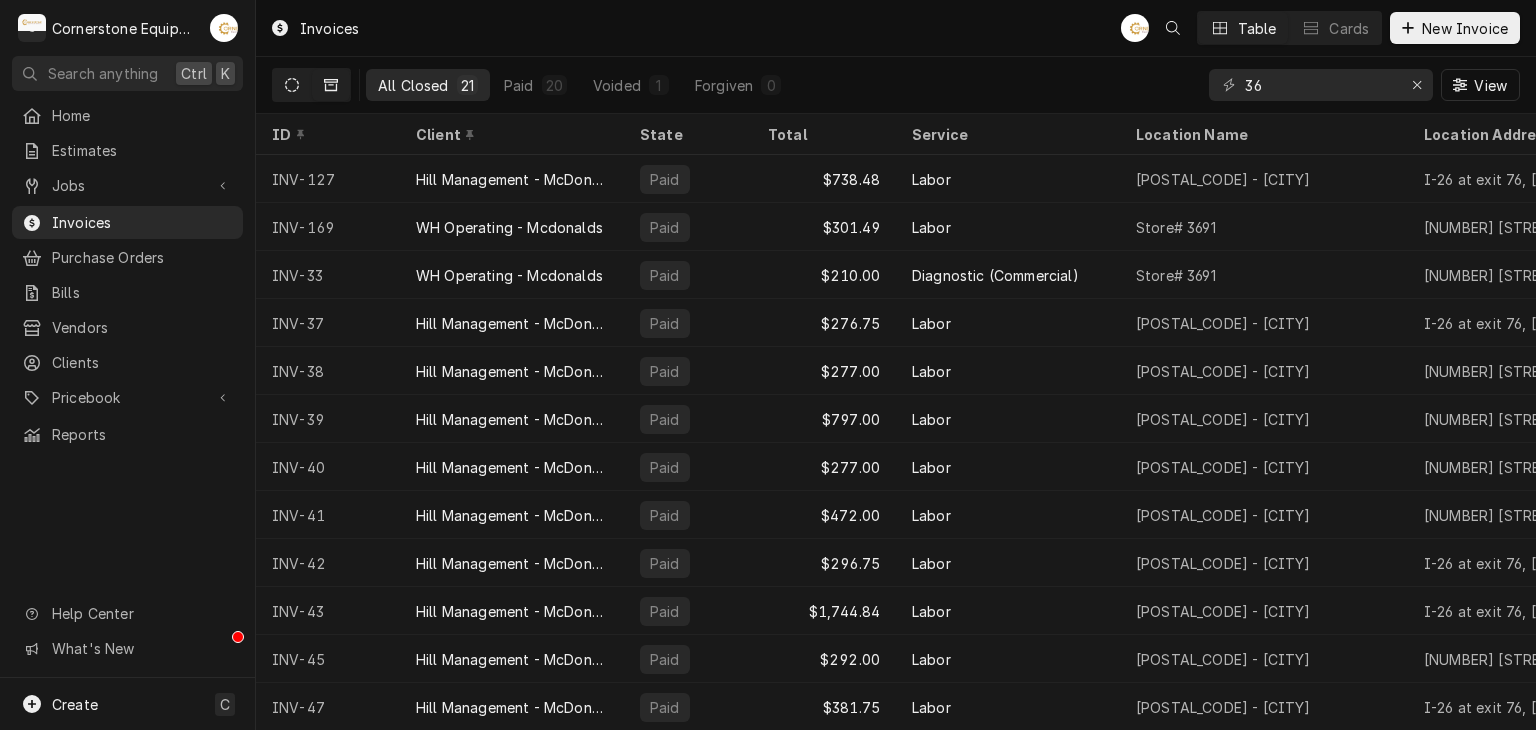 click 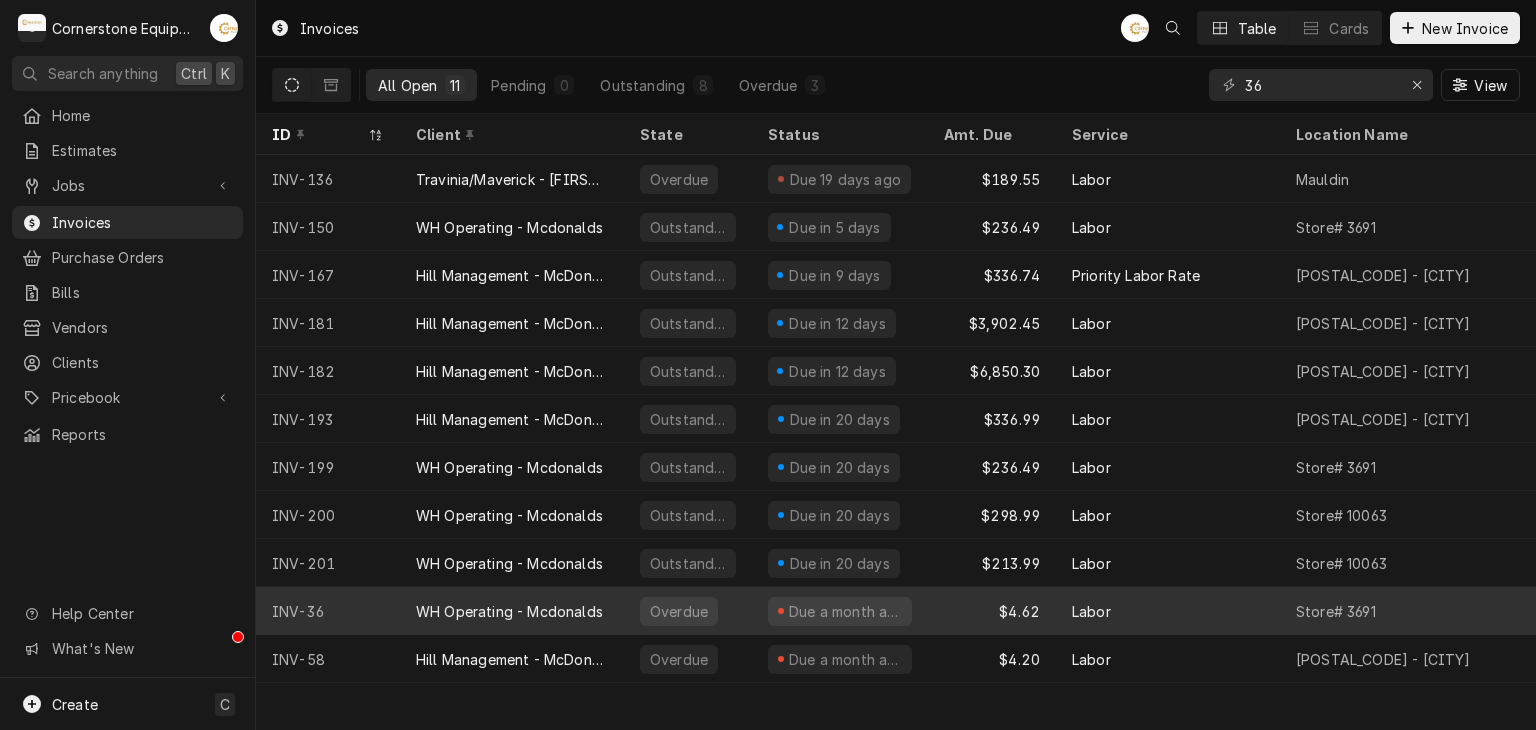 click on "WH Operating - Mcdonalds" at bounding box center (509, 611) 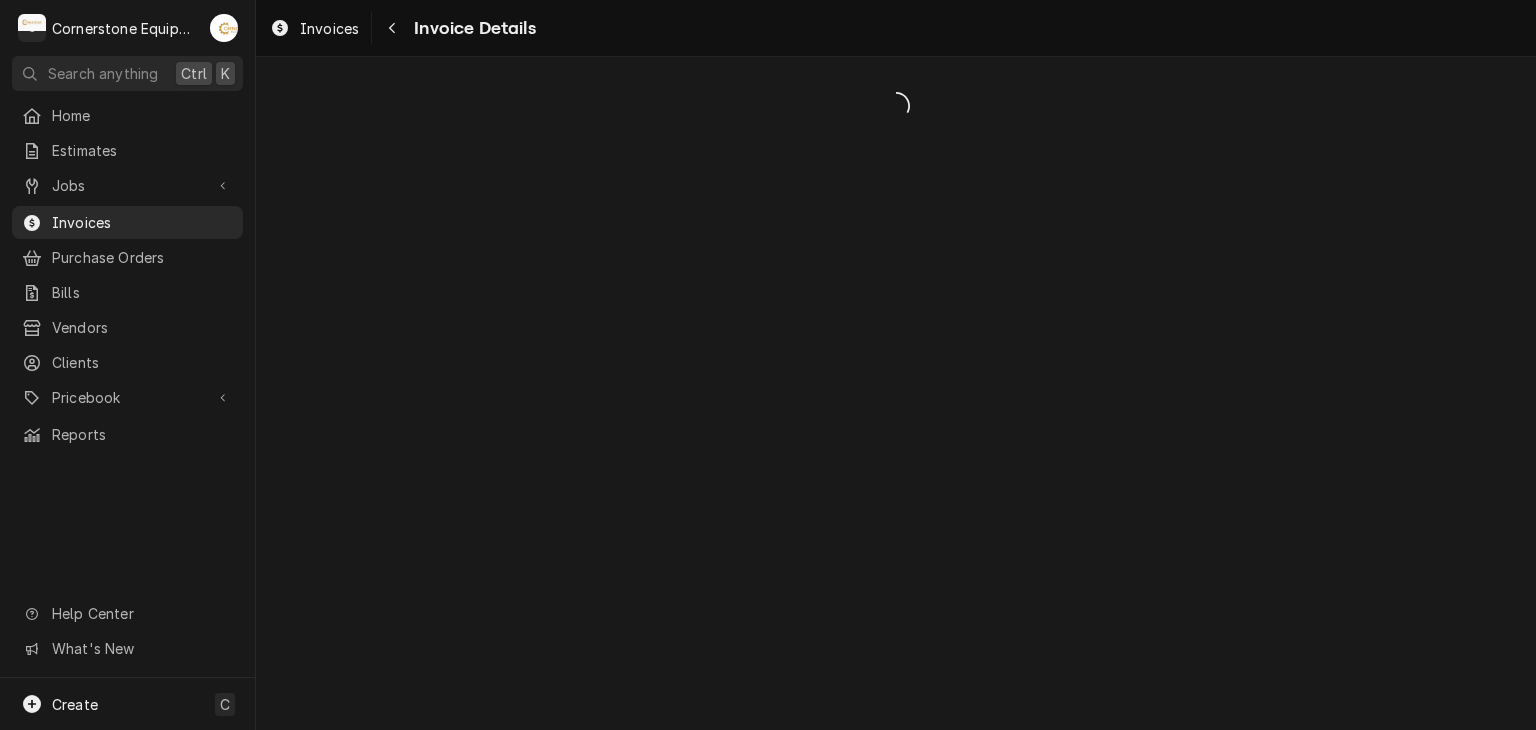 scroll, scrollTop: 0, scrollLeft: 0, axis: both 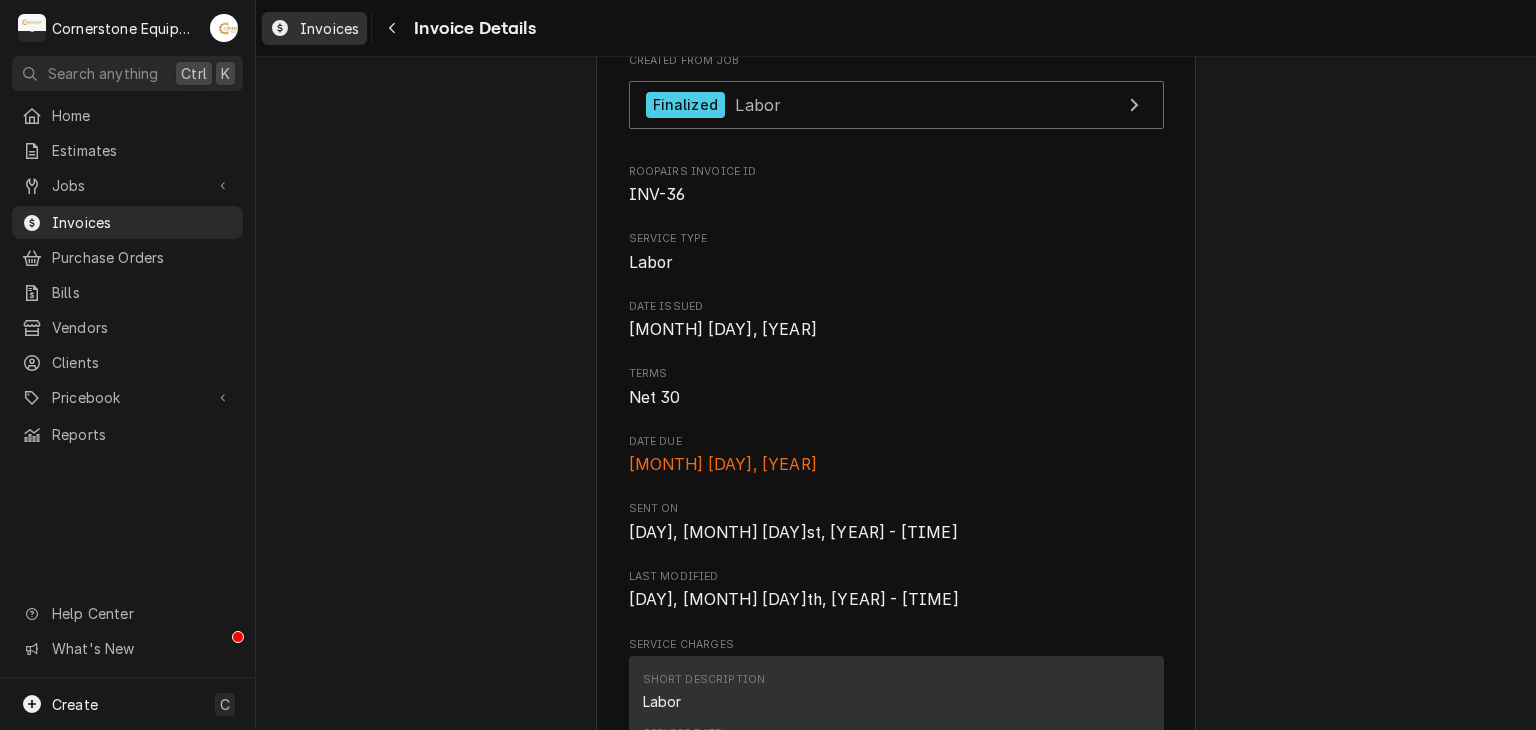 click on "Invoices" at bounding box center (314, 28) 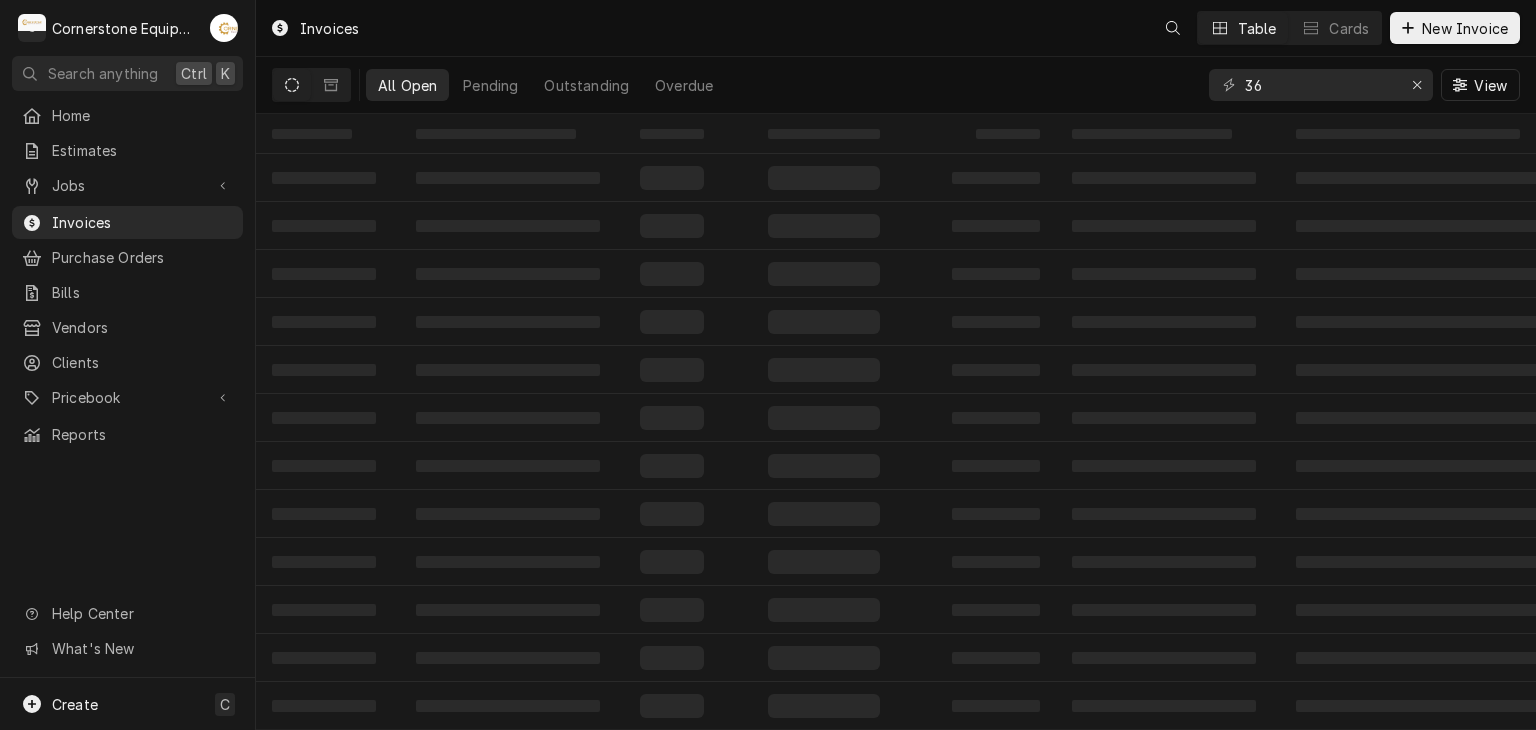 scroll, scrollTop: 0, scrollLeft: 0, axis: both 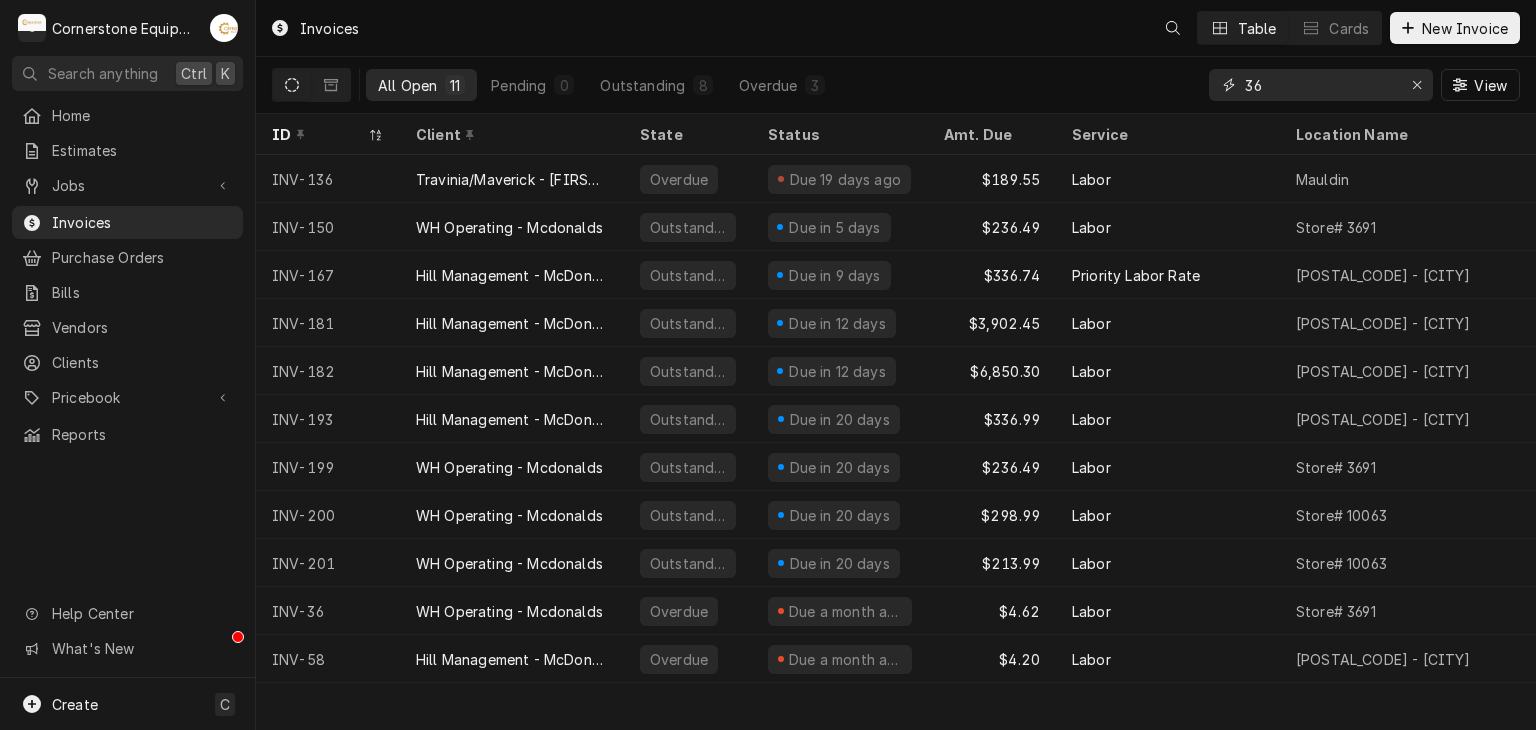 click on "36" at bounding box center (1320, 85) 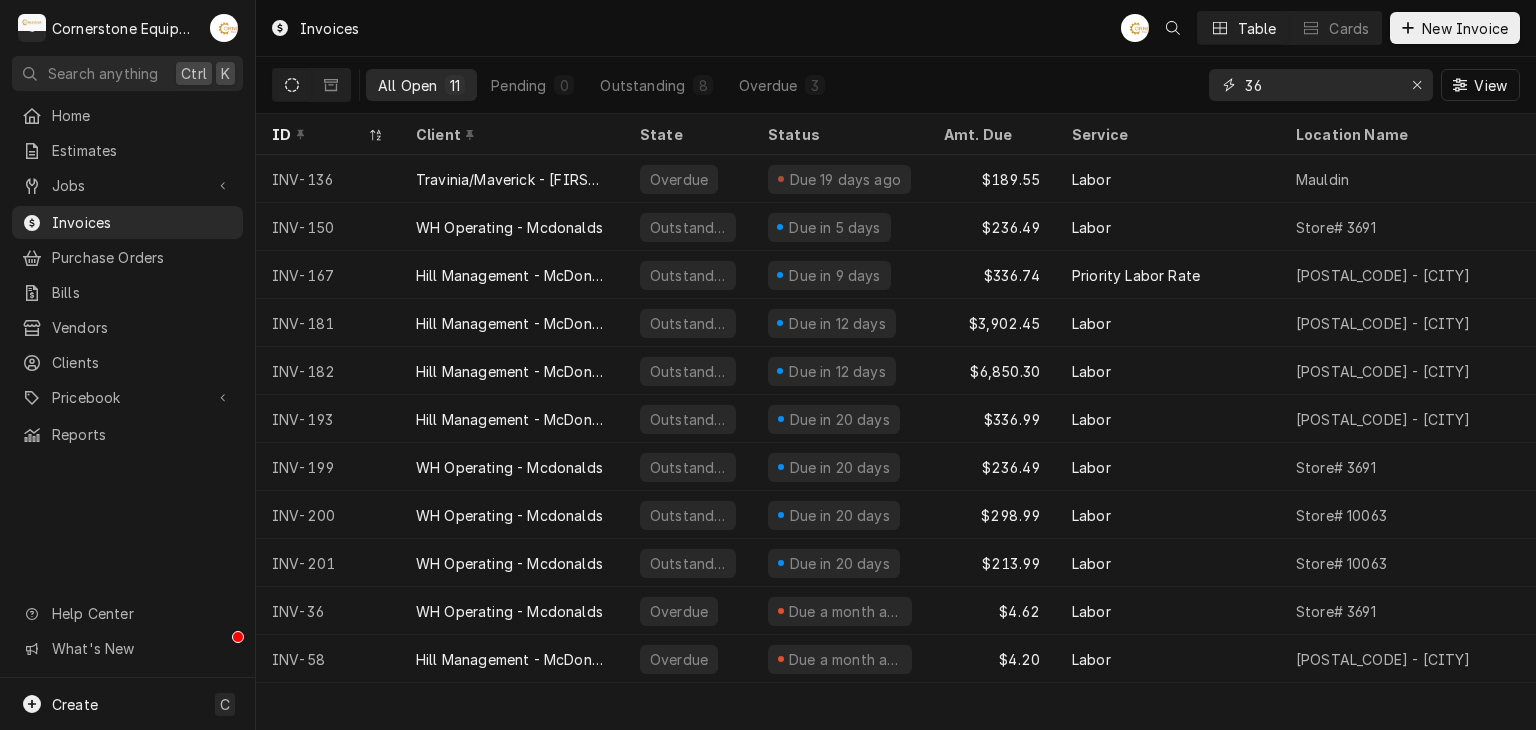 type on "3" 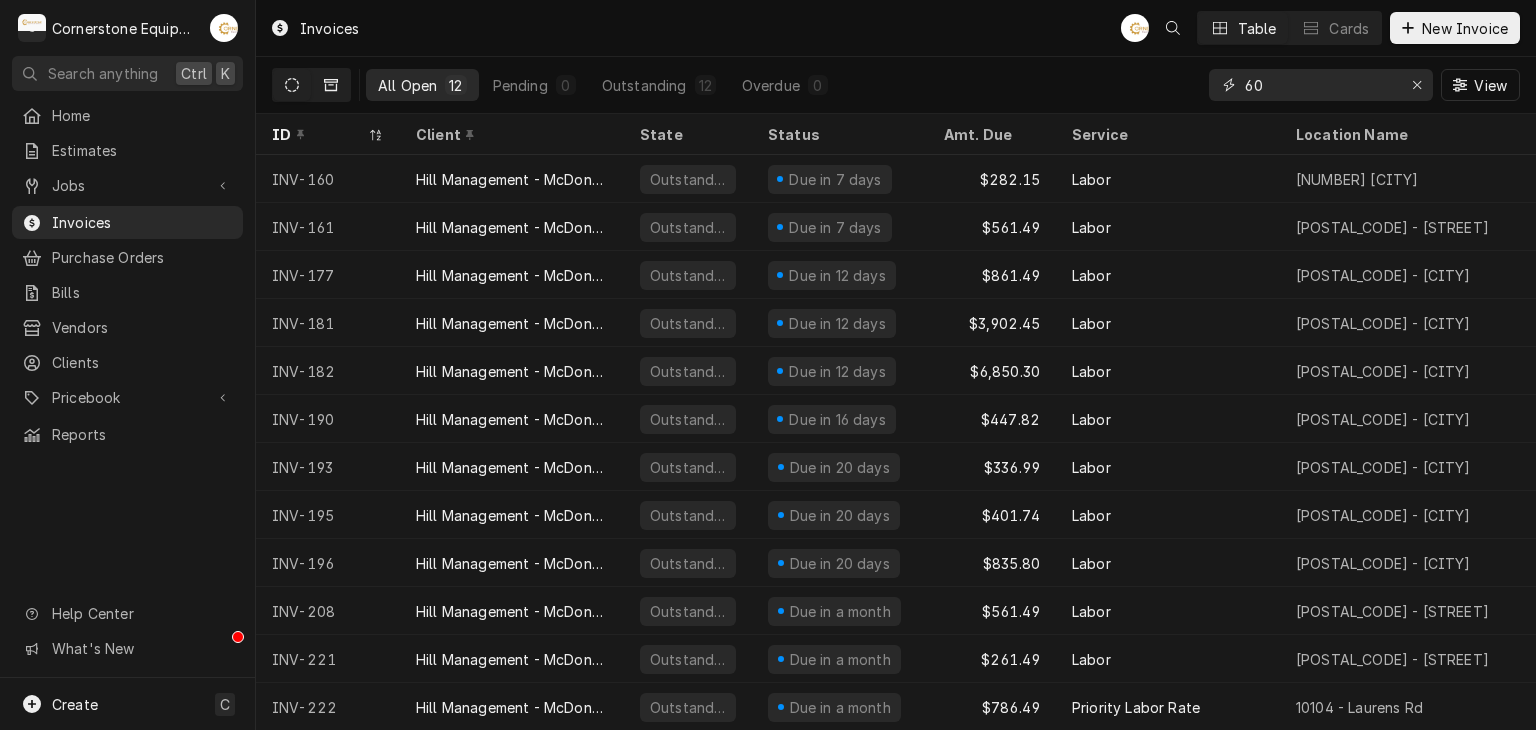 type on "60" 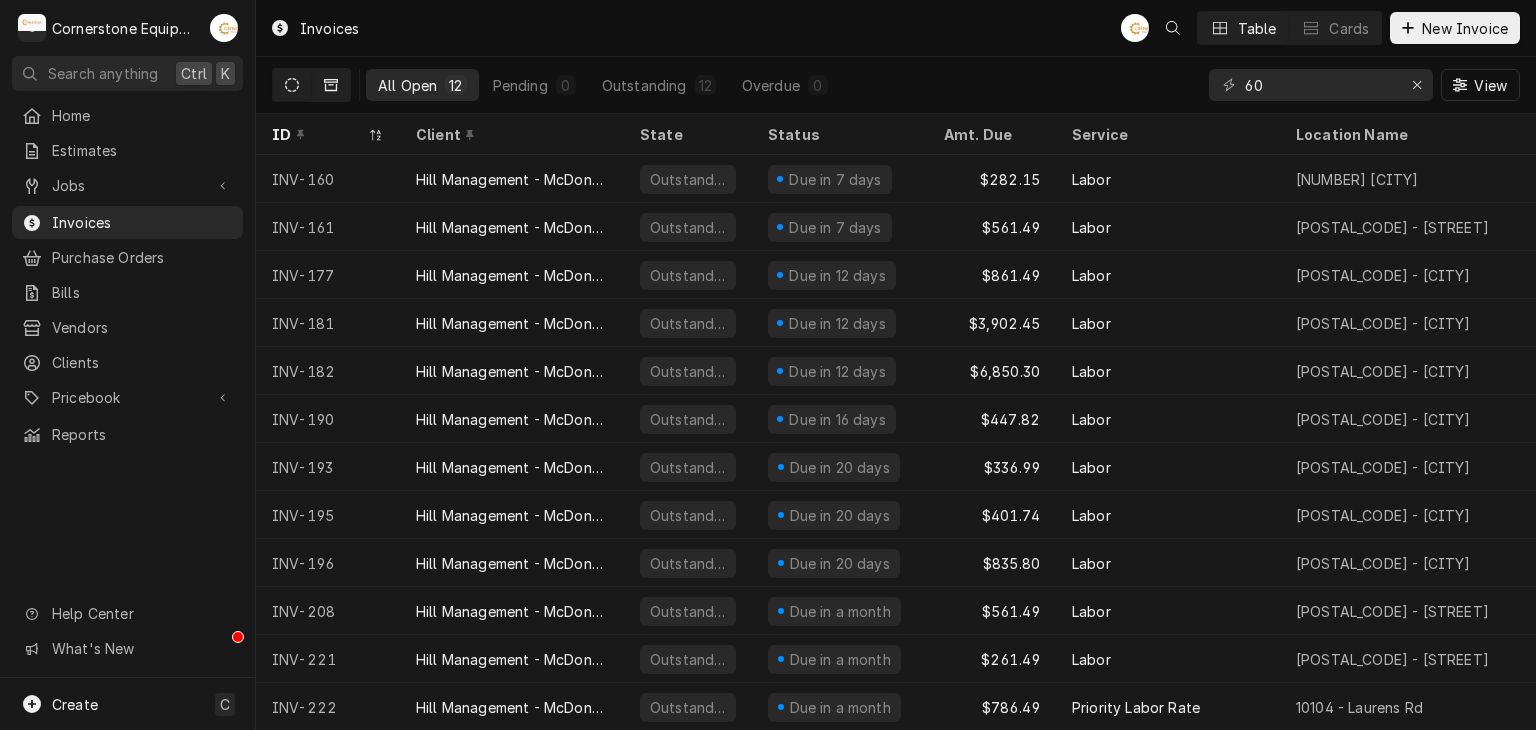 click 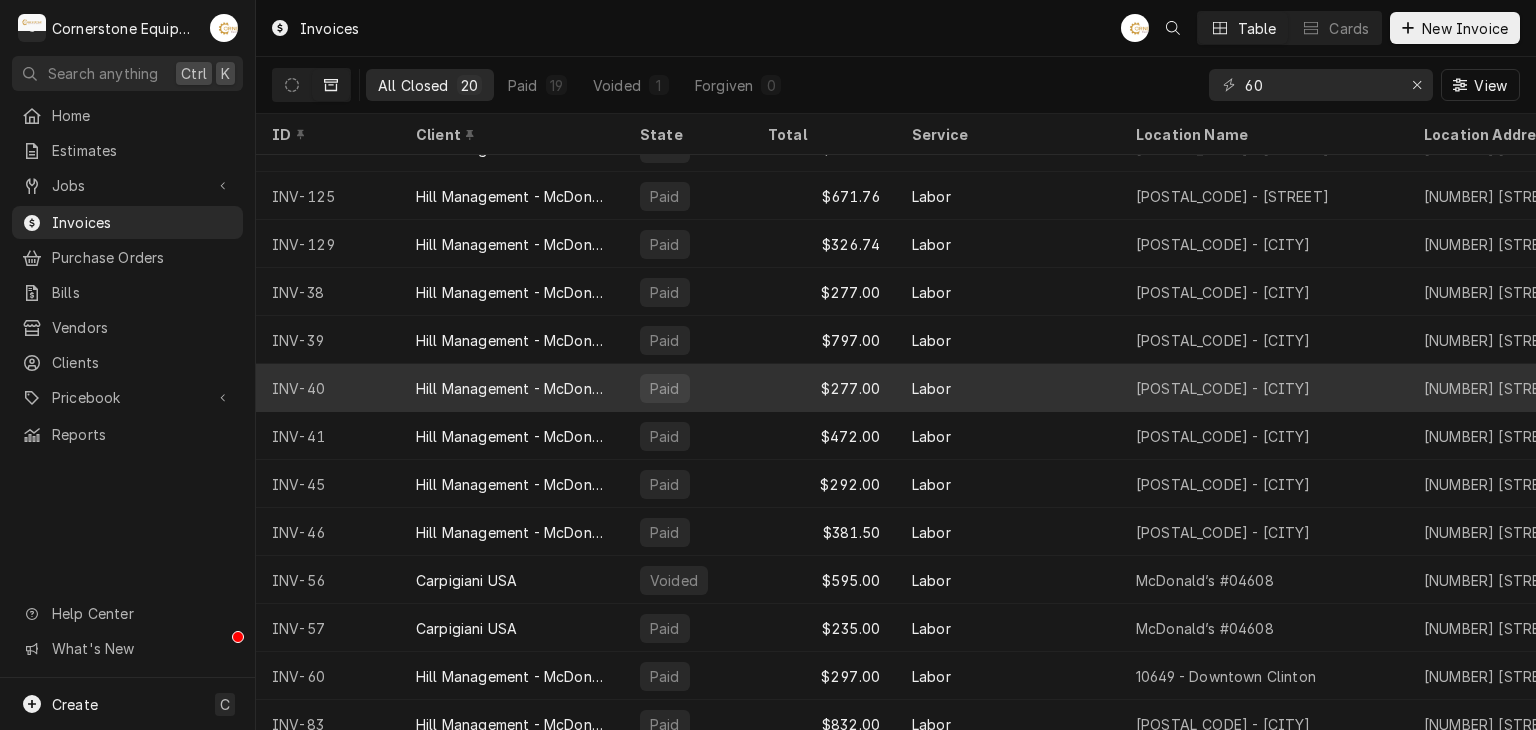 scroll, scrollTop: 253, scrollLeft: 0, axis: vertical 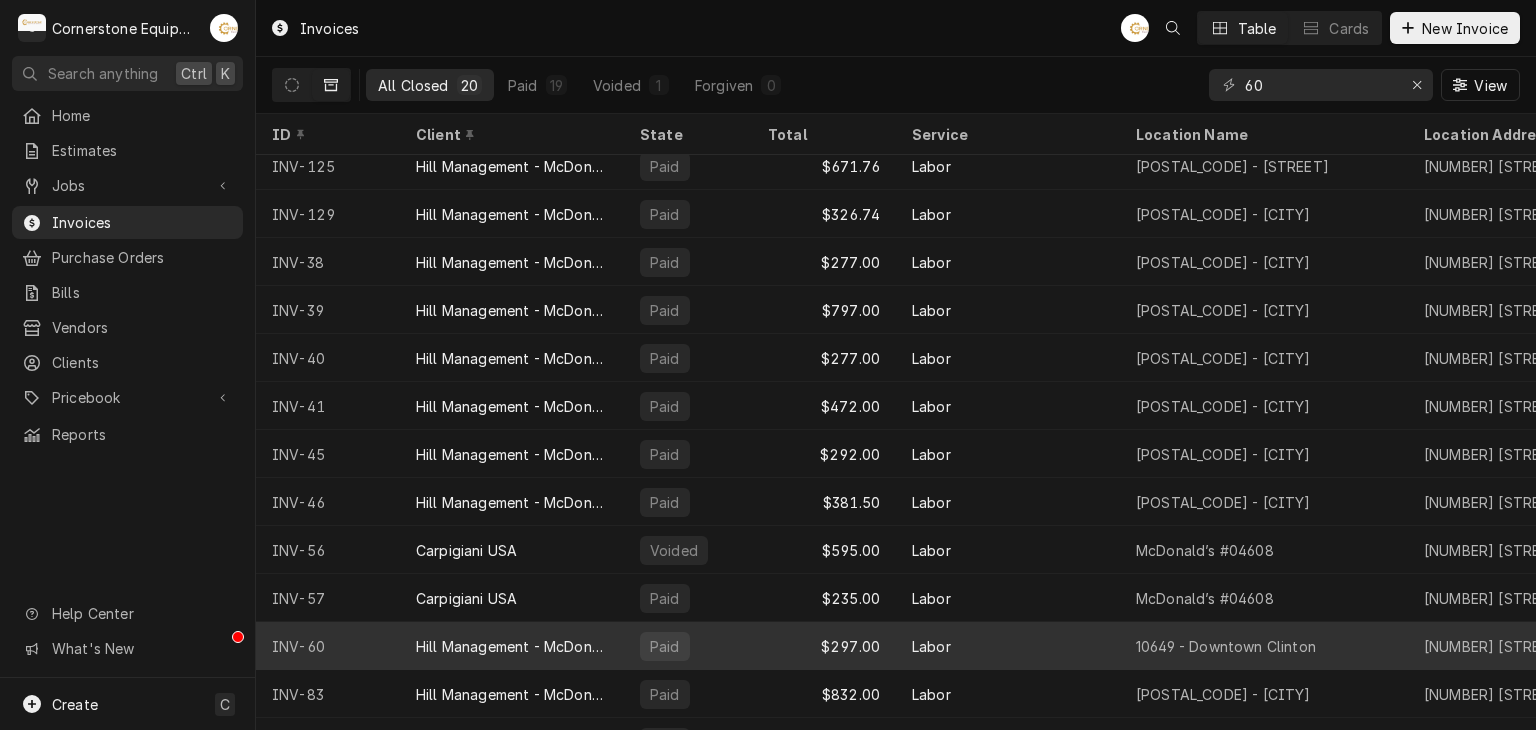 click on "Hill Management - McDonald’s" at bounding box center (512, 646) 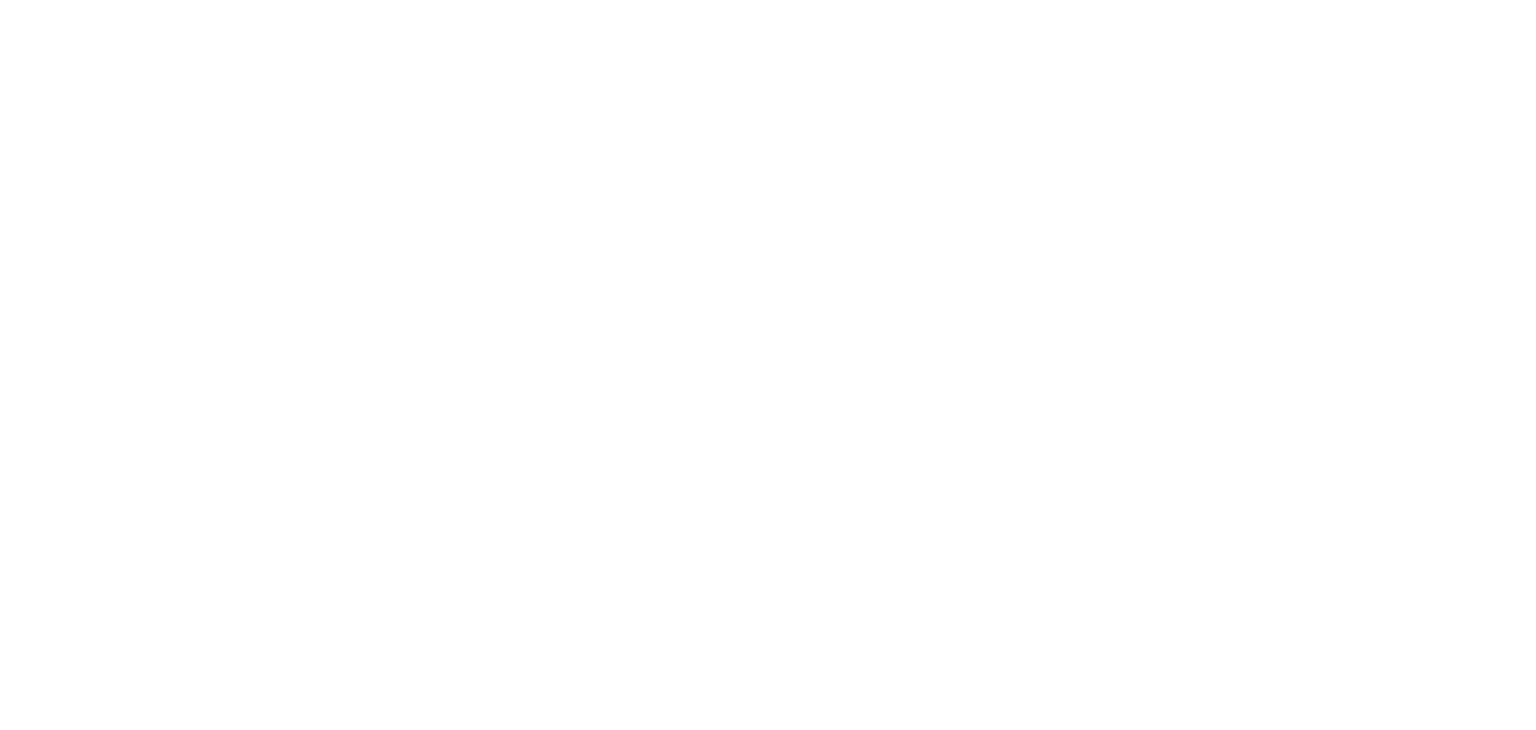 scroll, scrollTop: 0, scrollLeft: 0, axis: both 